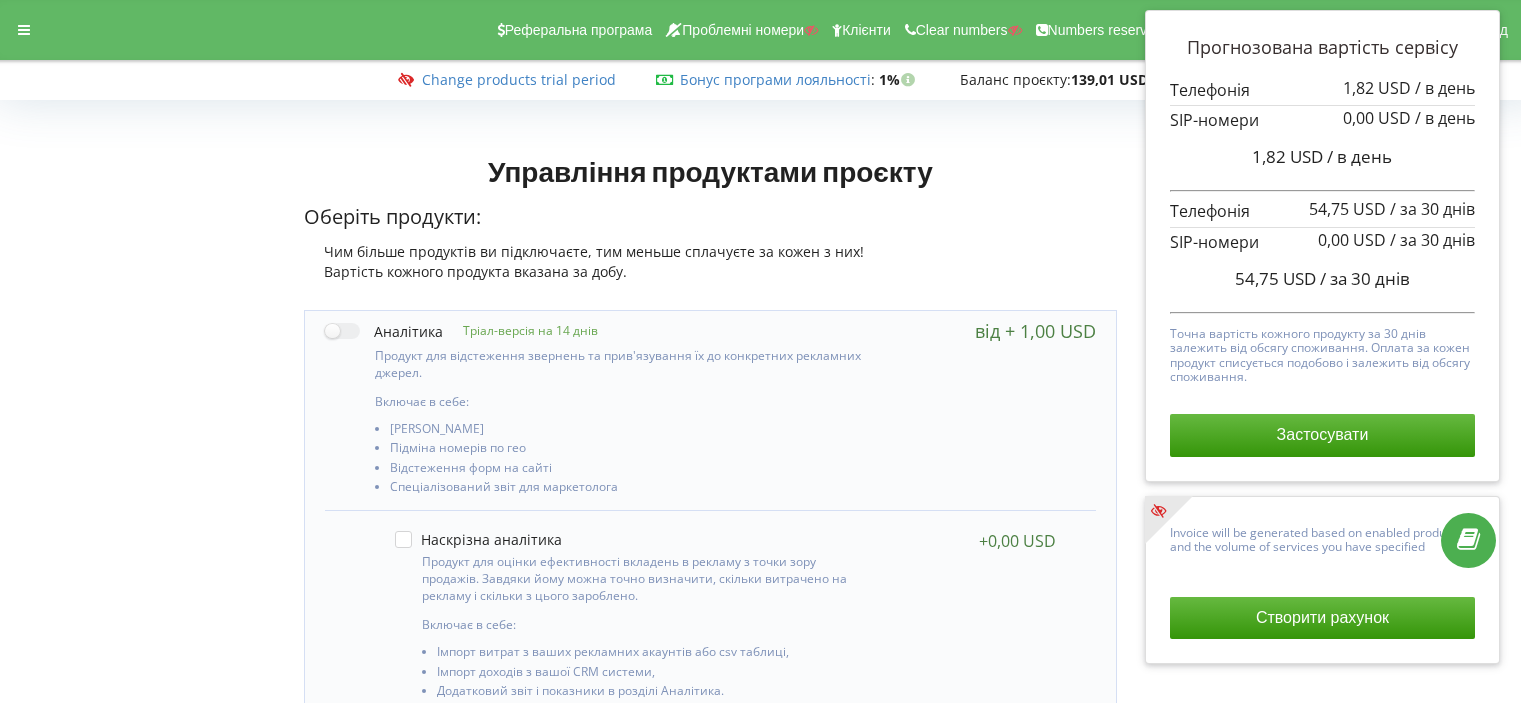 scroll, scrollTop: 309, scrollLeft: 0, axis: vertical 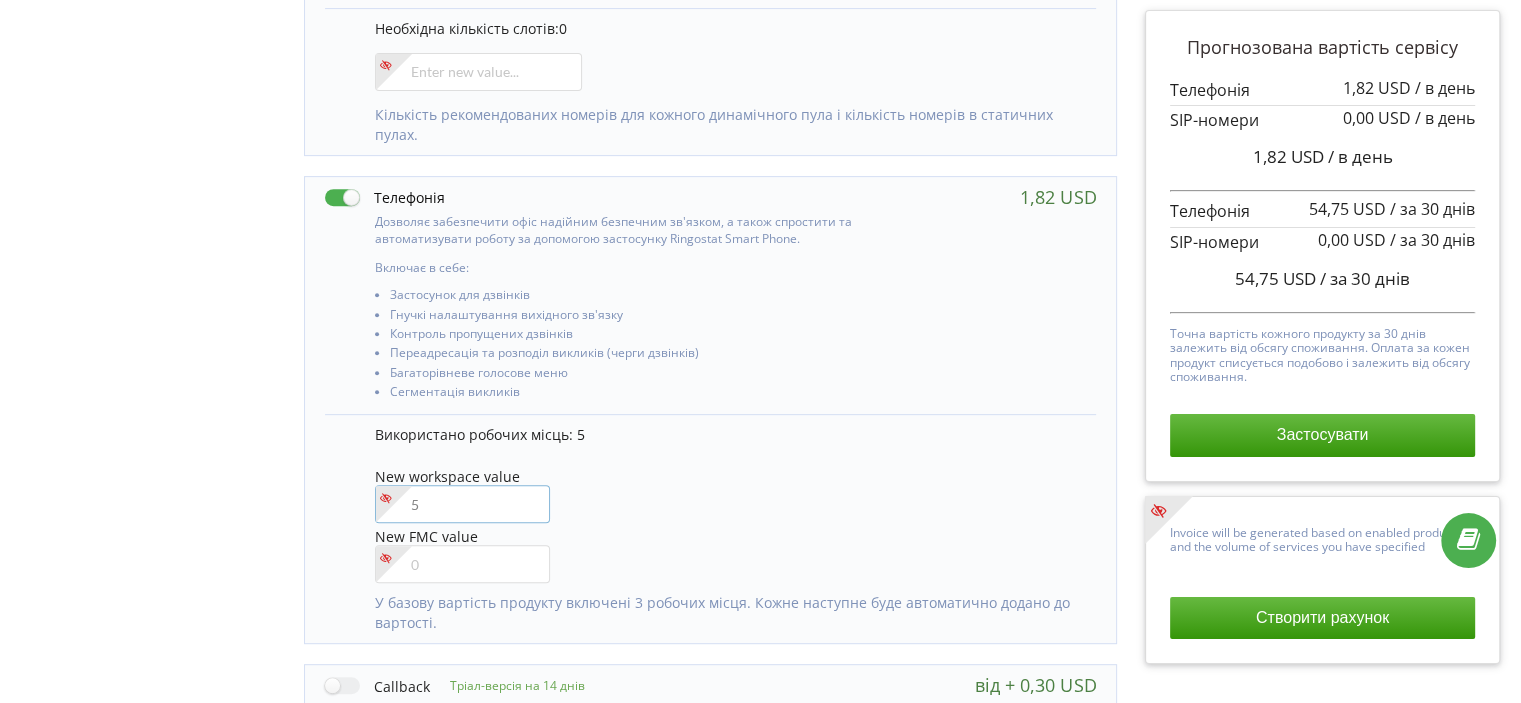 click at bounding box center [462, 504] 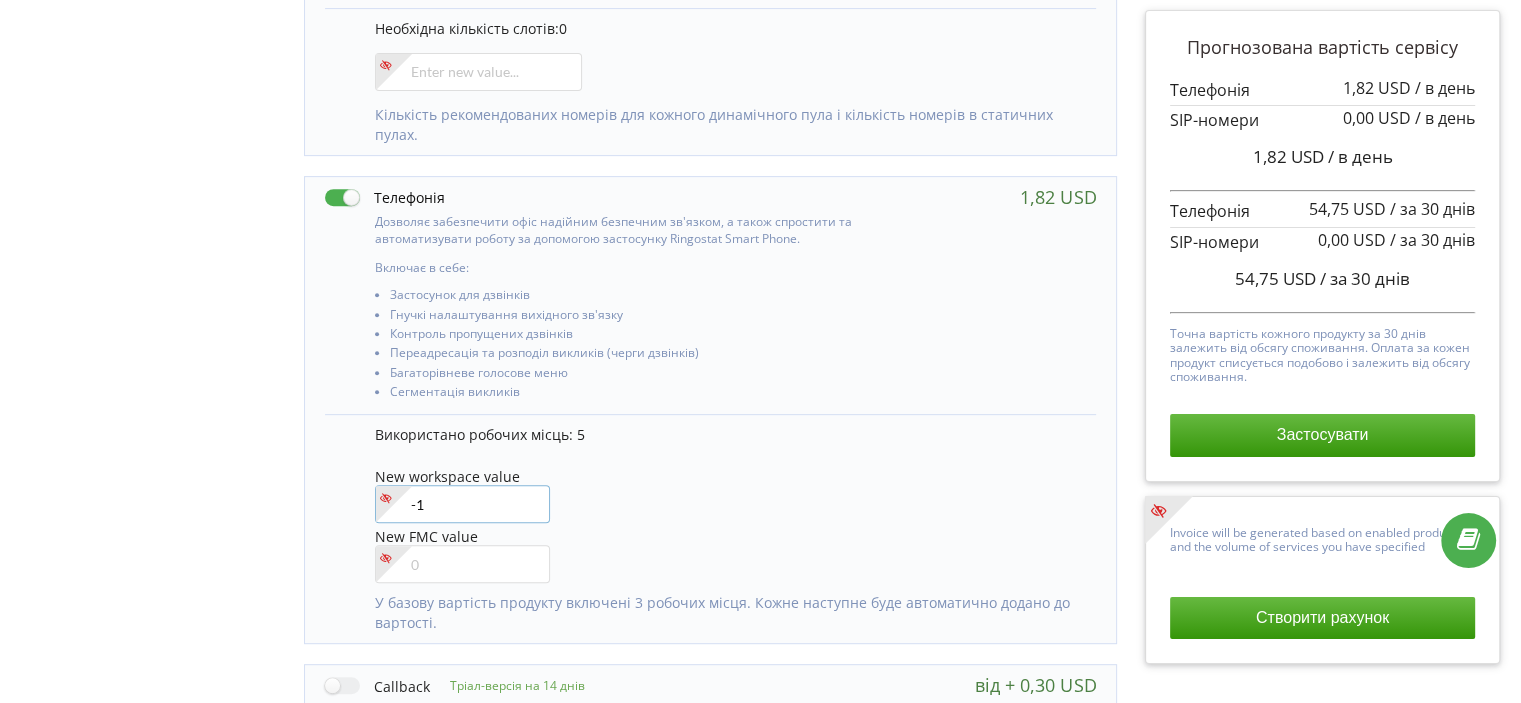 click on "-1" at bounding box center (462, 504) 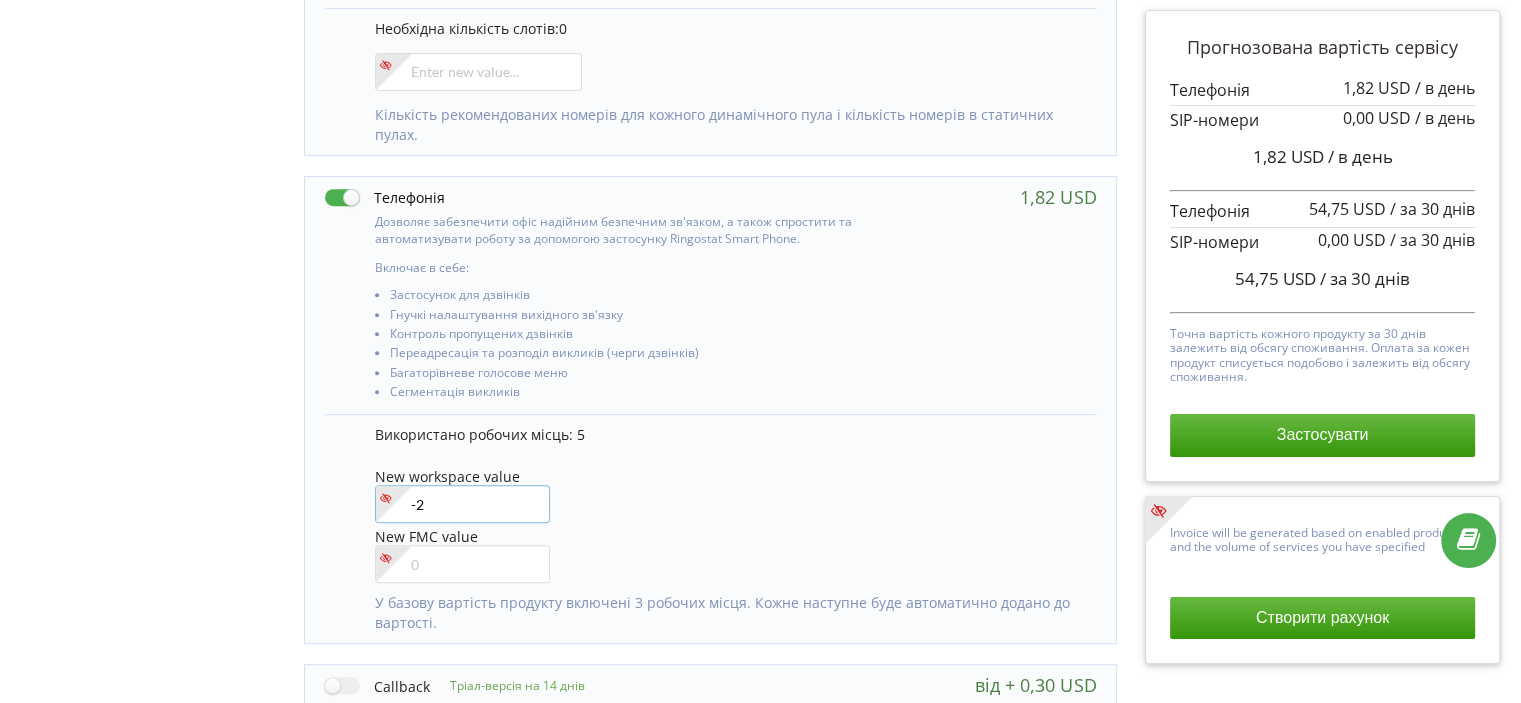 click on "-2" at bounding box center (462, 504) 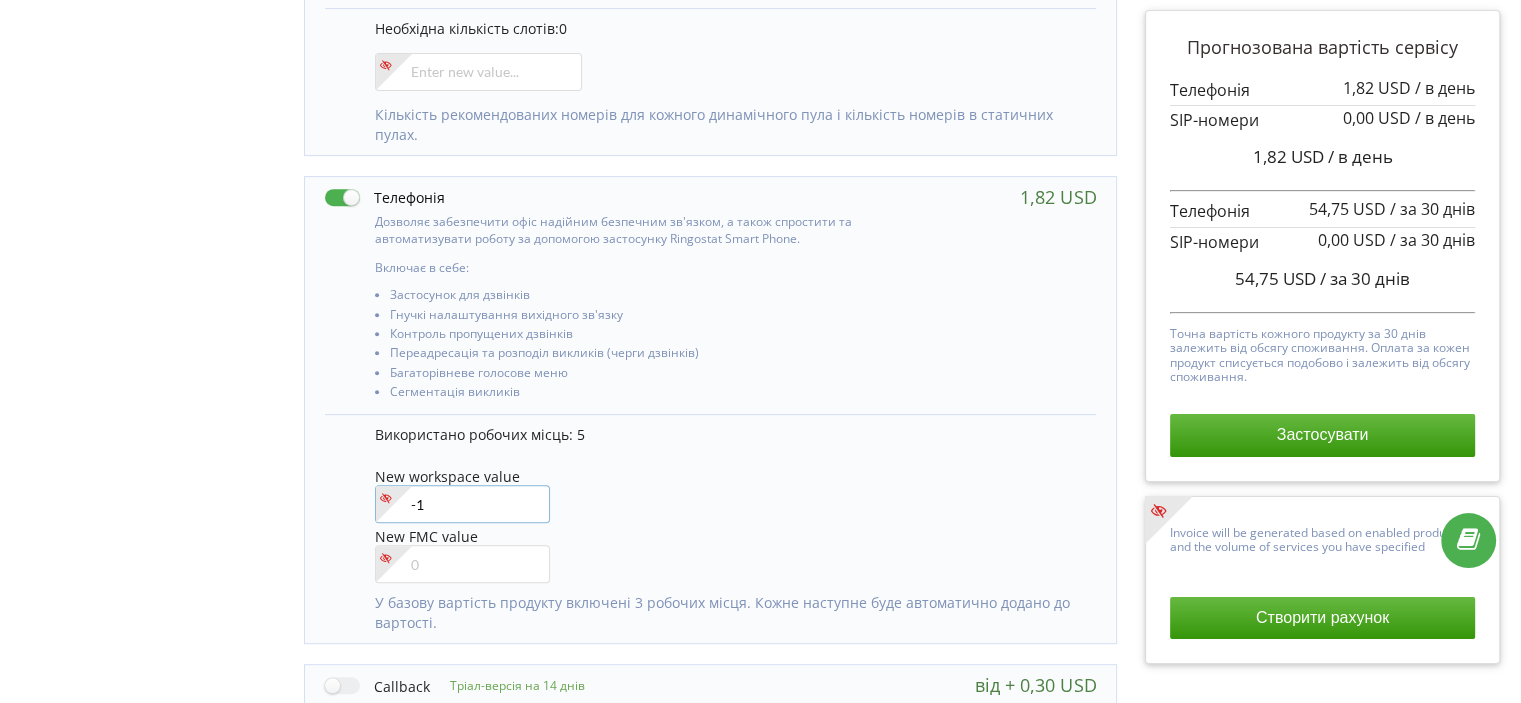 click on "-1" at bounding box center [462, 504] 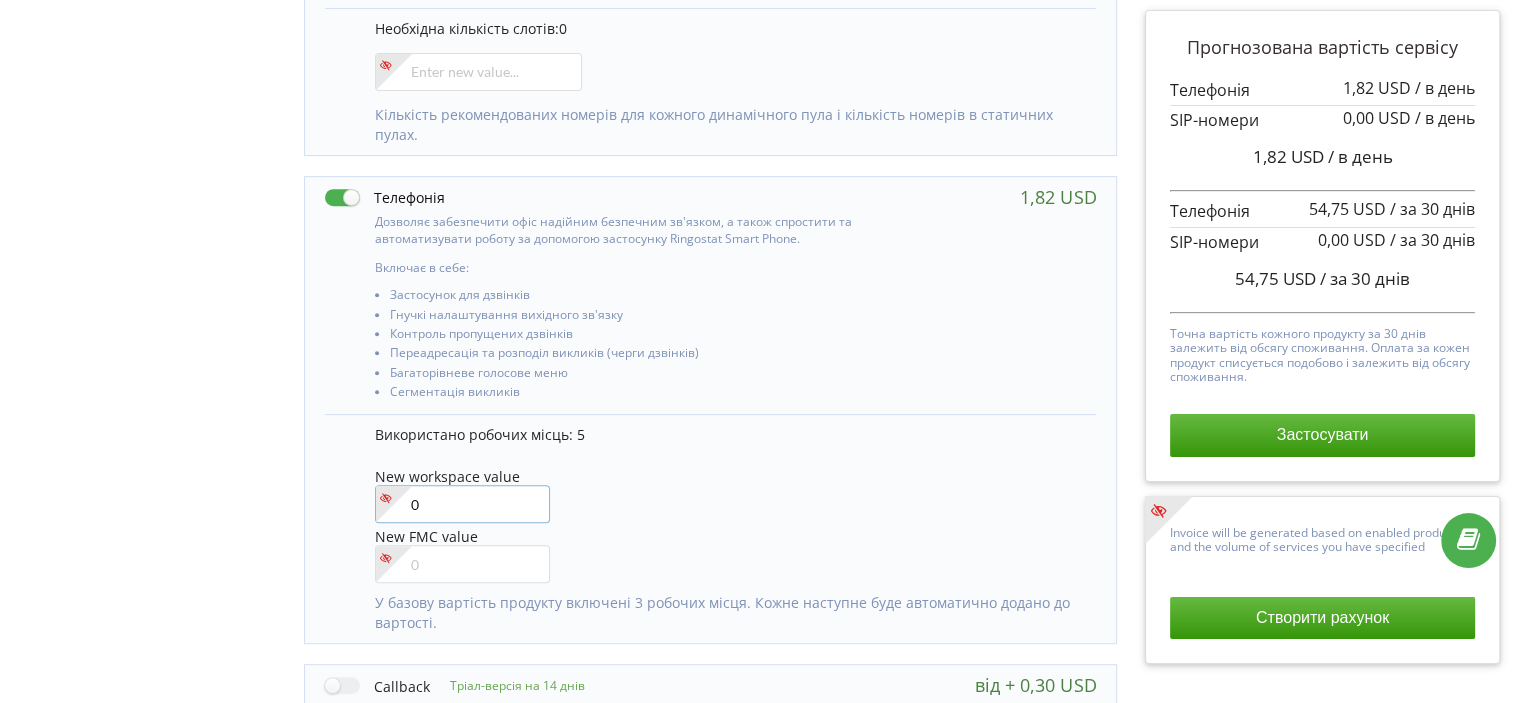 click on "0" at bounding box center [462, 504] 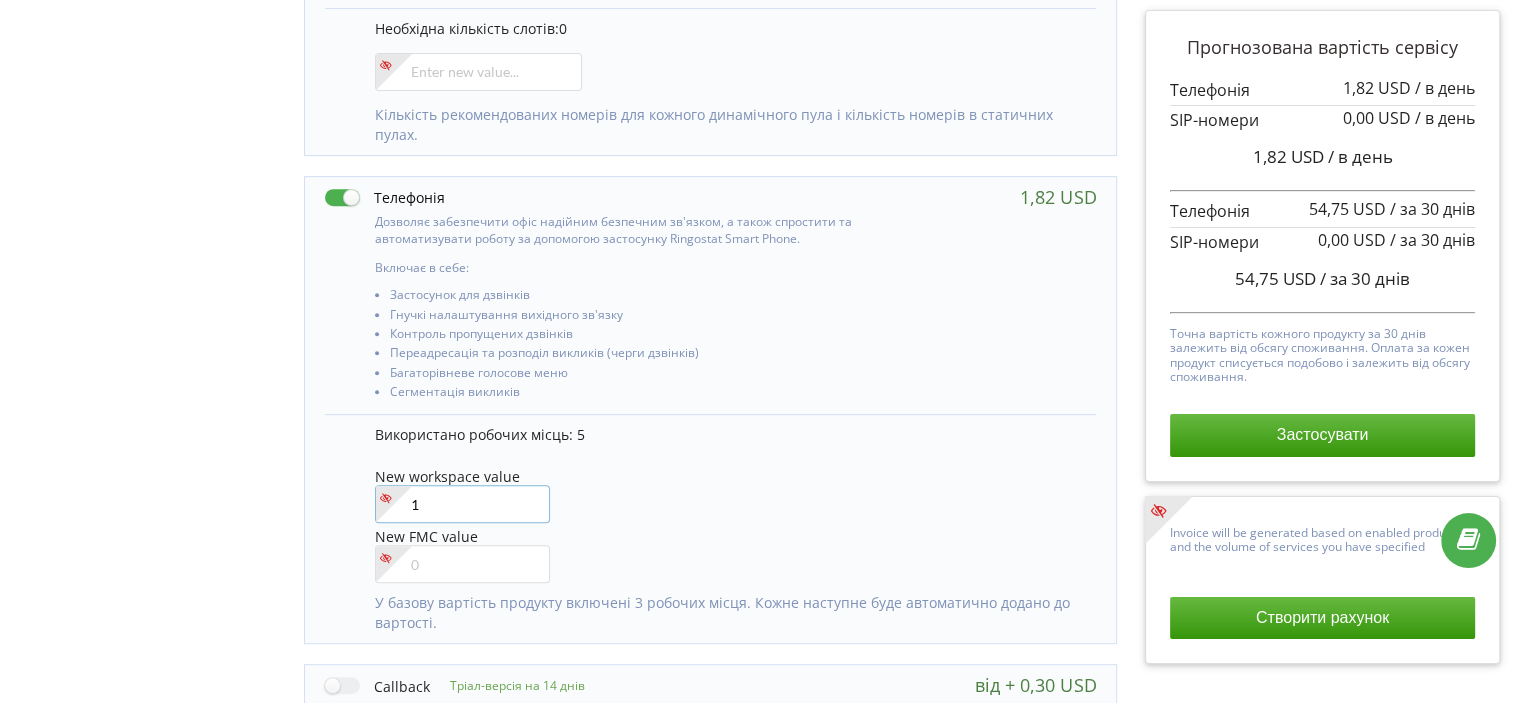 click on "1" at bounding box center (462, 504) 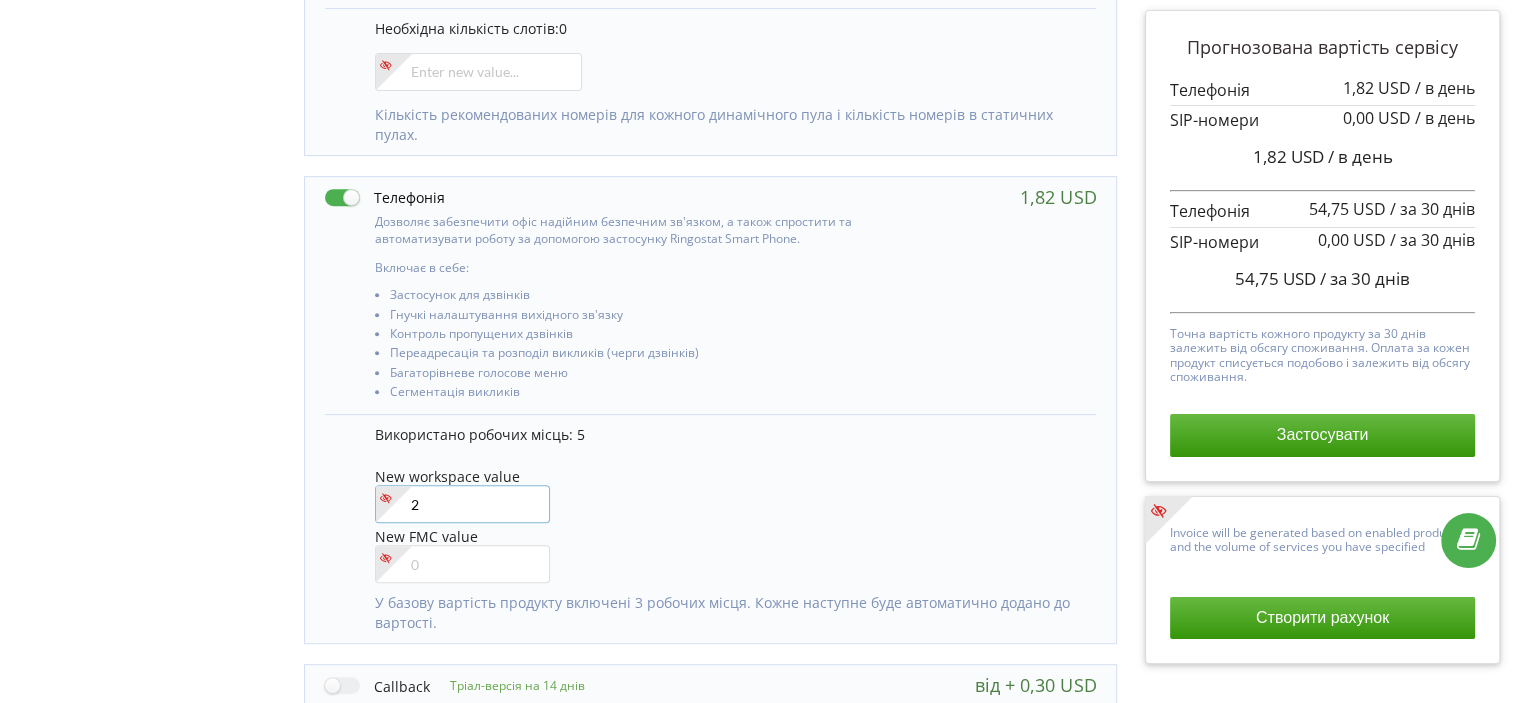 click on "2" at bounding box center (462, 504) 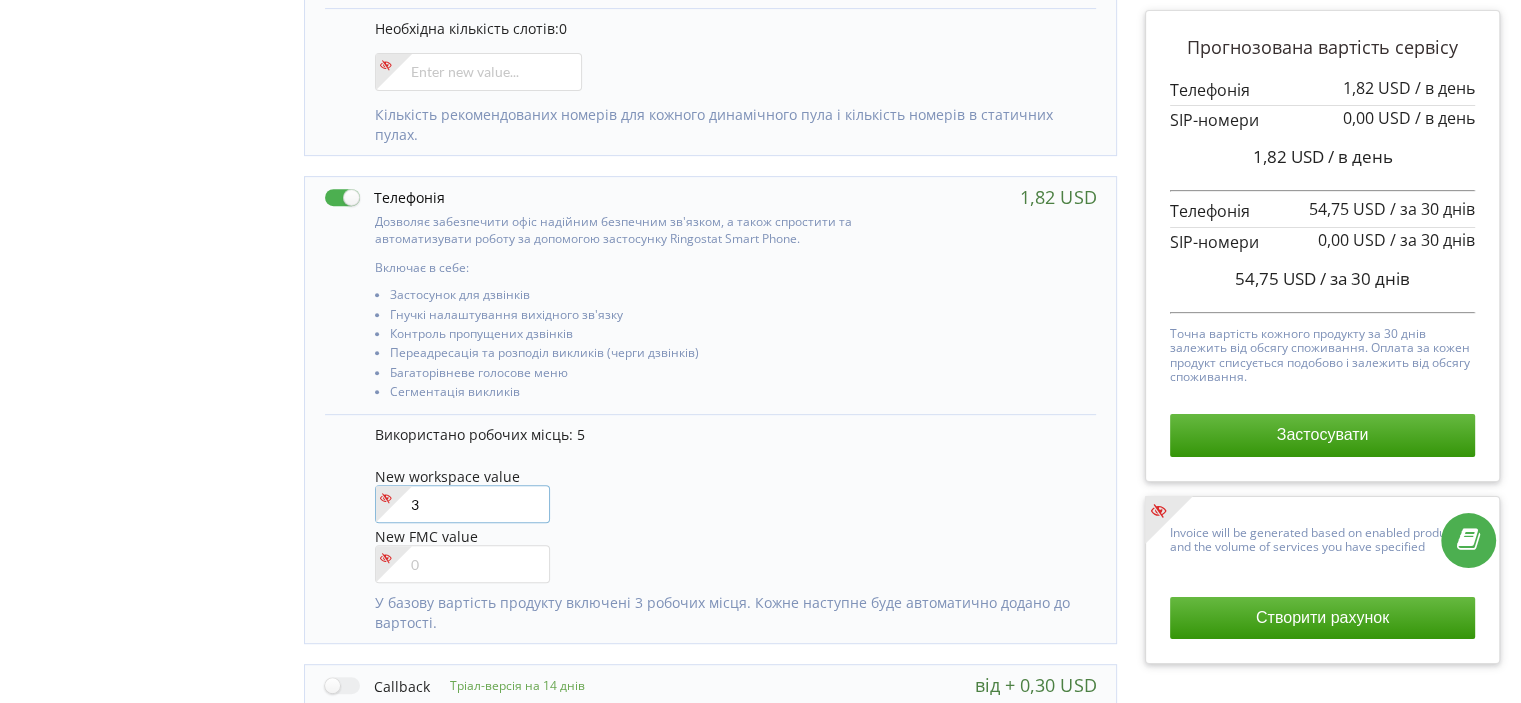 click on "3" at bounding box center [462, 504] 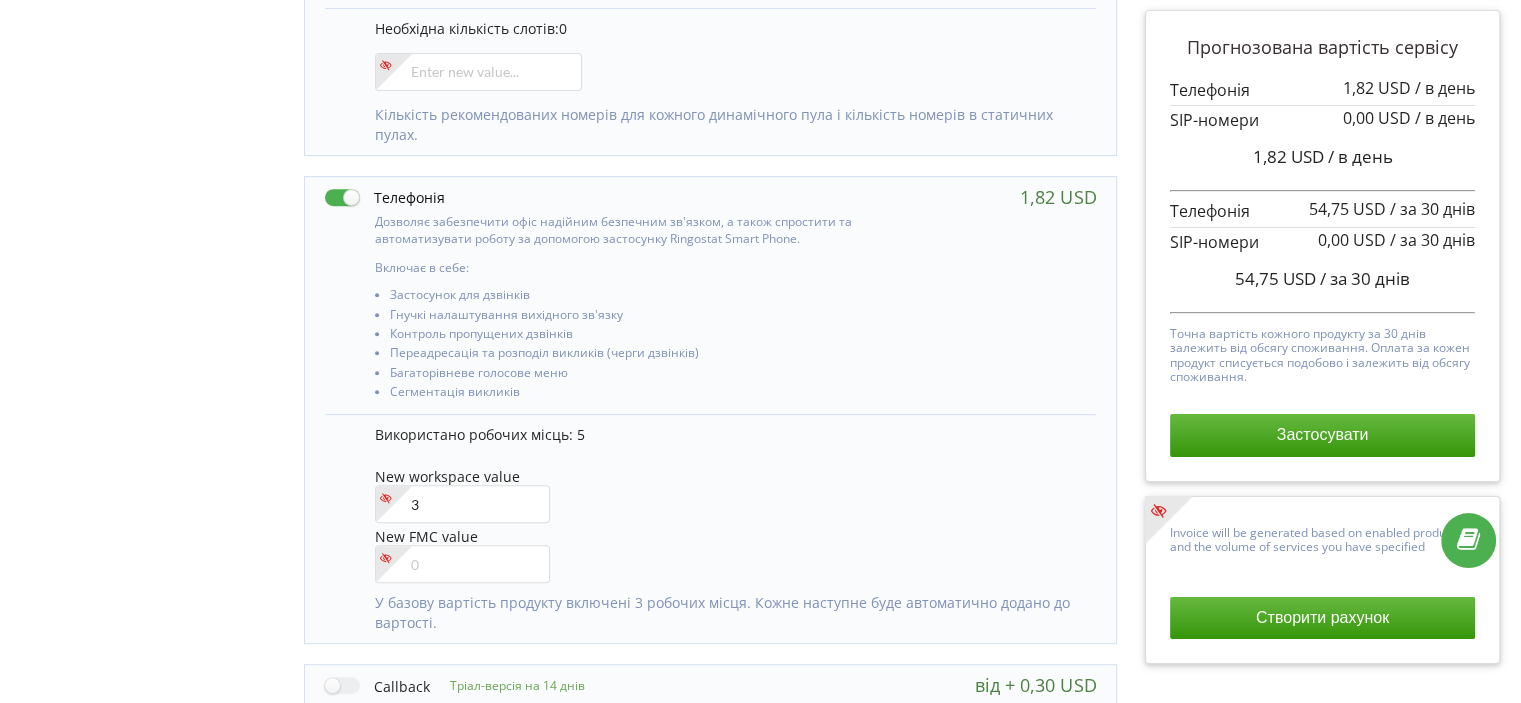 click on "New workspace value
3" at bounding box center (726, 497) 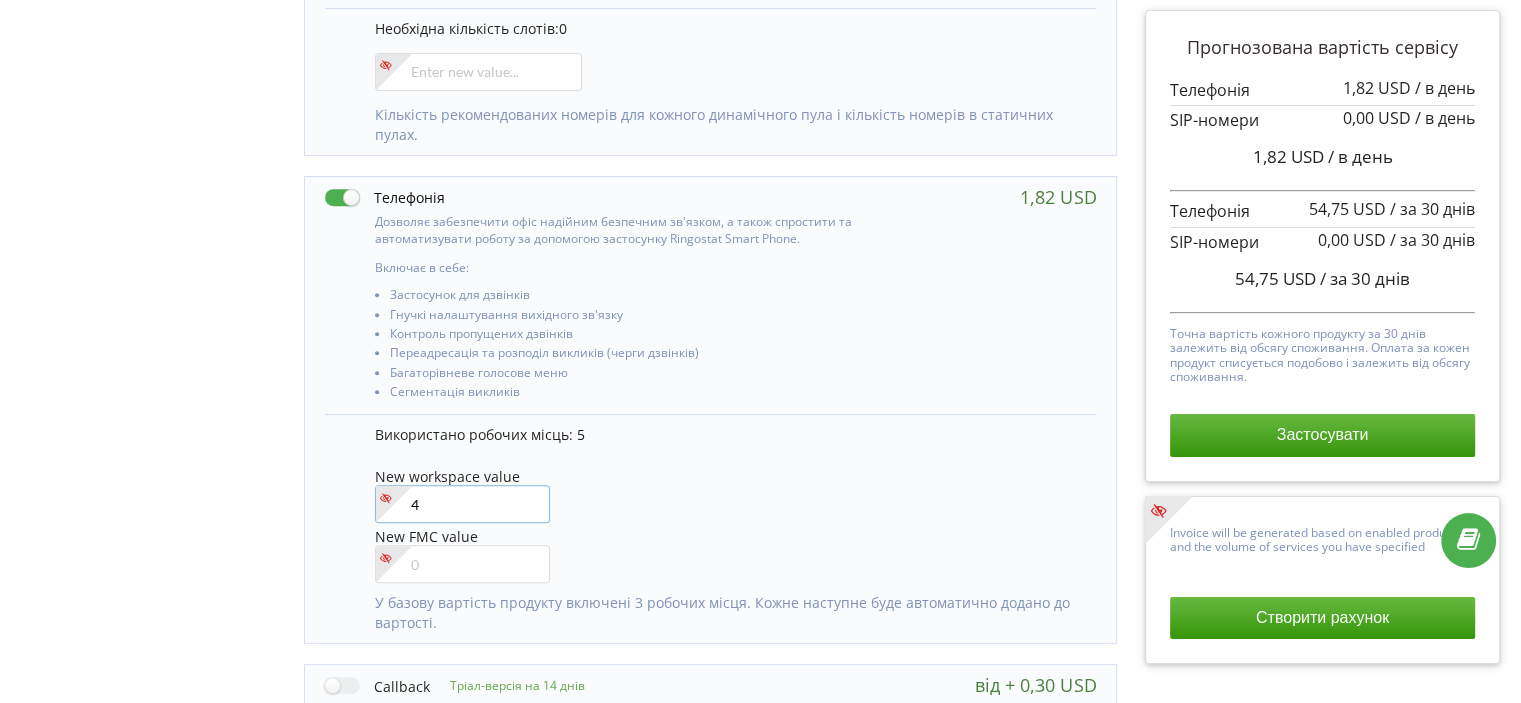 click on "4" at bounding box center (462, 504) 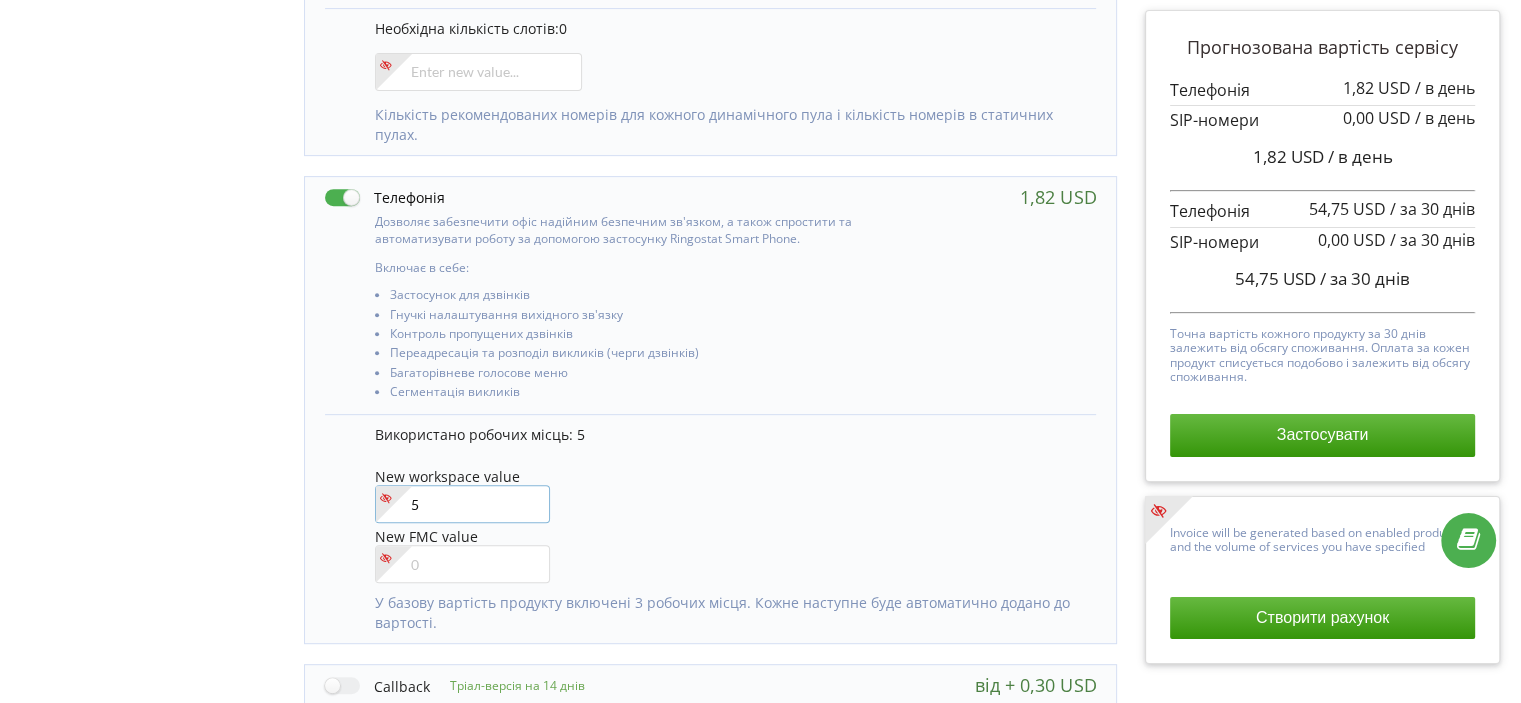 type on "5" 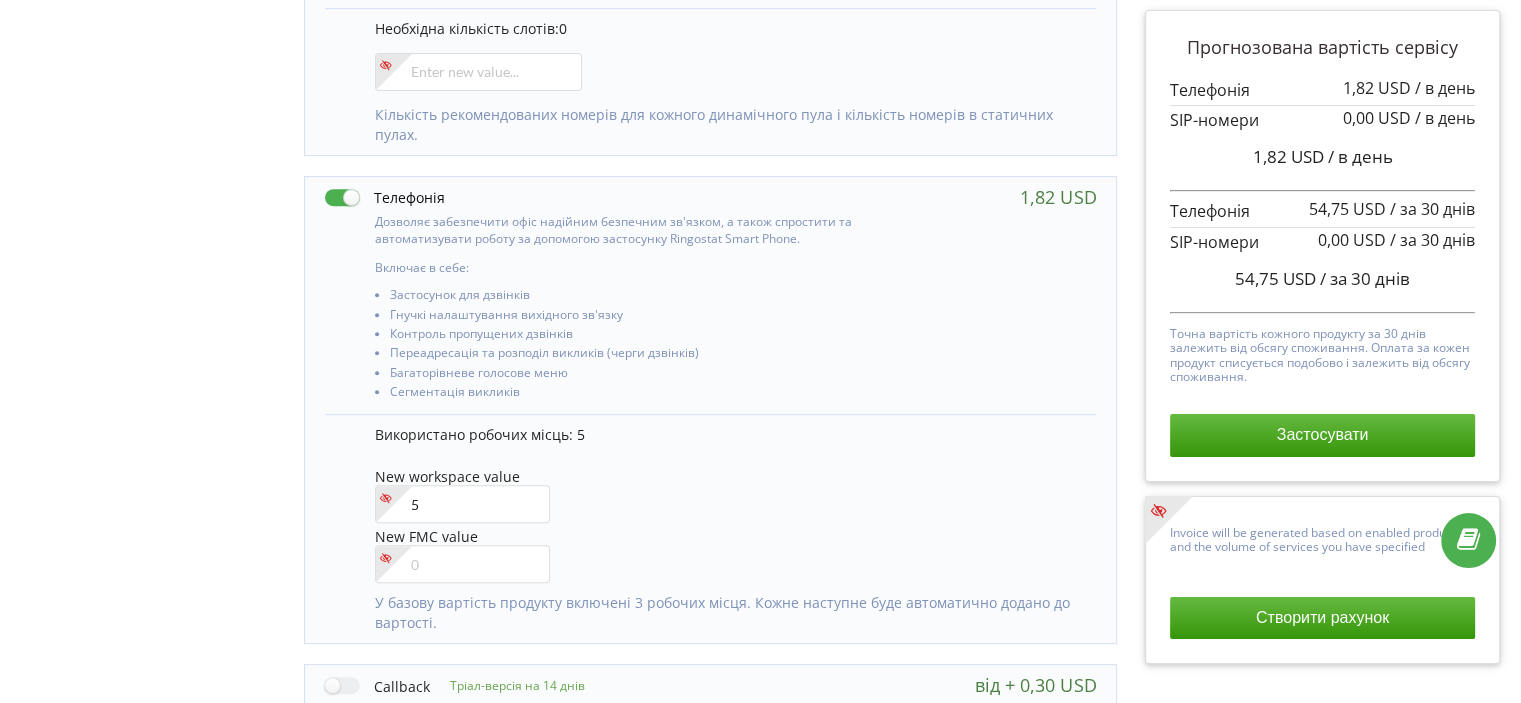 click on "New workspace value
5" at bounding box center [726, 497] 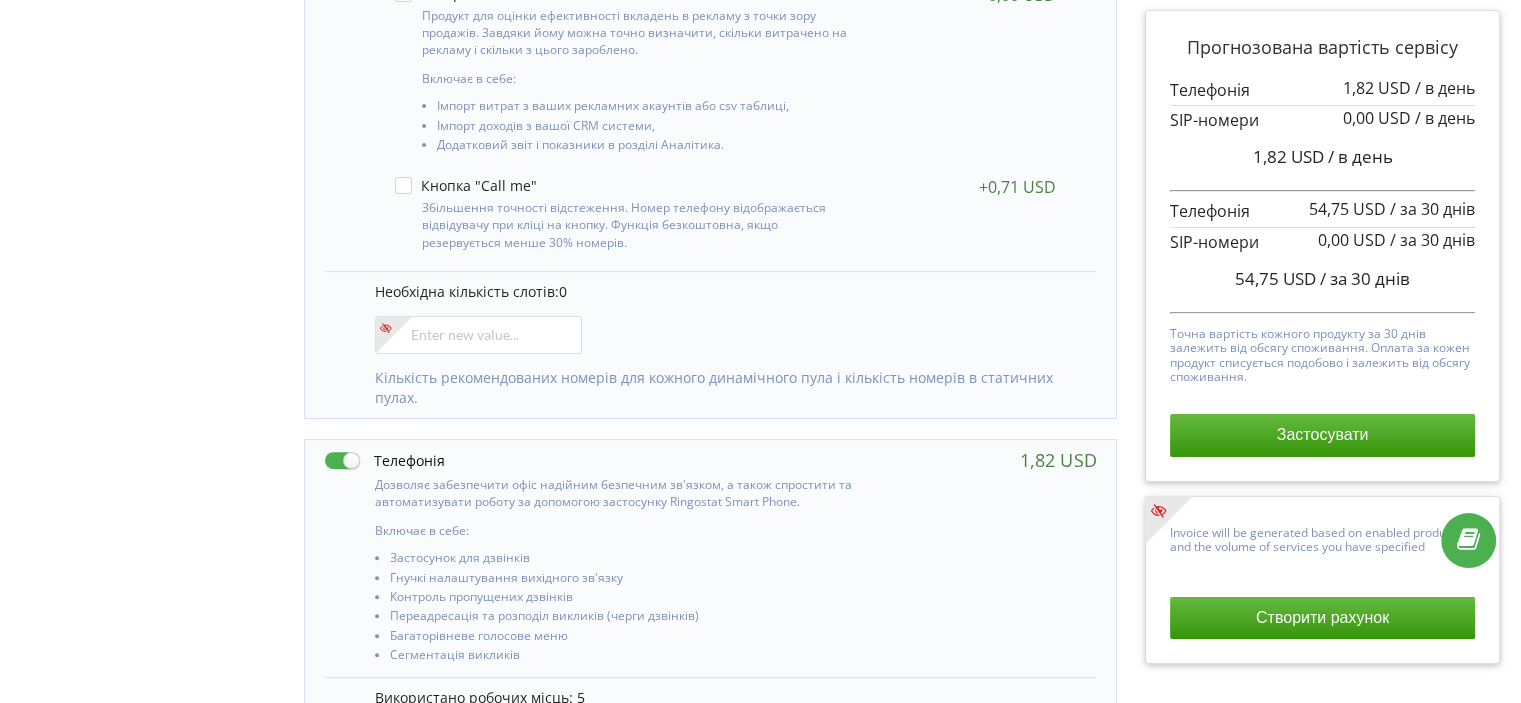 scroll, scrollTop: 504, scrollLeft: 0, axis: vertical 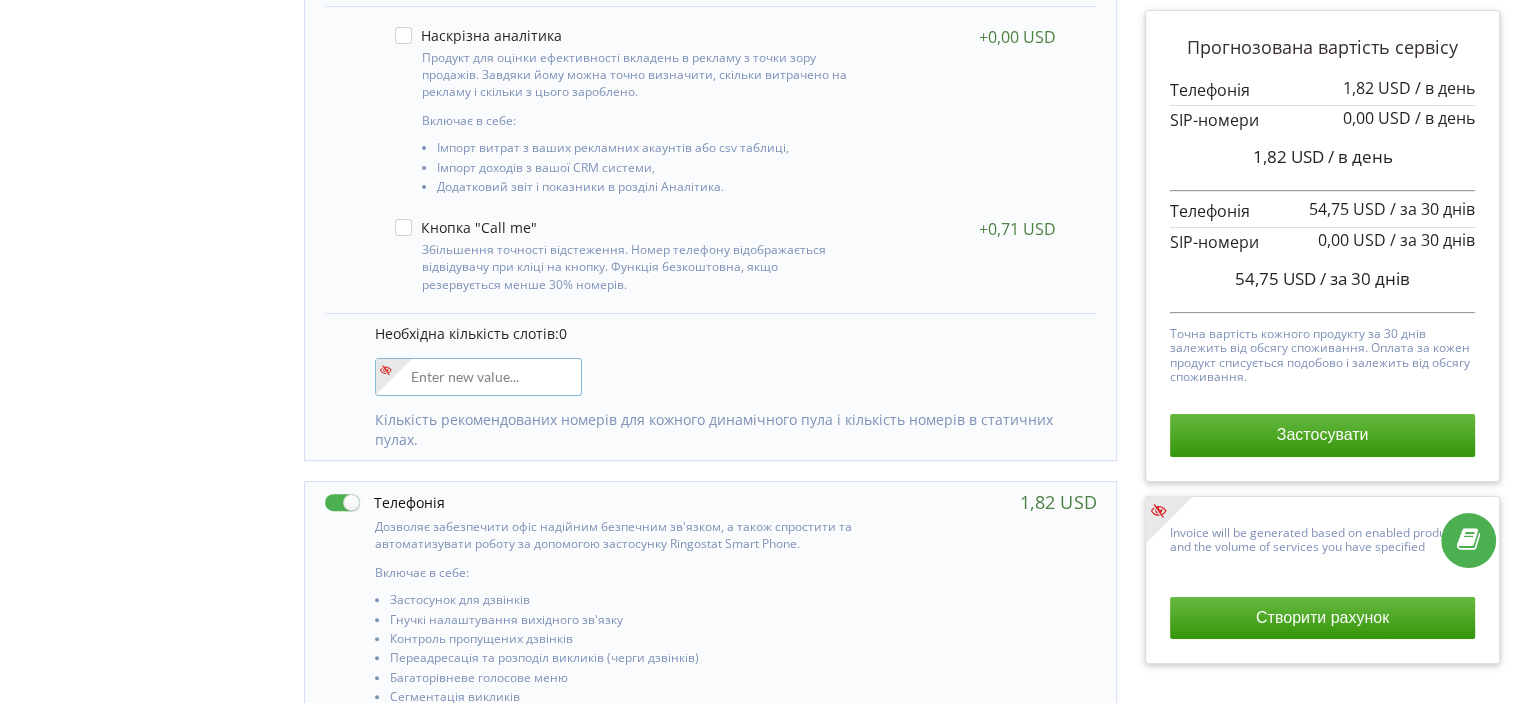 click at bounding box center (478, 377) 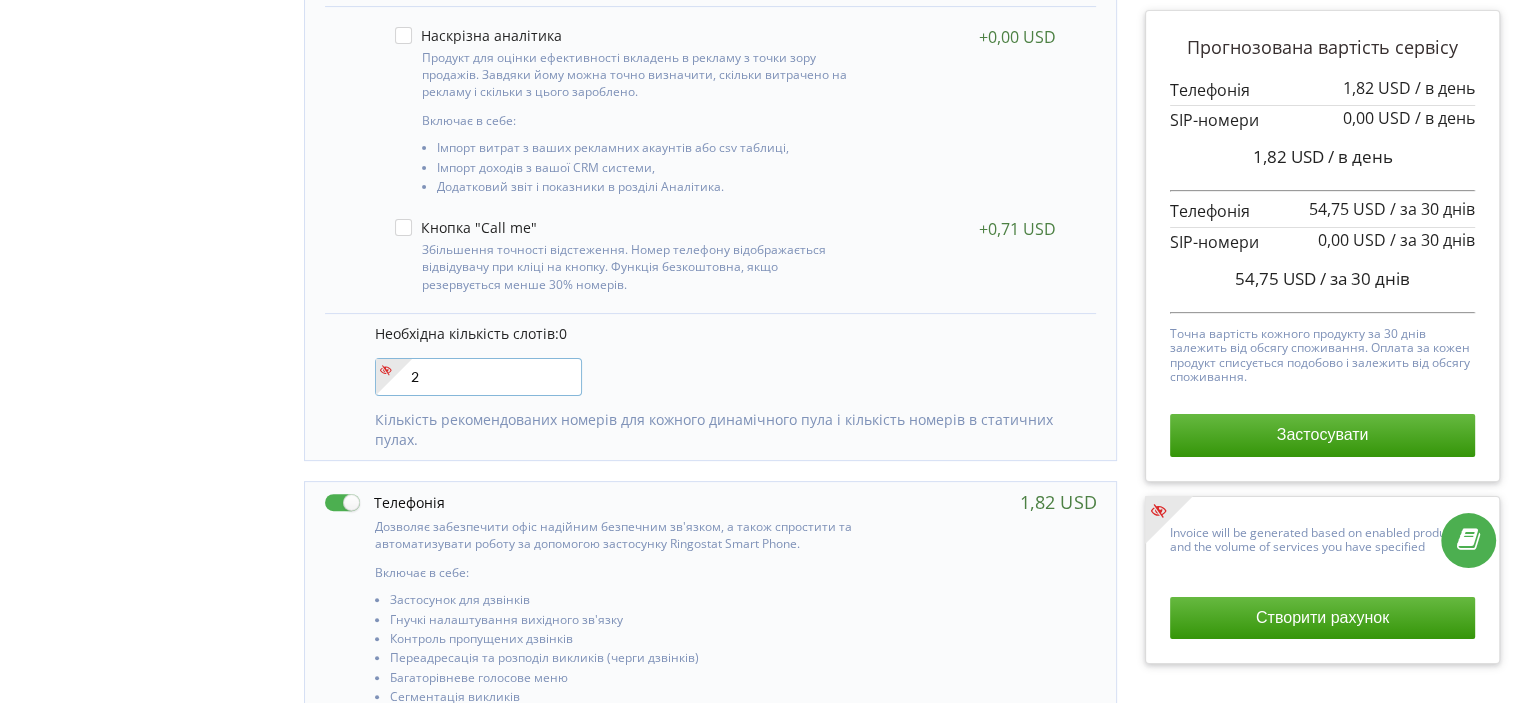type on "2" 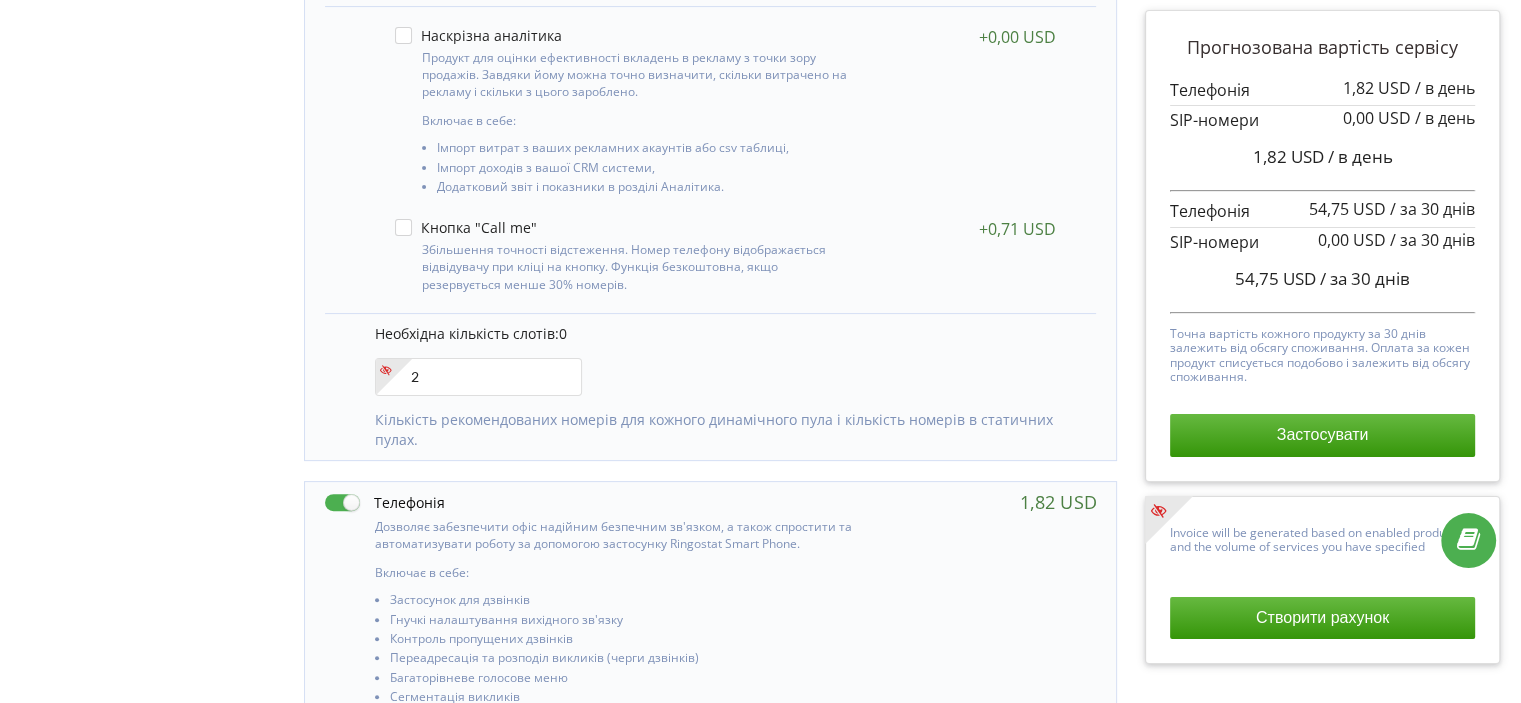 click on "Необхідна кількість слотів:   0
2
Кількість рекомендованих номерів для кожного динамічного пула і кількість номерів в статичних пулах." at bounding box center [711, 386] 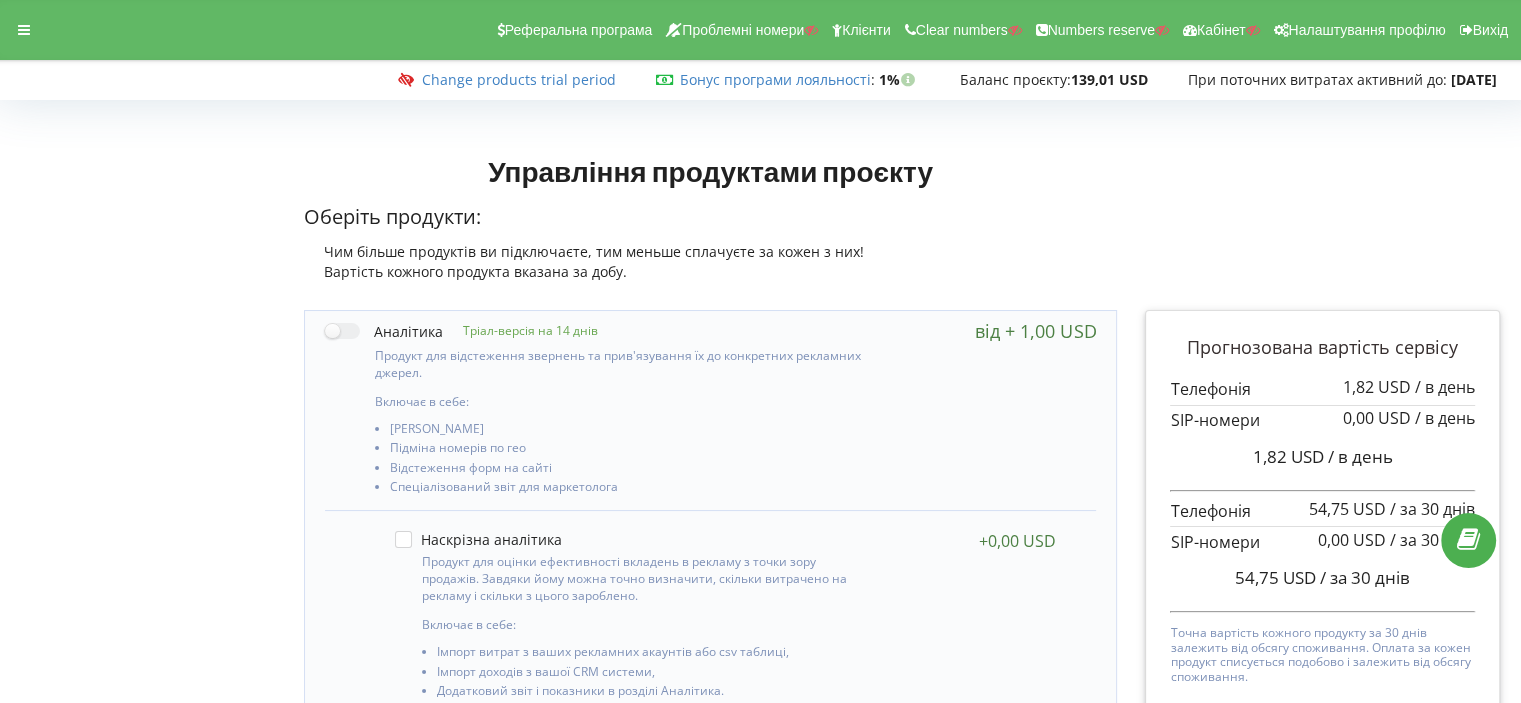 scroll, scrollTop: 0, scrollLeft: 0, axis: both 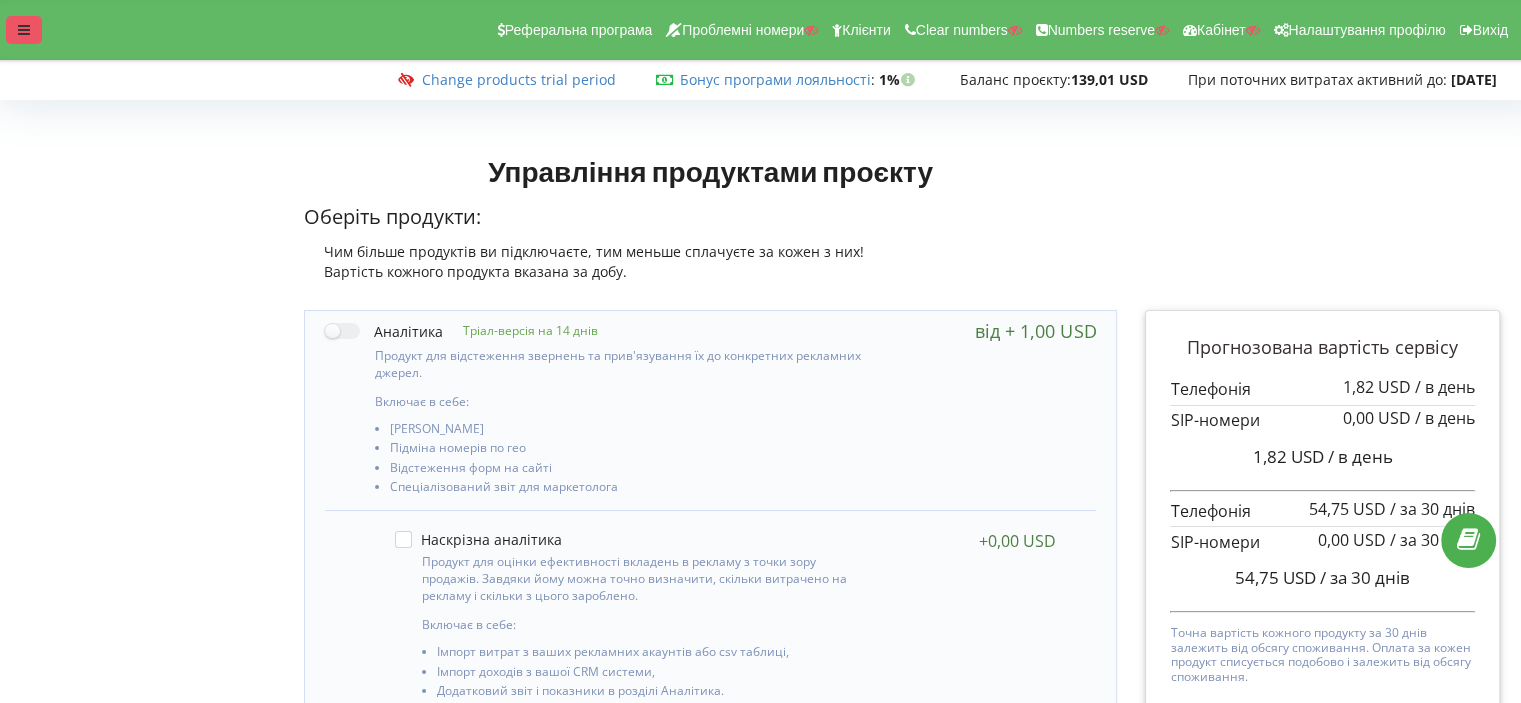click at bounding box center [24, 30] 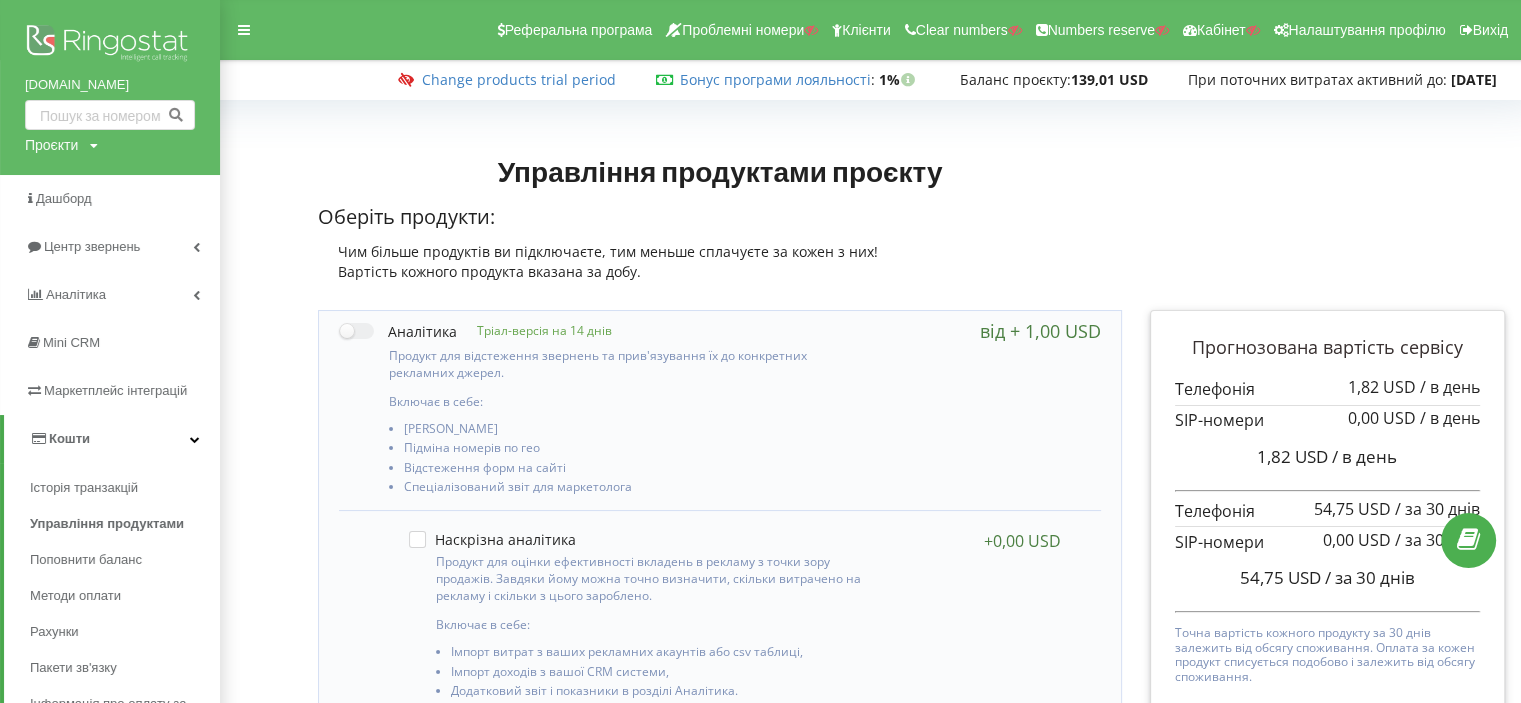 click at bounding box center (110, 45) 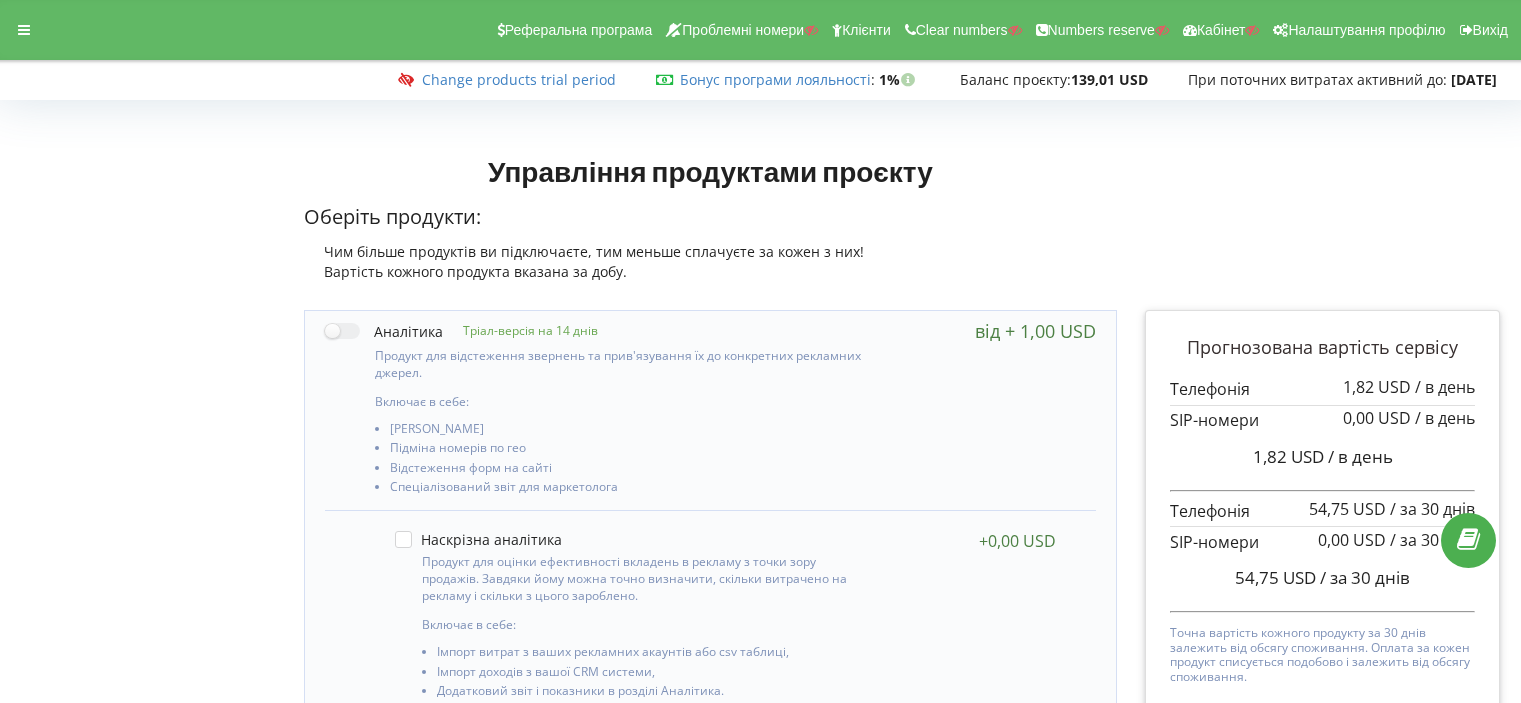 scroll, scrollTop: 0, scrollLeft: 0, axis: both 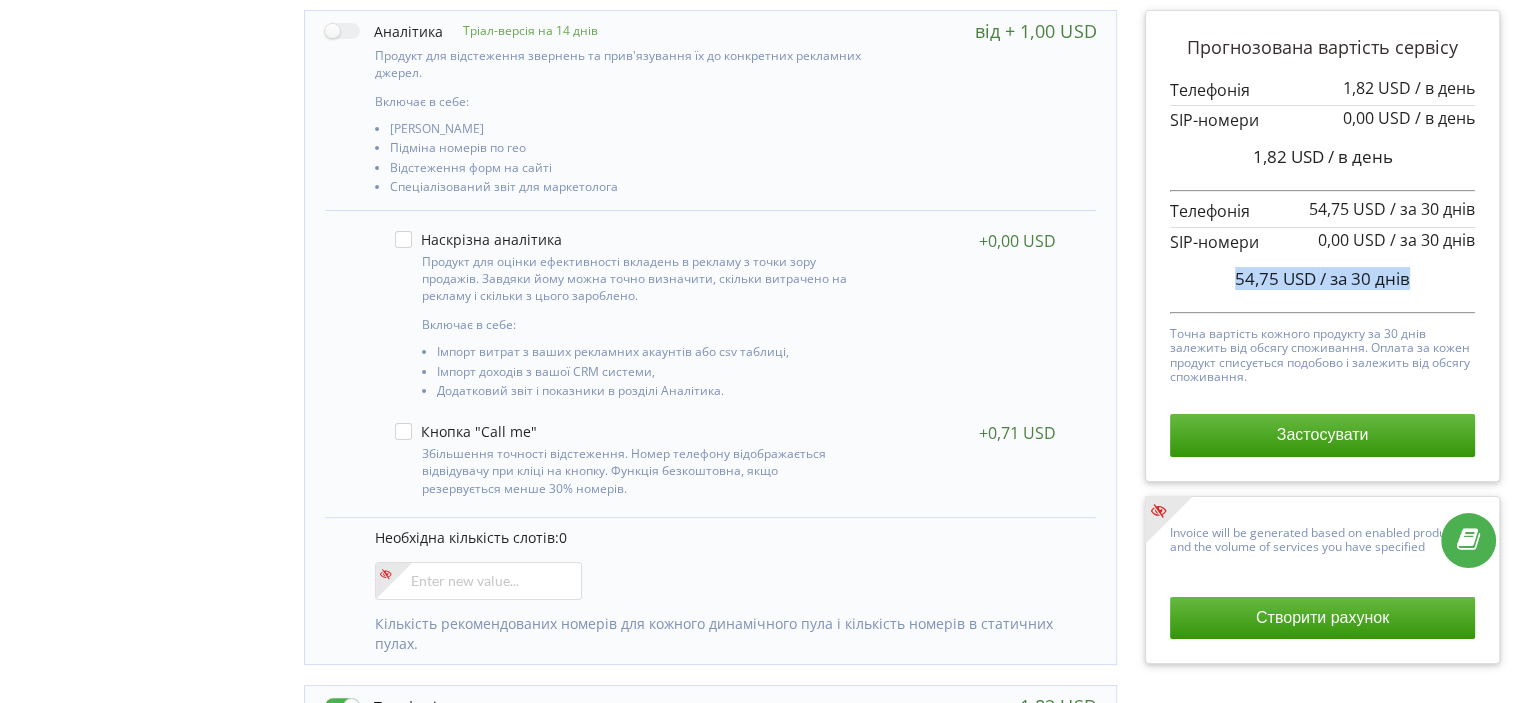 drag, startPoint x: 1228, startPoint y: 279, endPoint x: 1413, endPoint y: 275, distance: 185.04324 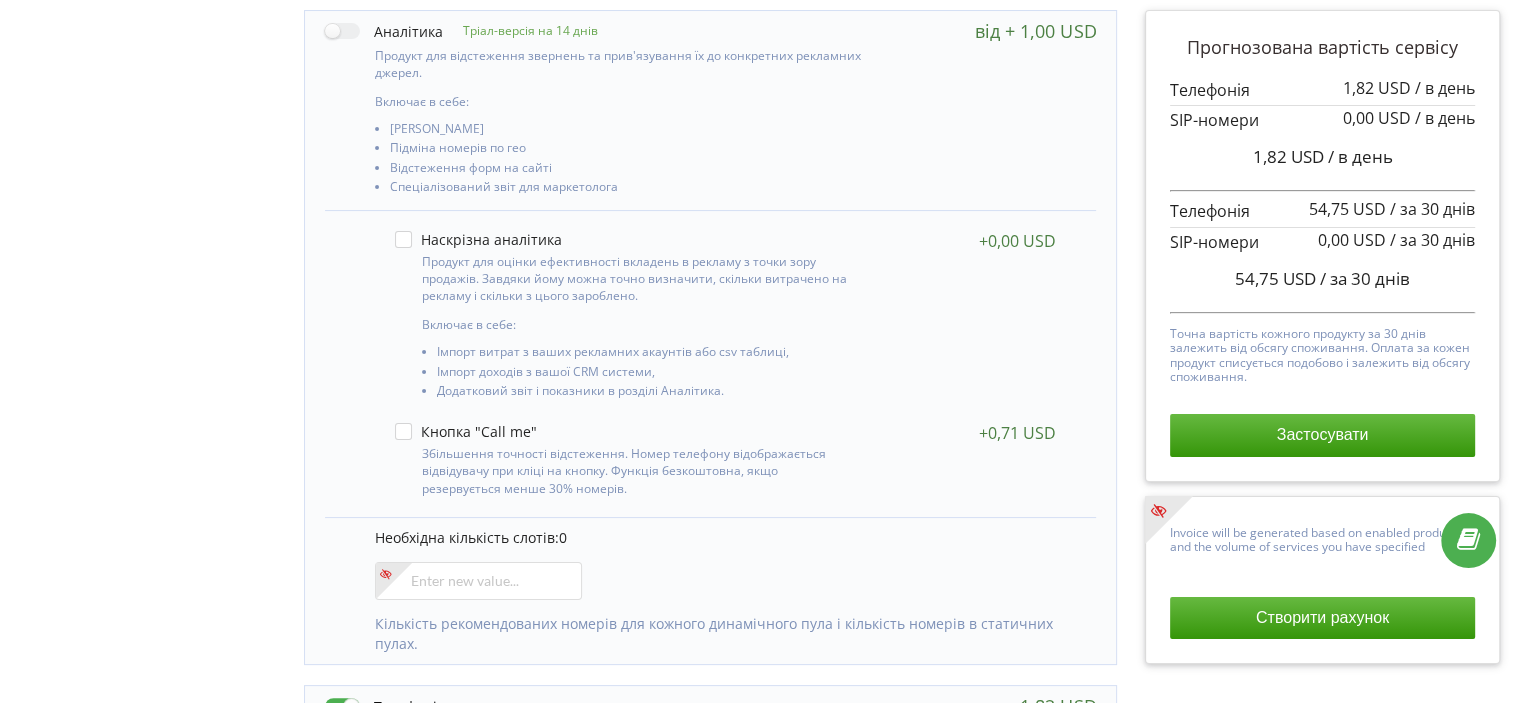 click on "1,82 USD
/ в день" at bounding box center [1322, 157] 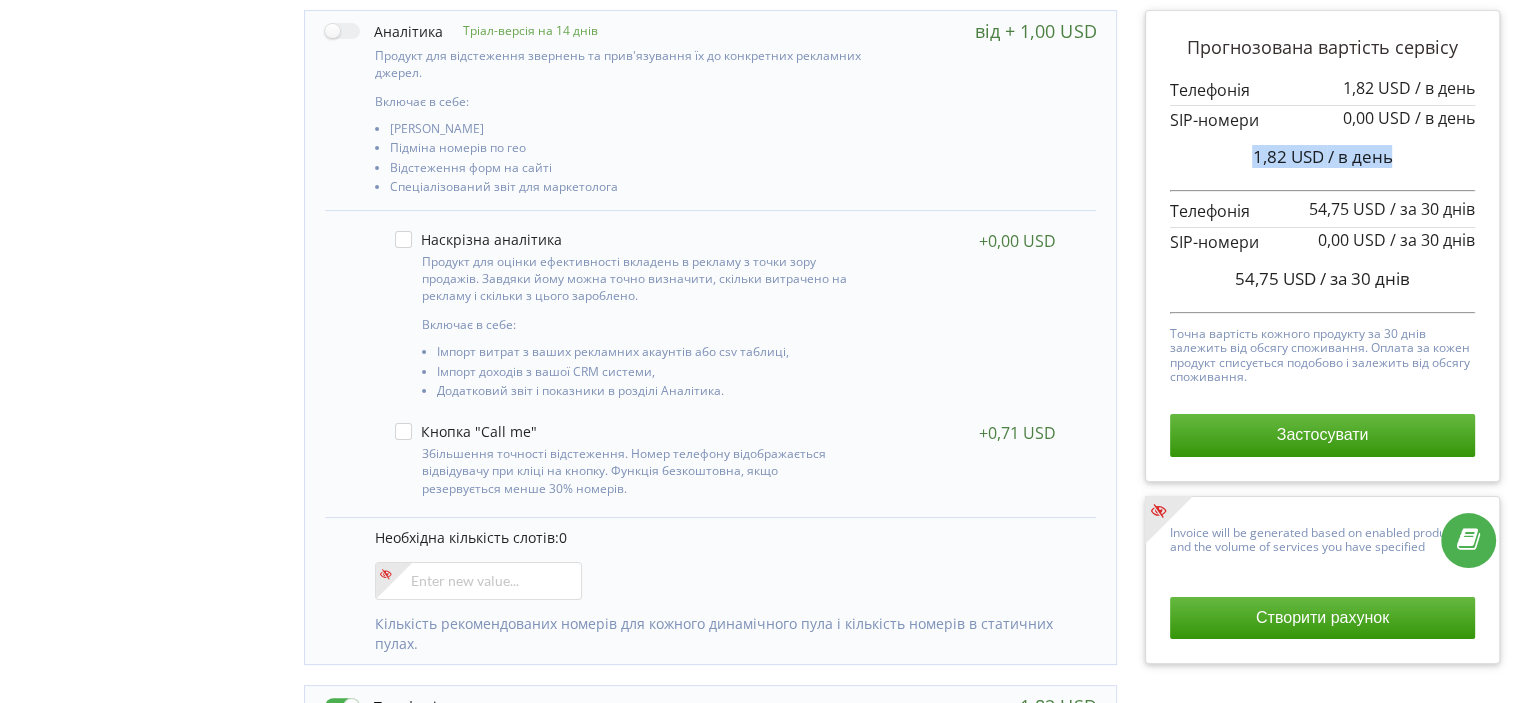 drag, startPoint x: 1242, startPoint y: 154, endPoint x: 1396, endPoint y: 161, distance: 154.15901 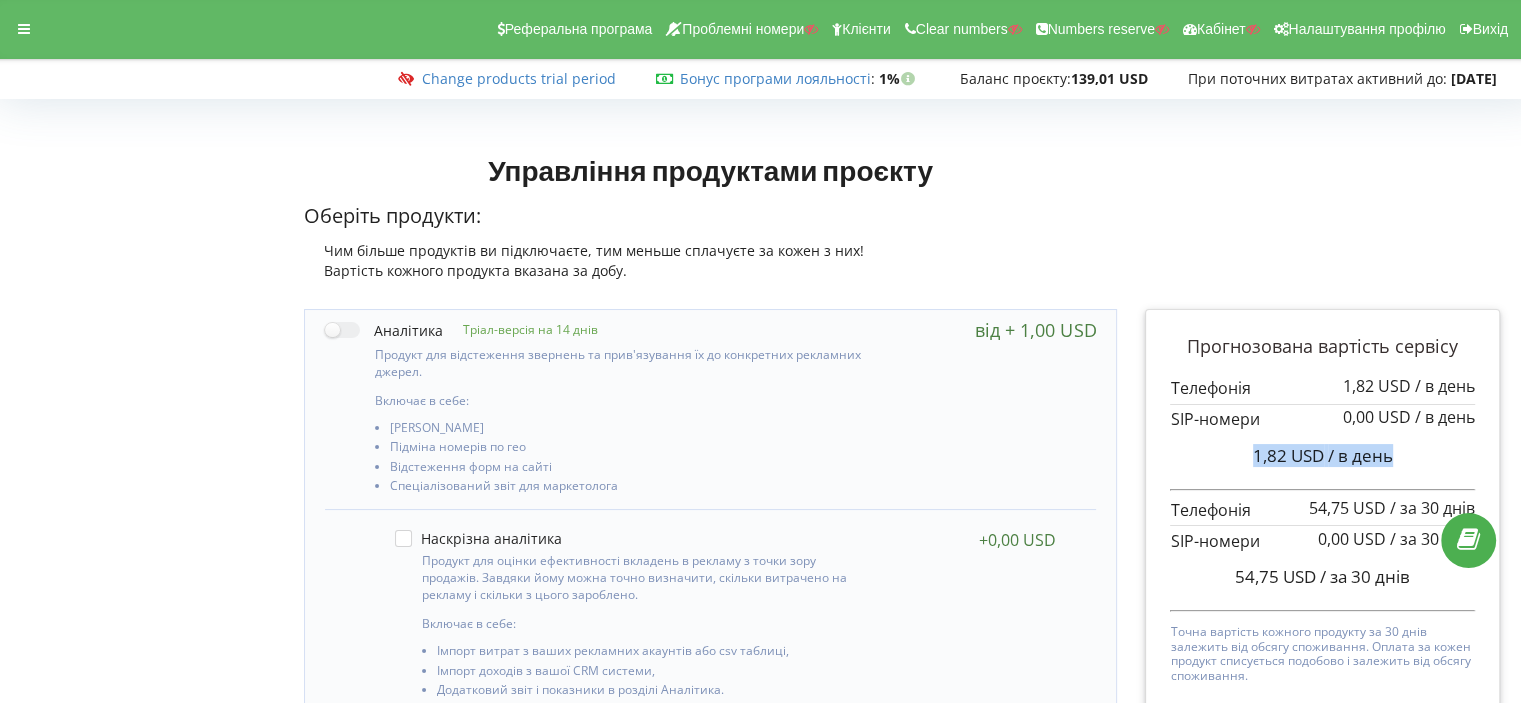 scroll, scrollTop: 0, scrollLeft: 0, axis: both 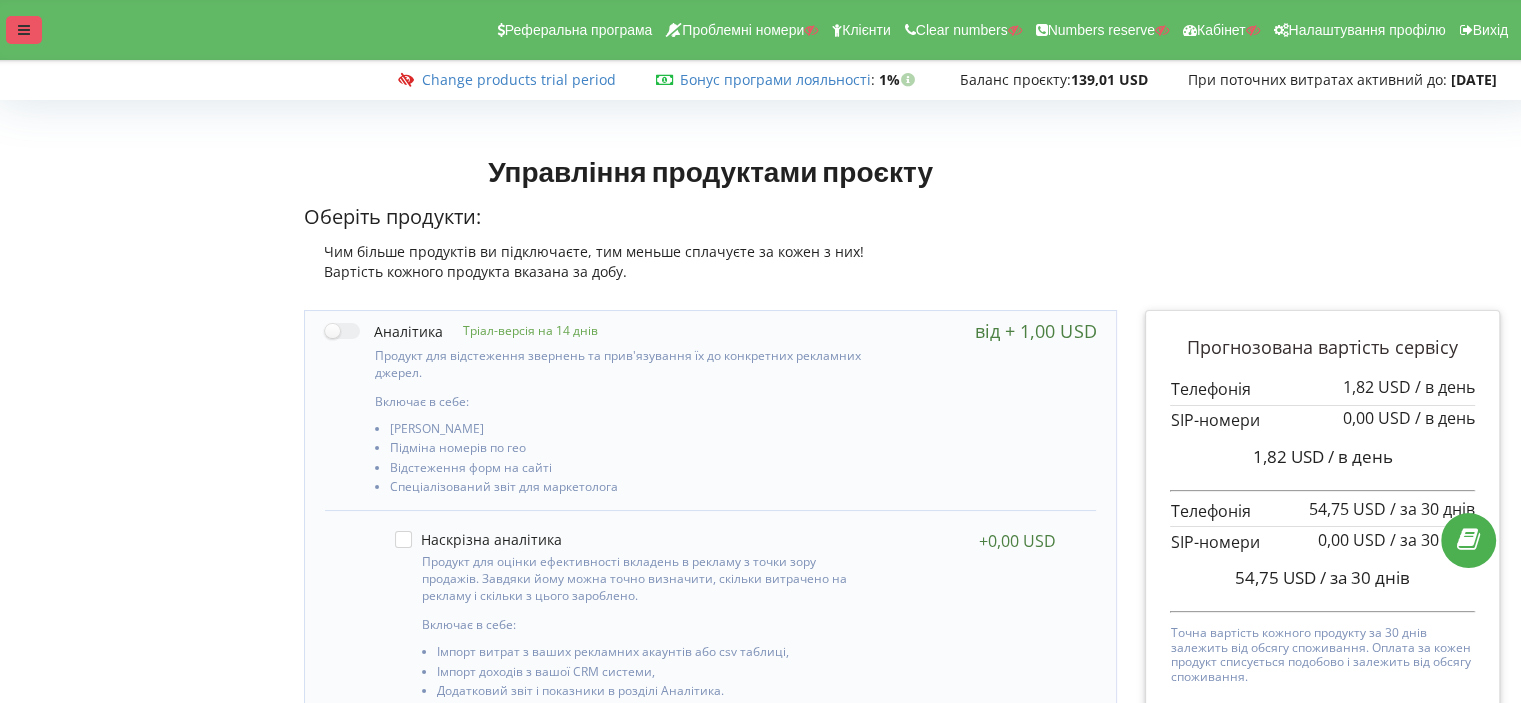 click at bounding box center [24, 30] 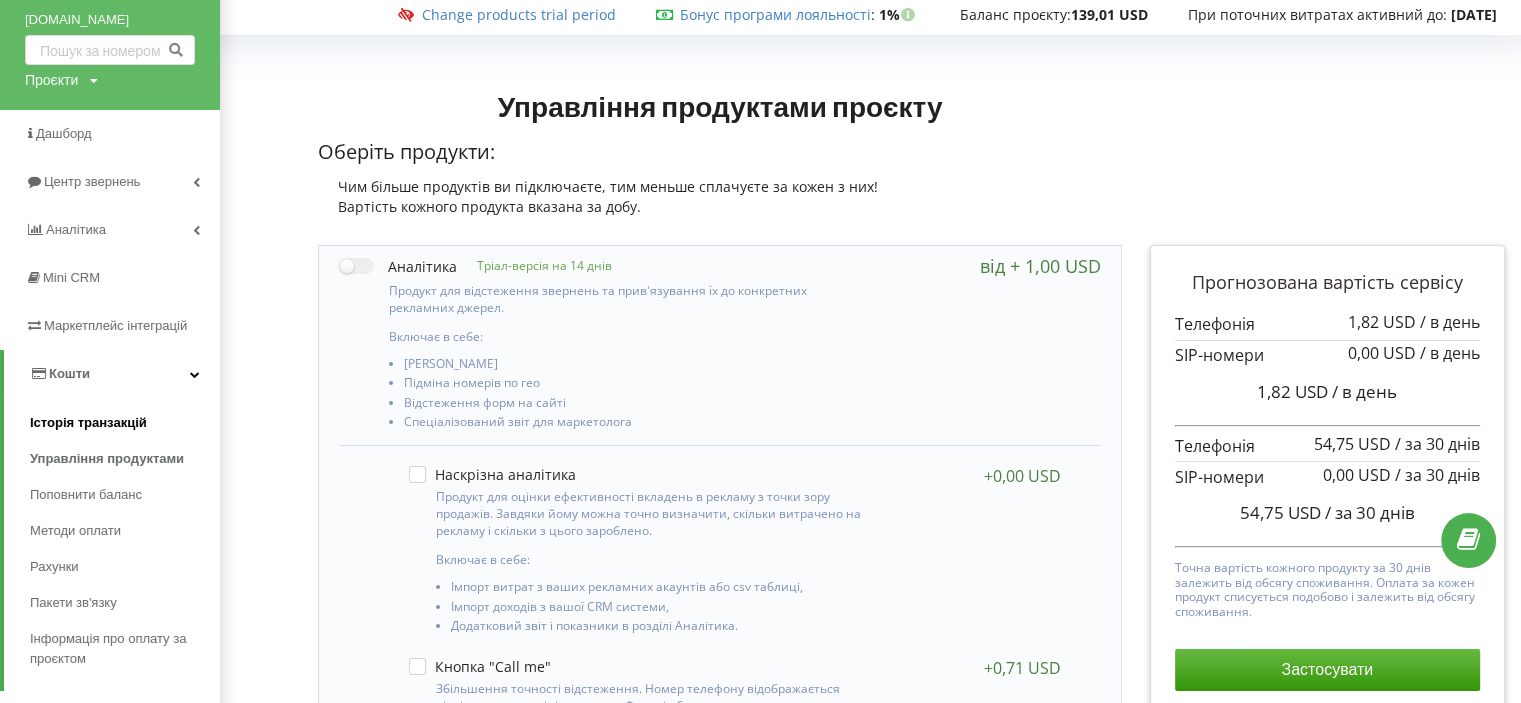 scroll, scrollTop: 100, scrollLeft: 0, axis: vertical 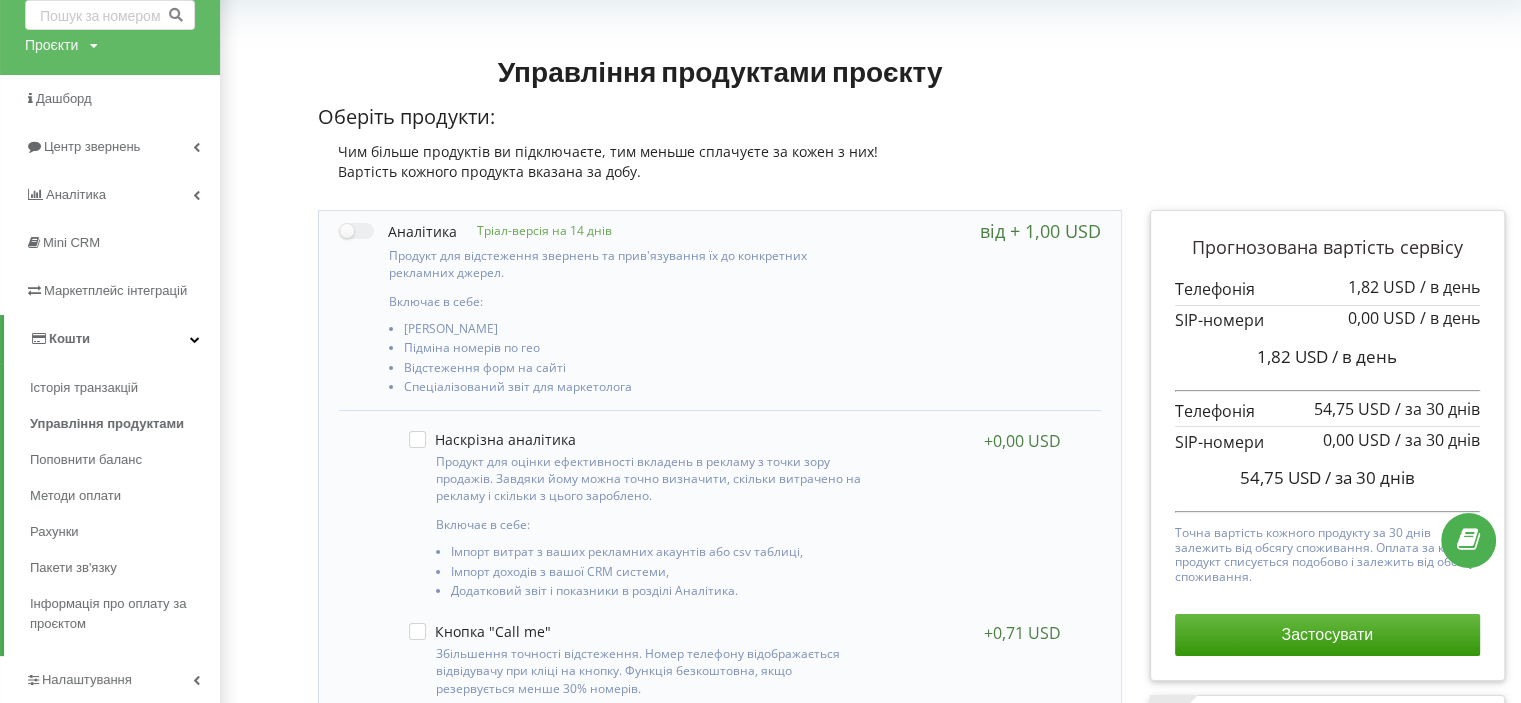 click on "Кошти" at bounding box center [112, 339] 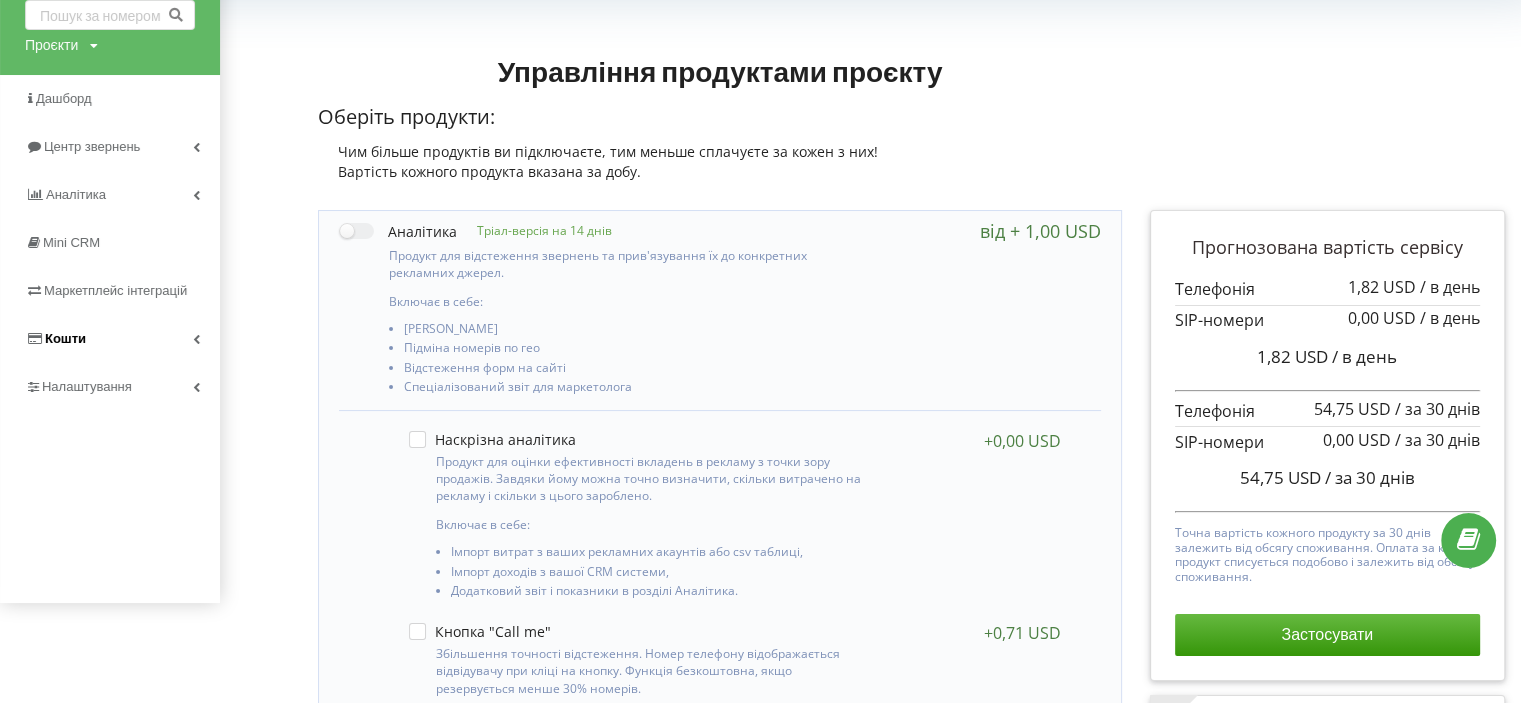 click on "Кошти" at bounding box center [110, 339] 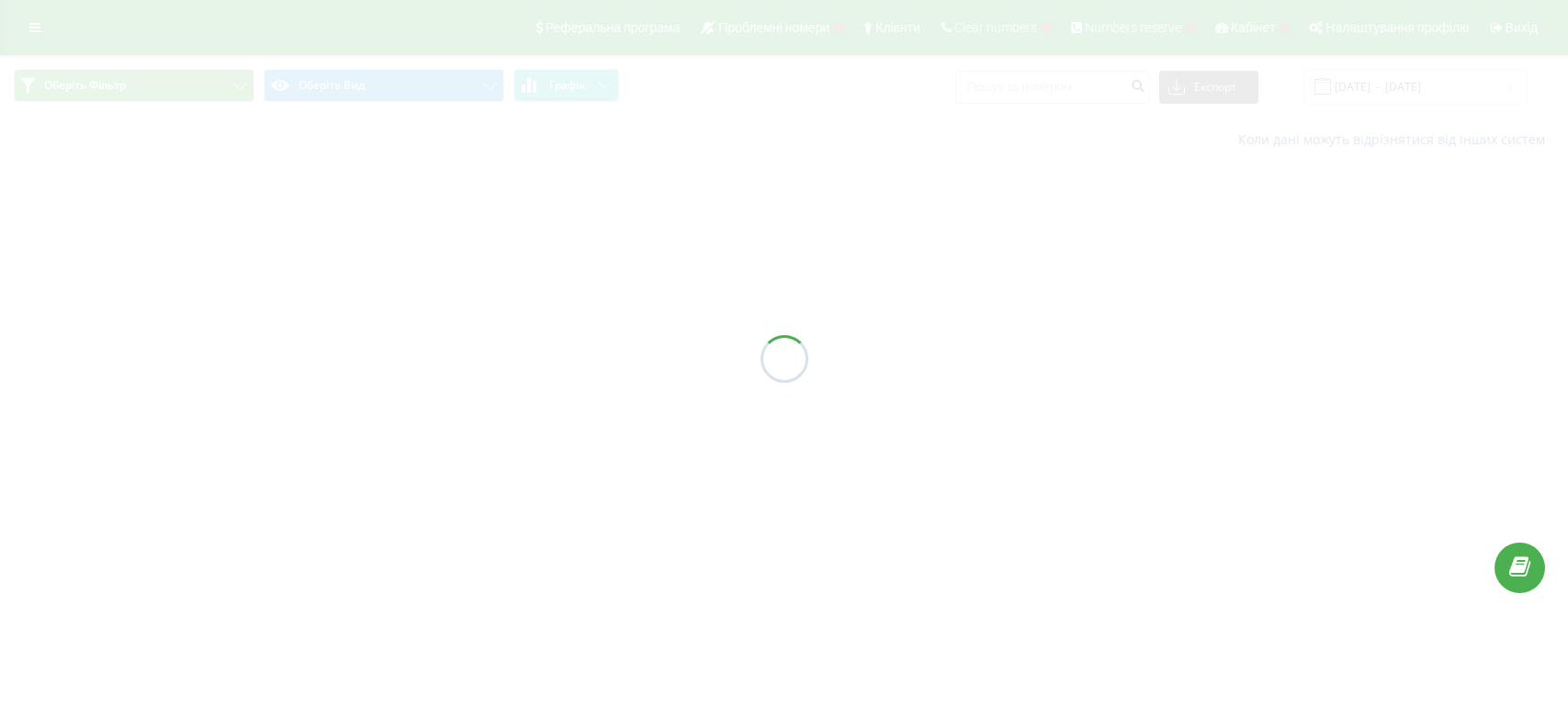 scroll, scrollTop: 0, scrollLeft: 0, axis: both 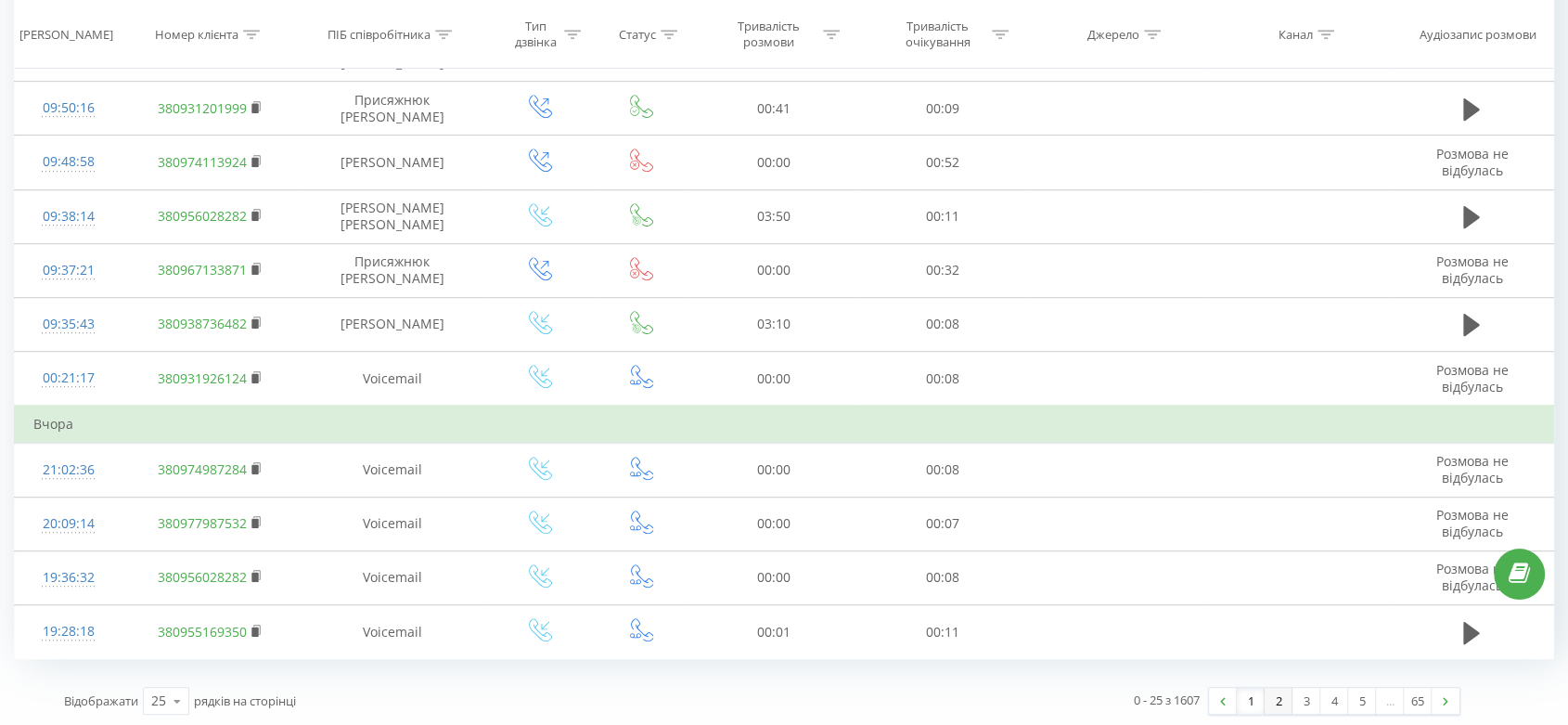 click on "2" at bounding box center (1279, 701) 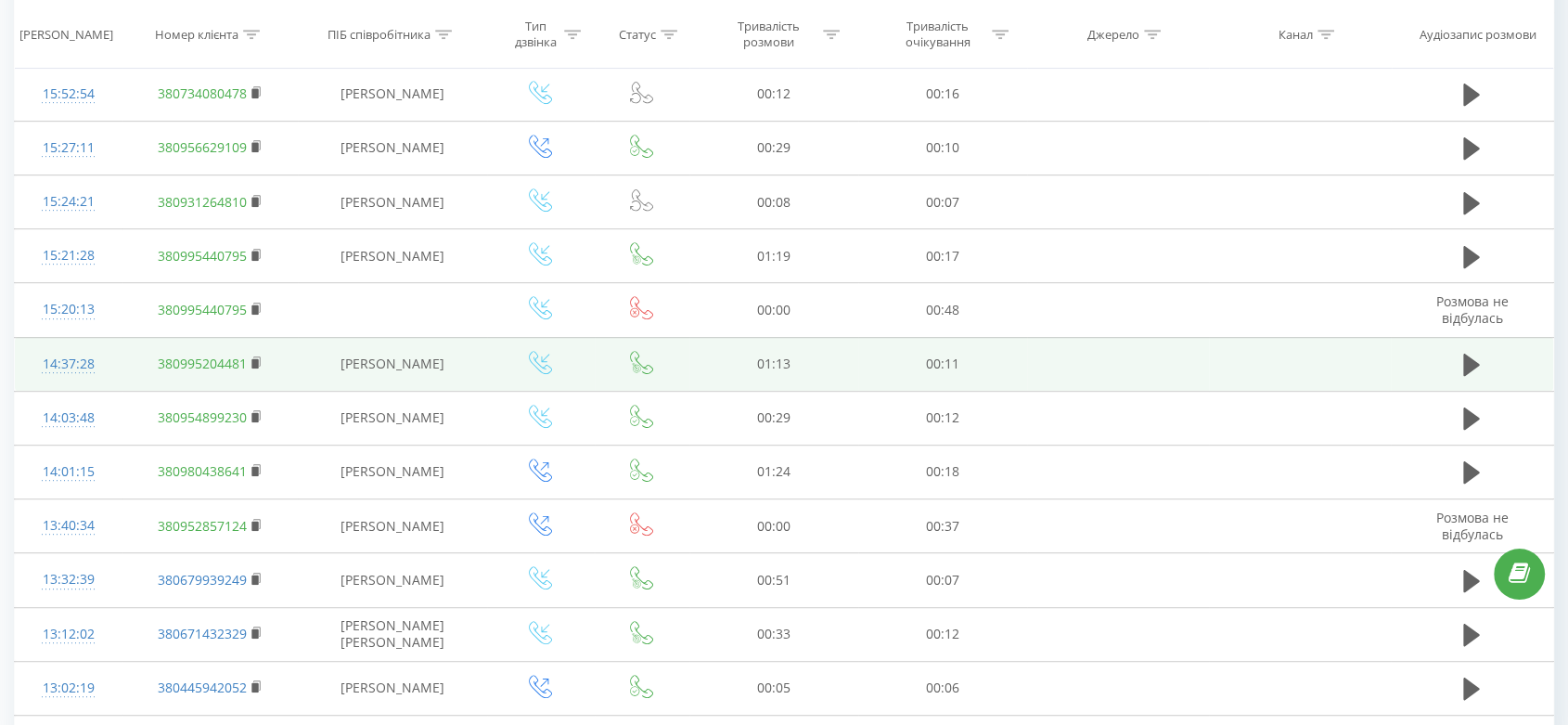 scroll, scrollTop: 763, scrollLeft: 0, axis: vertical 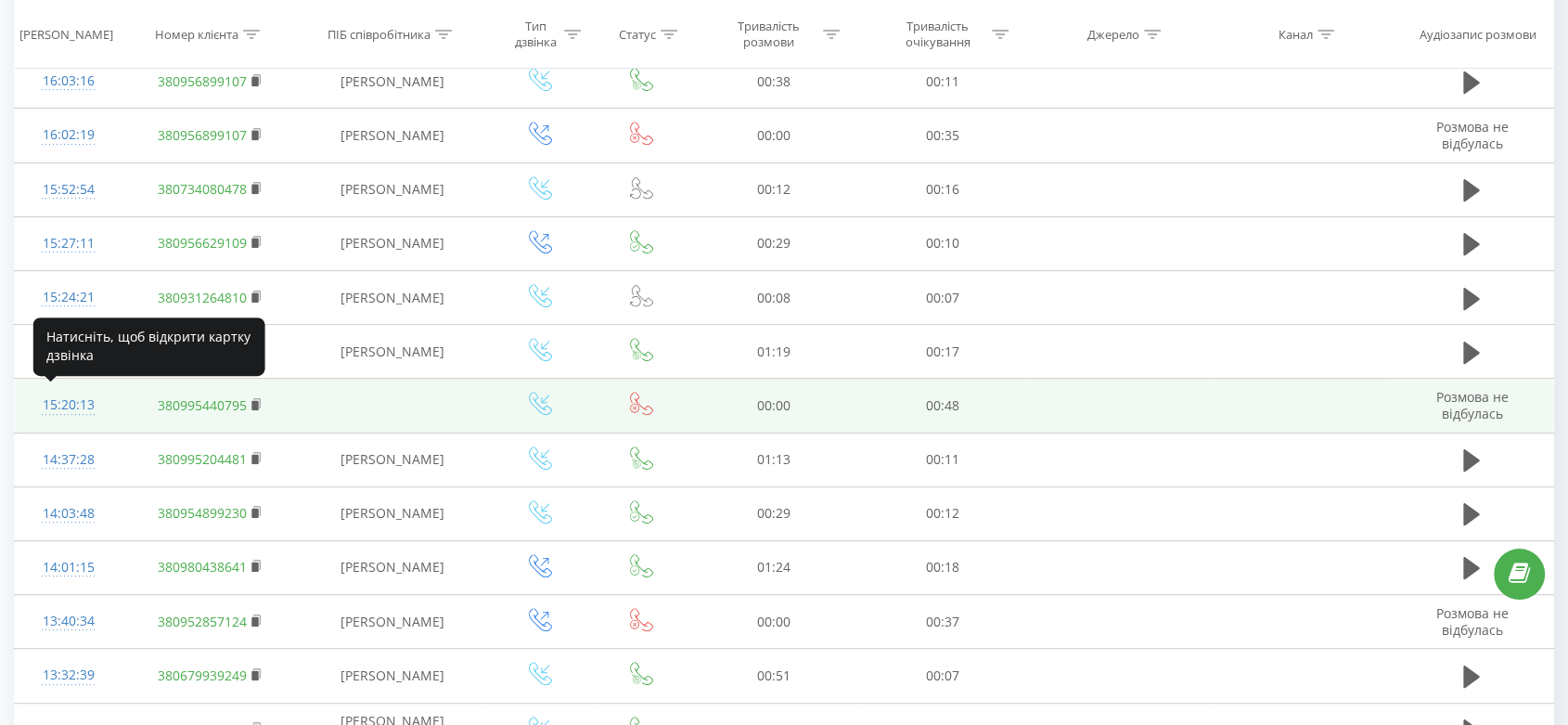 click on "15:20:13" at bounding box center (69, 405) 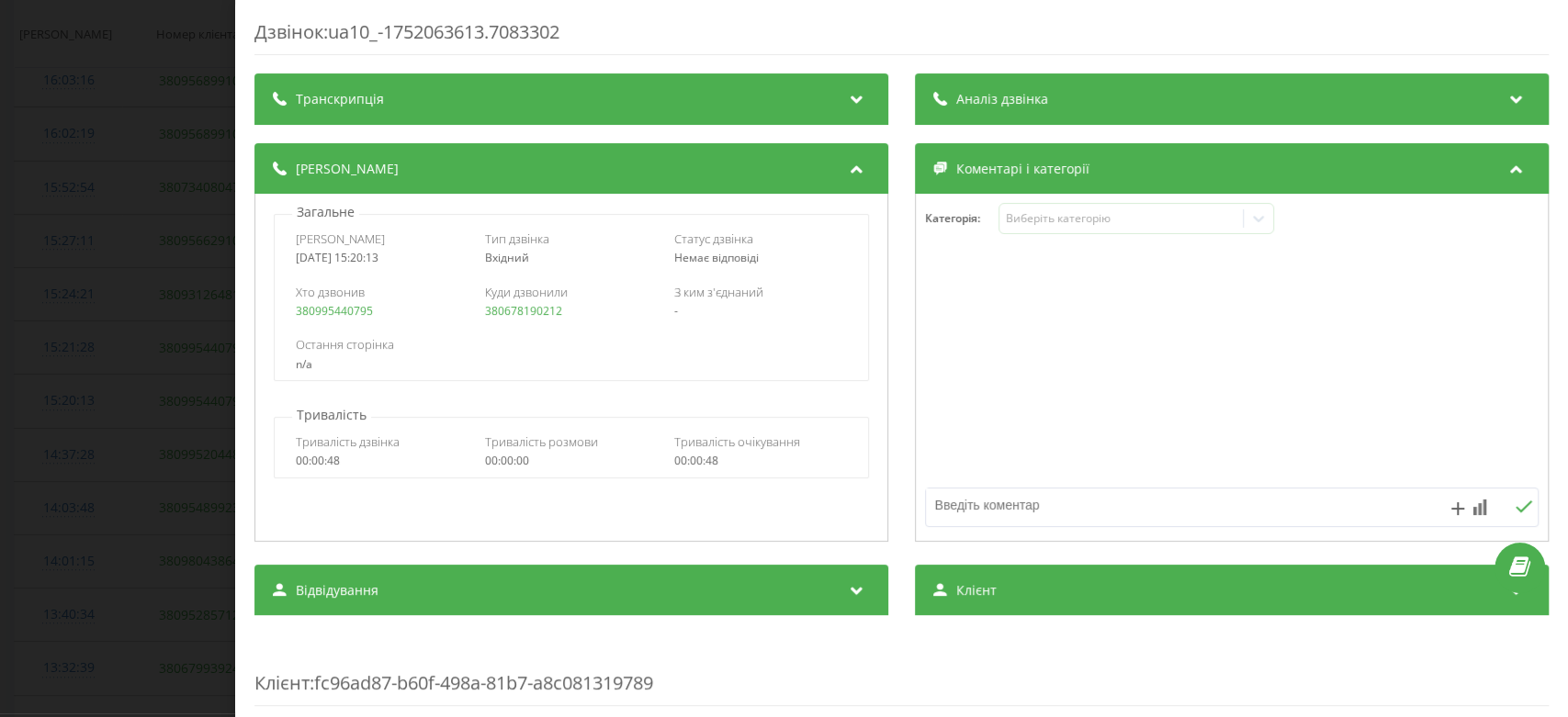 click on "Дзвінок :  ua10_-1752063613.7083302 Транскрипція Для AI-аналізу майбутніх дзвінків  налаштуйте та активуйте профіль на сторінці . Якщо профіль вже є і дзвінок відповідає його умовам, оновіть сторінку через 10 хвилин - AI аналізує поточний дзвінок. Аналіз дзвінка Для AI-аналізу майбутніх дзвінків  налаштуйте та активуйте профіль на сторінці . Якщо профіль вже є і дзвінок відповідає його умовам, оновіть сторінку через 10 хвилин - AI аналізує поточний дзвінок. Деталі дзвінка Загальне Дата дзвінка 2025-07-09 15:20:13 Тип дзвінка Вхідний Статус дзвінка Немає відповіді Хто дзвонив - n/a : :" at bounding box center (784, 358) 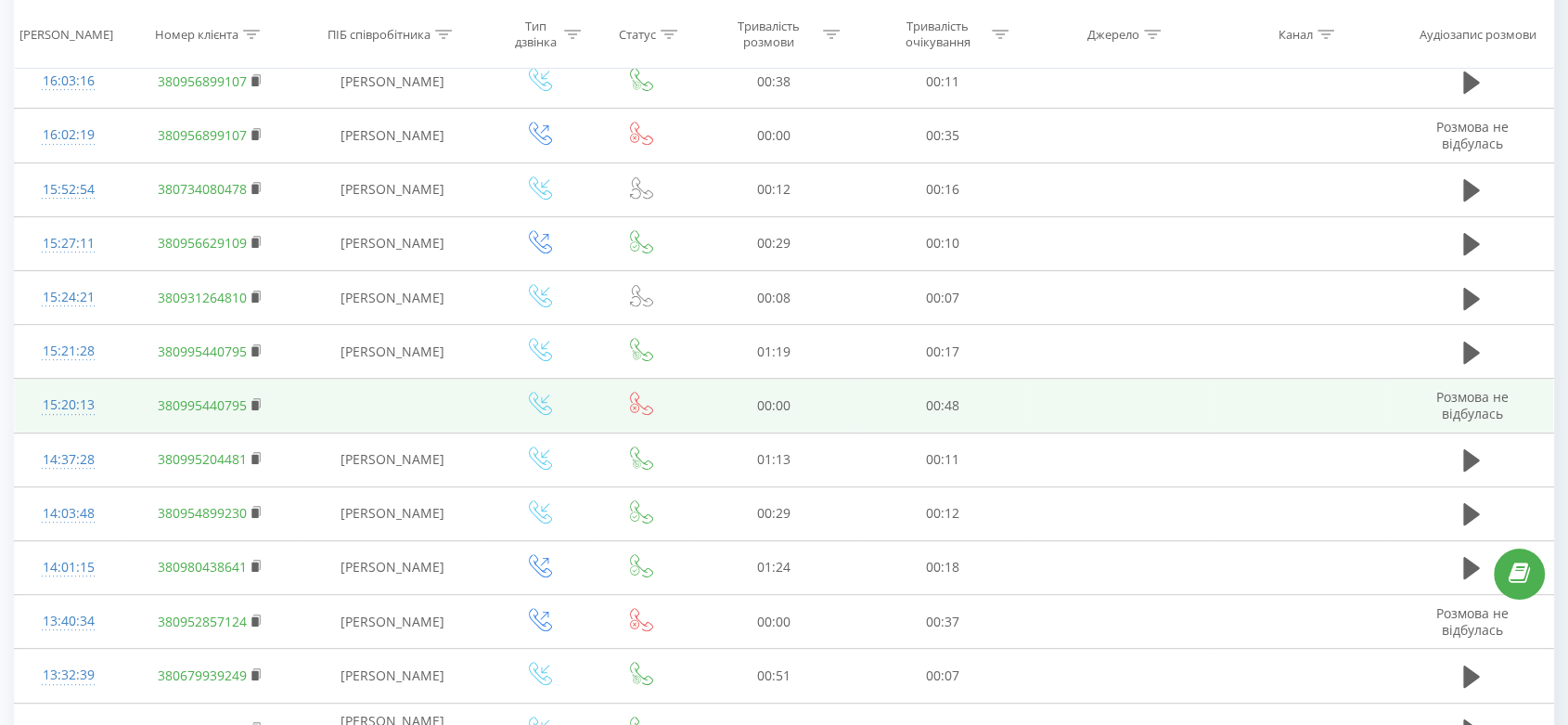 click 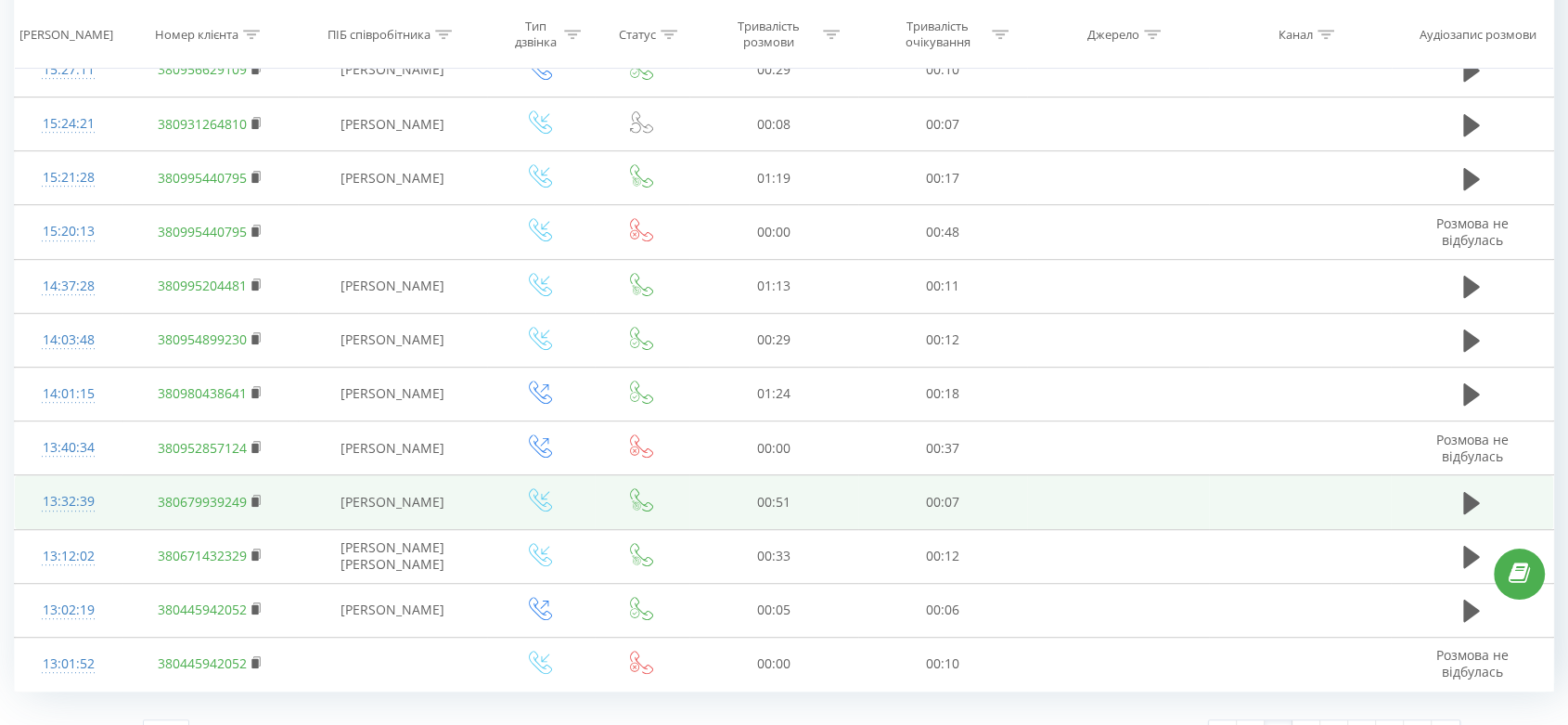 scroll, scrollTop: 969, scrollLeft: 0, axis: vertical 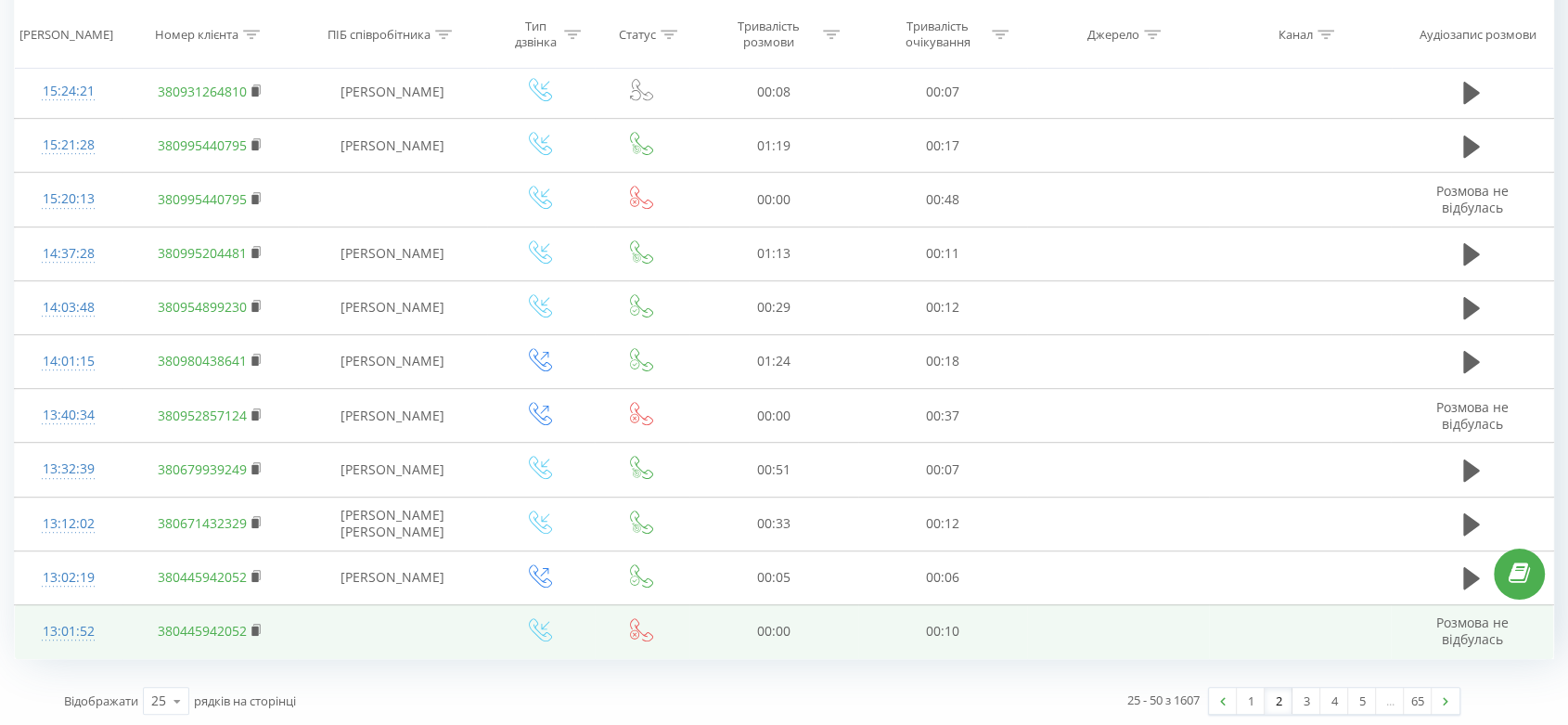 click on "13:01:52" at bounding box center (69, 631) 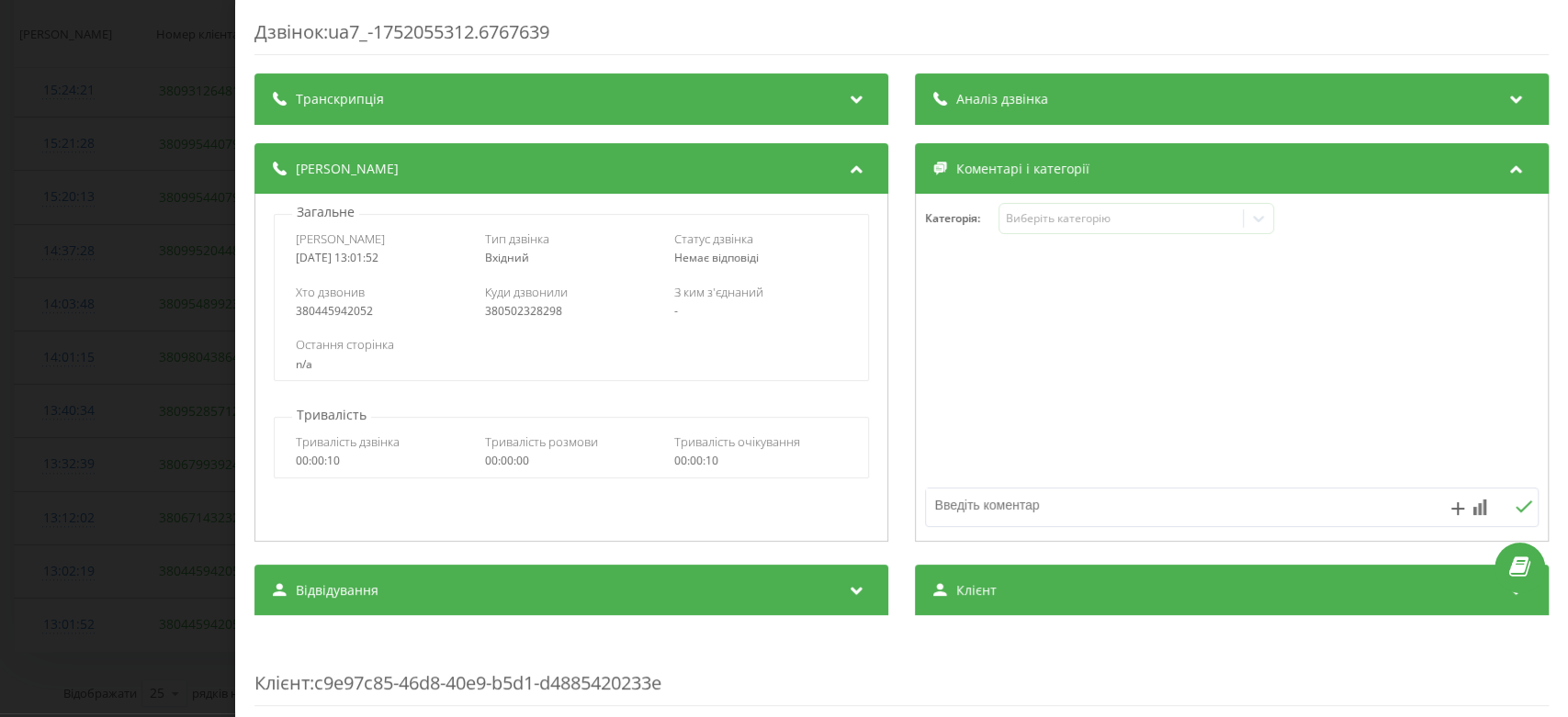 click on "Дзвінок :  ua7_-1752055312.6767639 Транскрипція Для AI-аналізу майбутніх дзвінків  налаштуйте та активуйте профіль на сторінці . Якщо профіль вже є і дзвінок відповідає його умовам, оновіть сторінку через 10 хвилин - AI аналізує поточний дзвінок. Аналіз дзвінка Для AI-аналізу майбутніх дзвінків  налаштуйте та активуйте профіль на сторінці . Якщо профіль вже є і дзвінок відповідає його умовам, оновіть сторінку через 10 хвилин - AI аналізує поточний дзвінок. Деталі дзвінка Загальне Дата дзвінка 2025-07-09 13:01:52 Тип дзвінка Вхідний Статус дзвінка Немає відповіді Хто дзвонив - n/a : n/a" at bounding box center (784, 358) 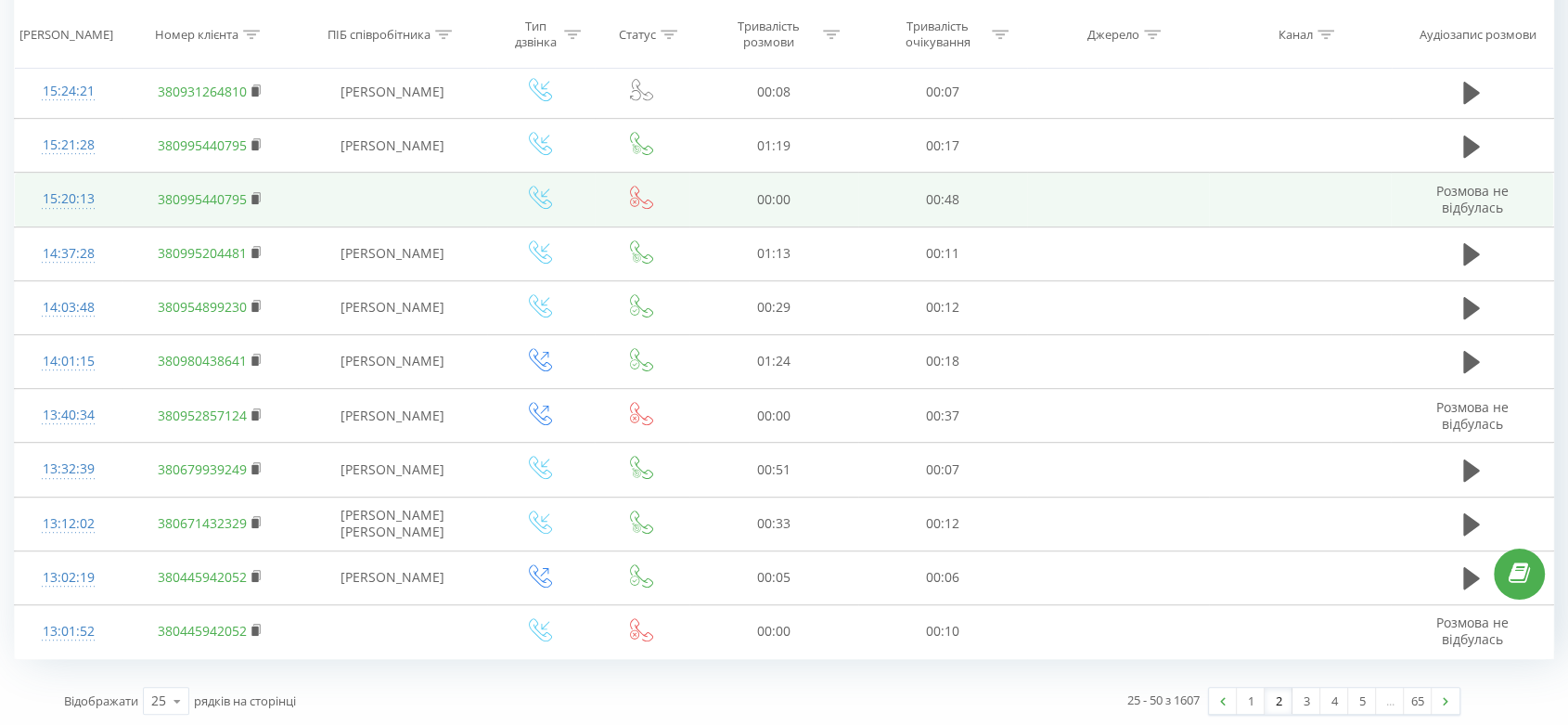 click on "15:20:13" at bounding box center (69, 199) 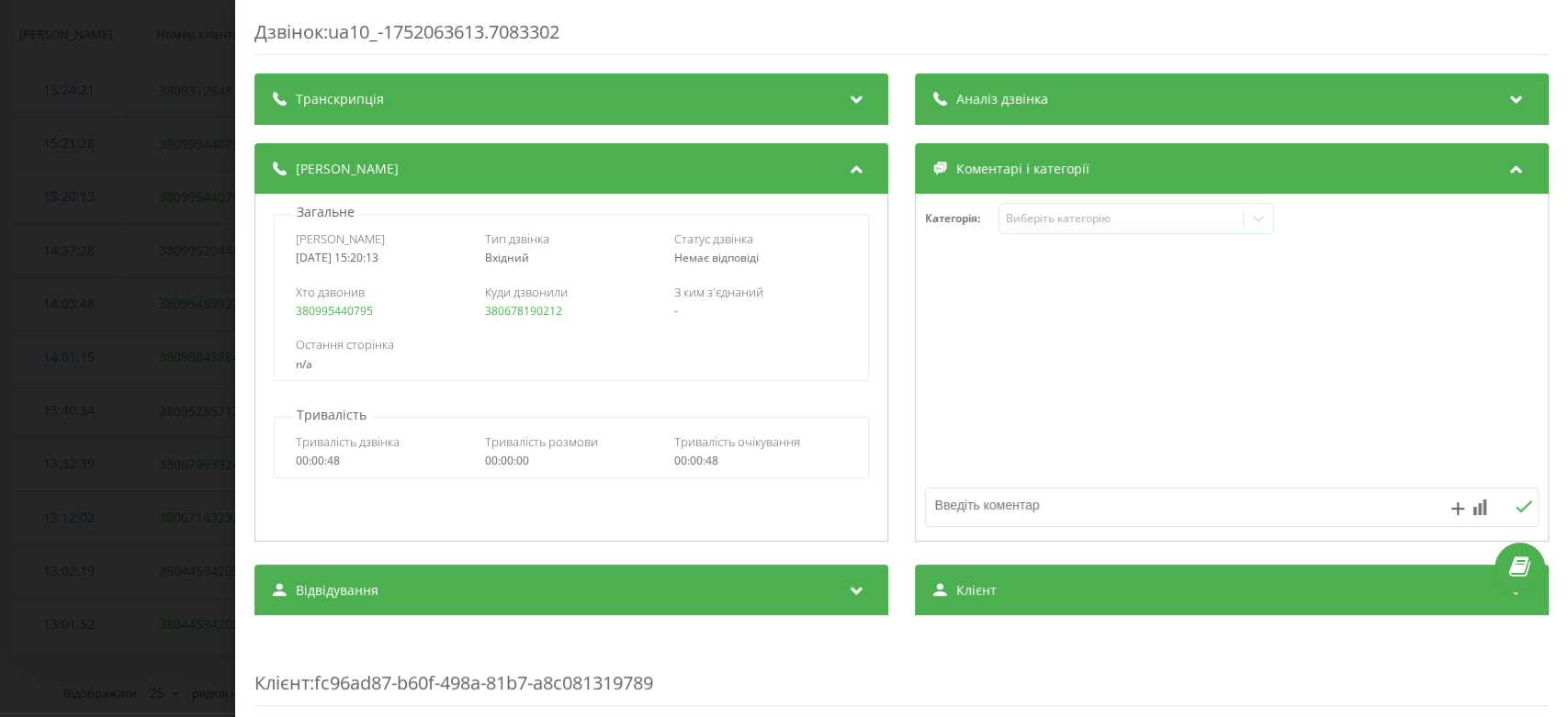 click on "Дзвінок :  ua10_-1752063613.7083302 Транскрипція Для AI-аналізу майбутніх дзвінків  налаштуйте та активуйте профіль на сторінці . Якщо профіль вже є і дзвінок відповідає його умовам, оновіть сторінку через 10 хвилин - AI аналізує поточний дзвінок. Аналіз дзвінка Для AI-аналізу майбутніх дзвінків  налаштуйте та активуйте профіль на сторінці . Якщо профіль вже є і дзвінок відповідає його умовам, оновіть сторінку через 10 хвилин - AI аналізує поточний дзвінок. Деталі дзвінка Загальне Дата дзвінка 2025-07-09 15:20:13 Тип дзвінка Вхідний Статус дзвінка Немає відповіді Хто дзвонив - n/a : :" at bounding box center [784, 358] 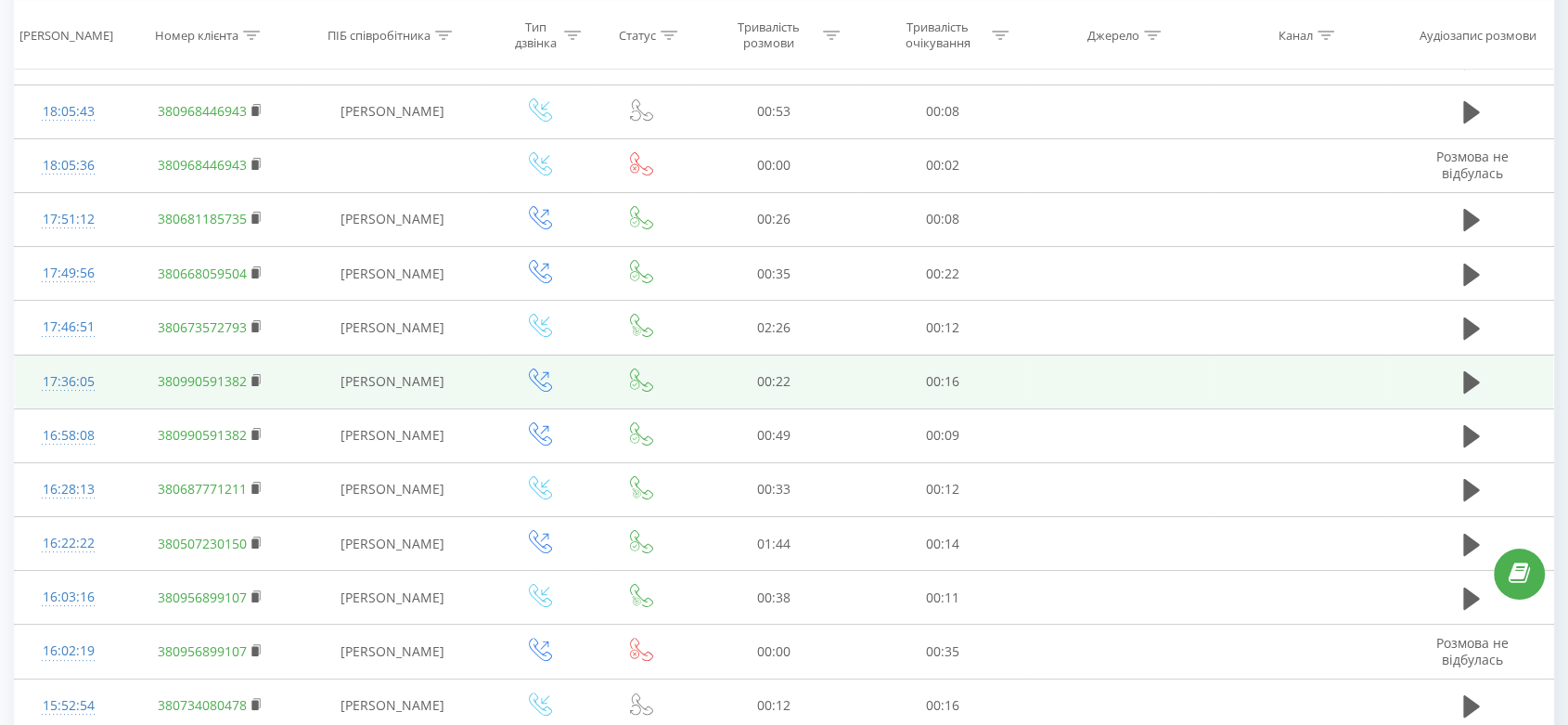 scroll, scrollTop: 0, scrollLeft: 0, axis: both 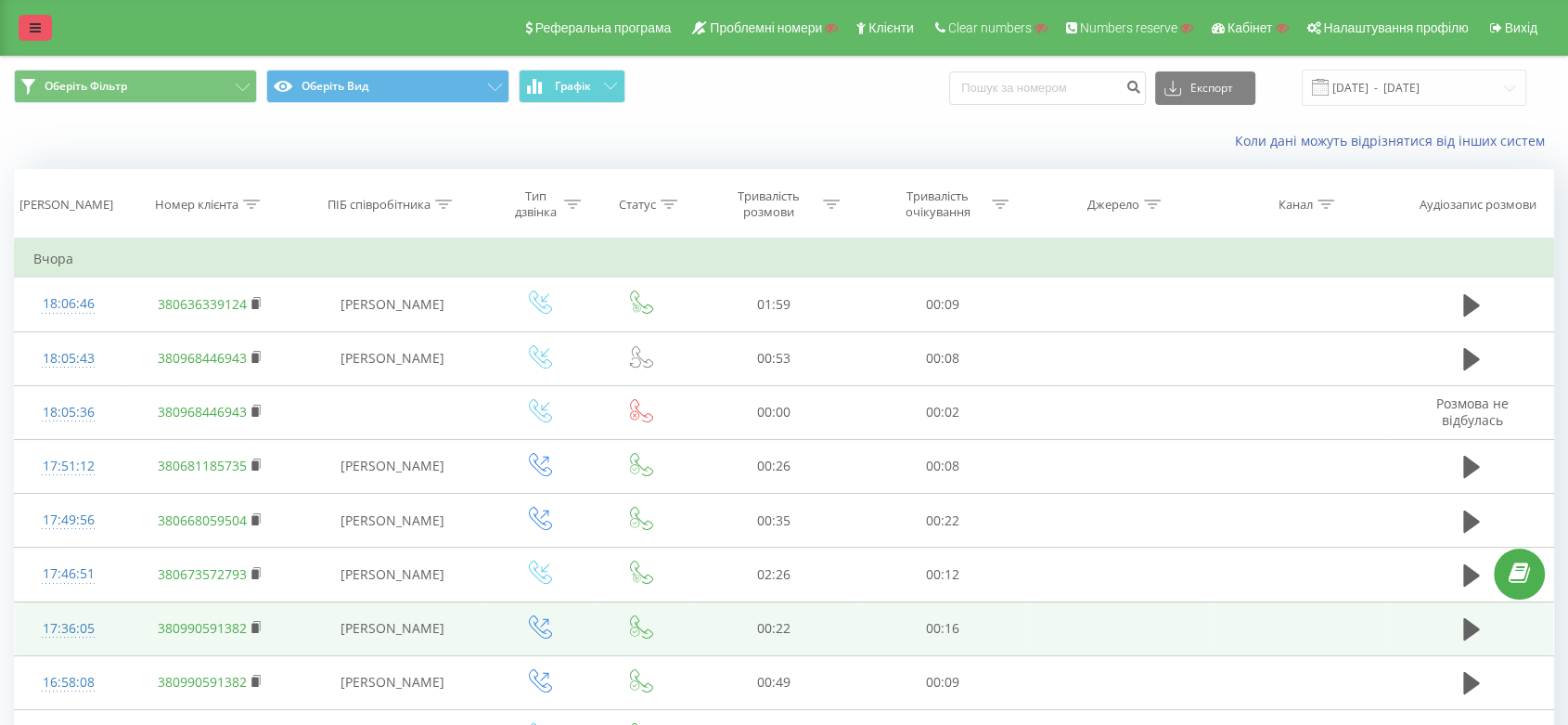 click at bounding box center [35, 28] 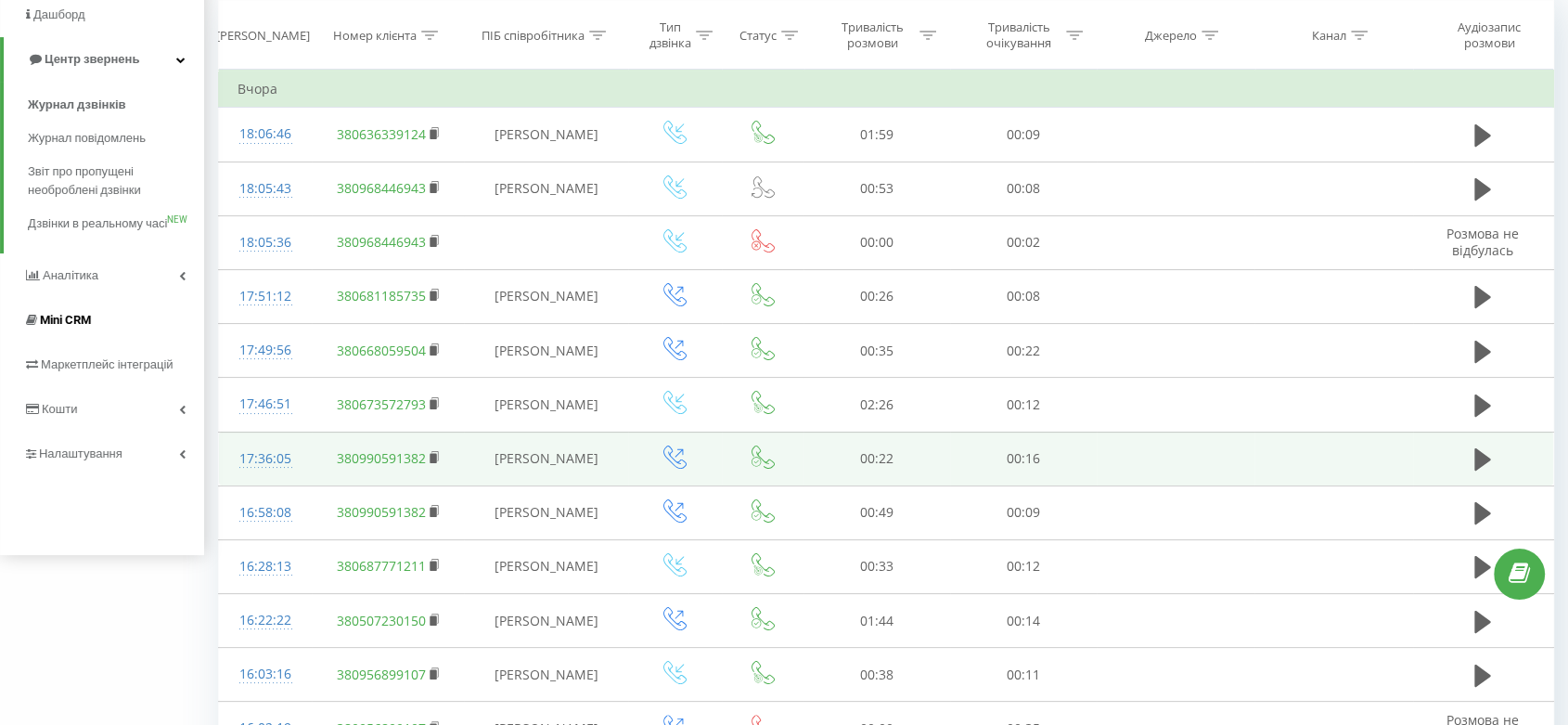 scroll, scrollTop: 206, scrollLeft: 0, axis: vertical 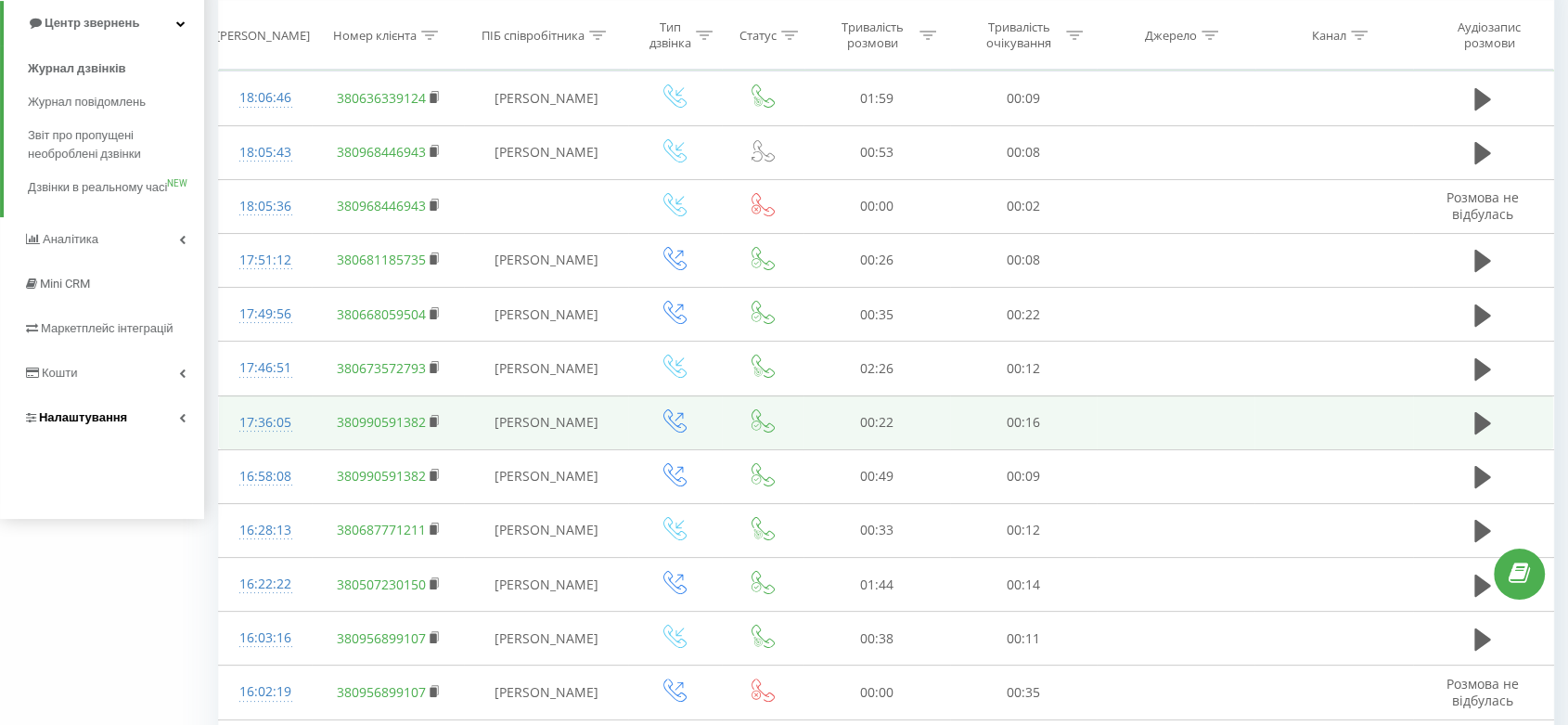 click on "Налаштування" at bounding box center (102, 418) 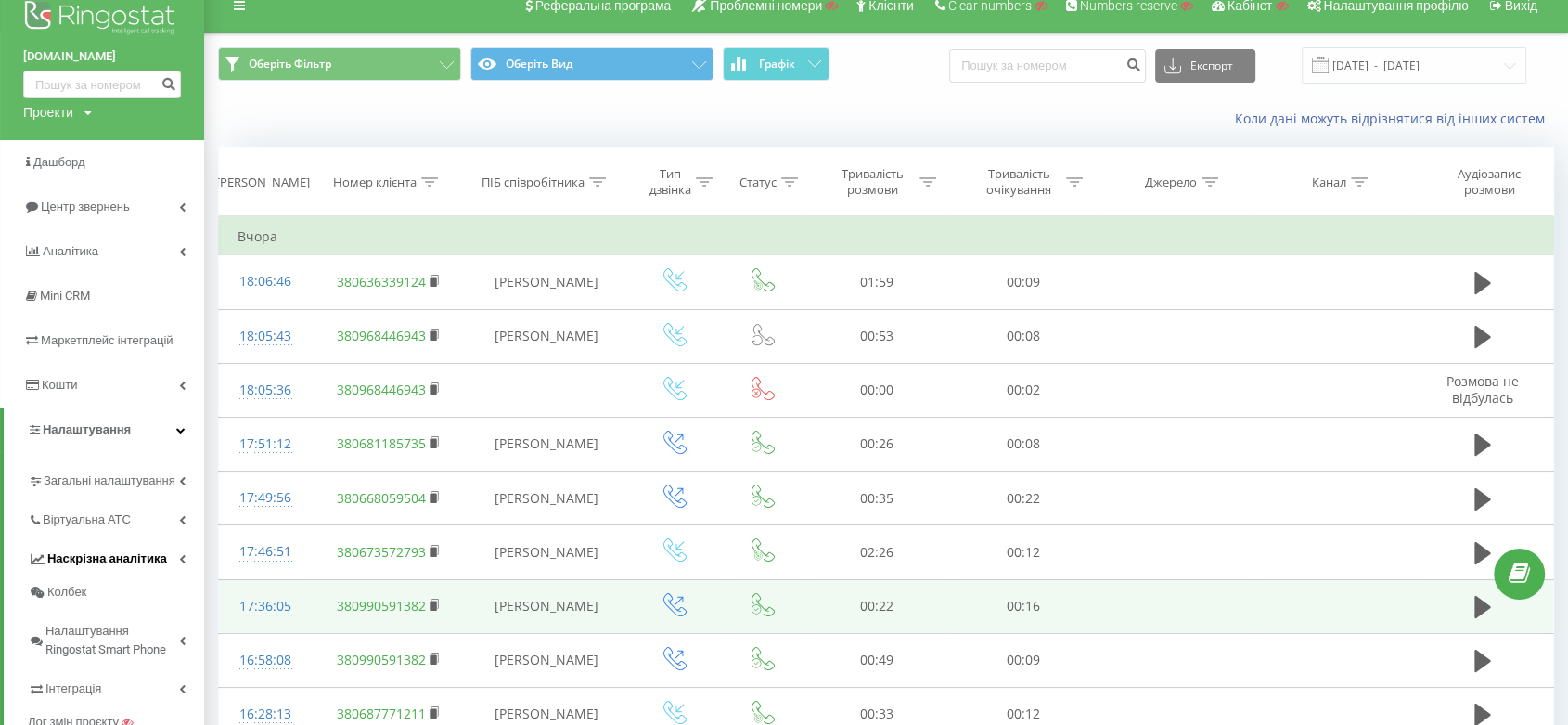 scroll, scrollTop: 0, scrollLeft: 0, axis: both 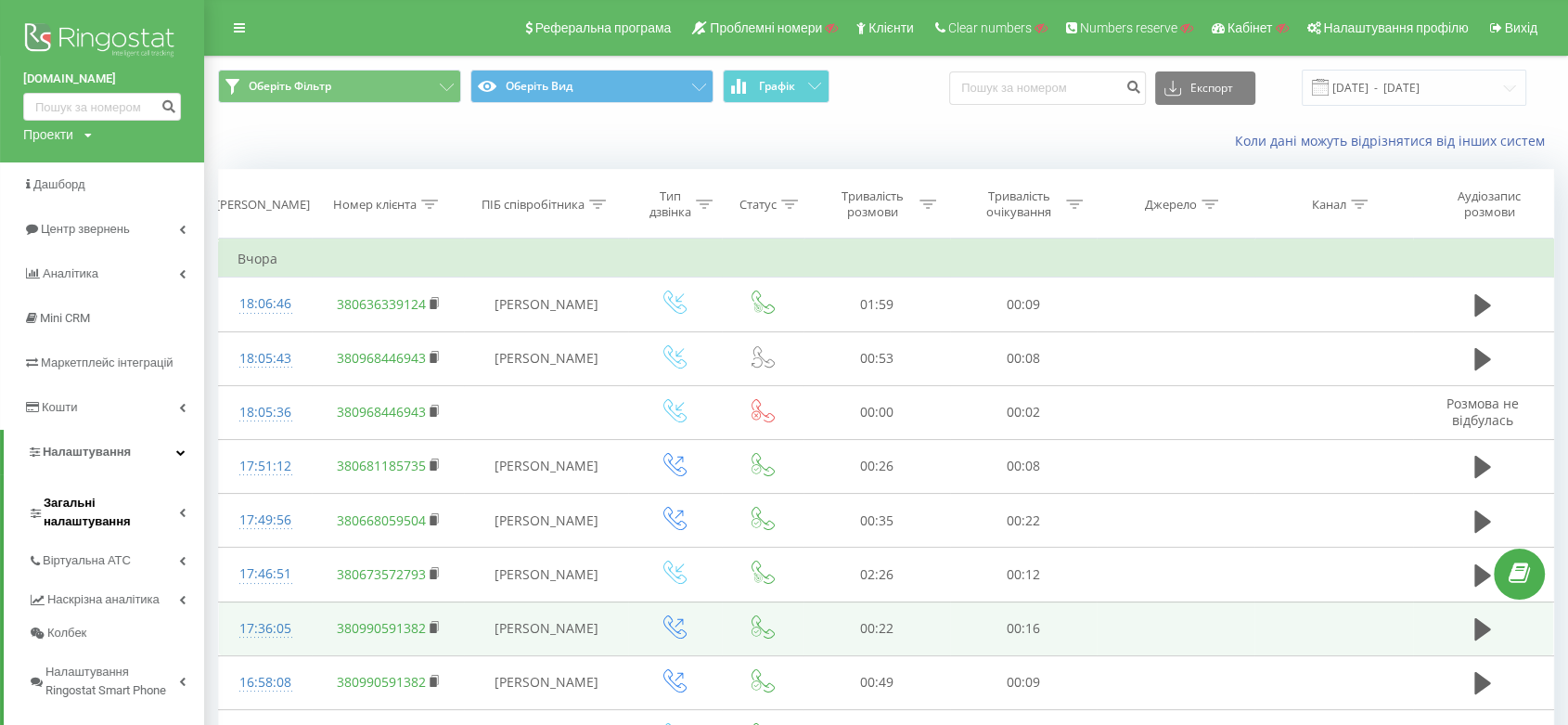 click on "Загальні налаштування" at bounding box center [116, 510] 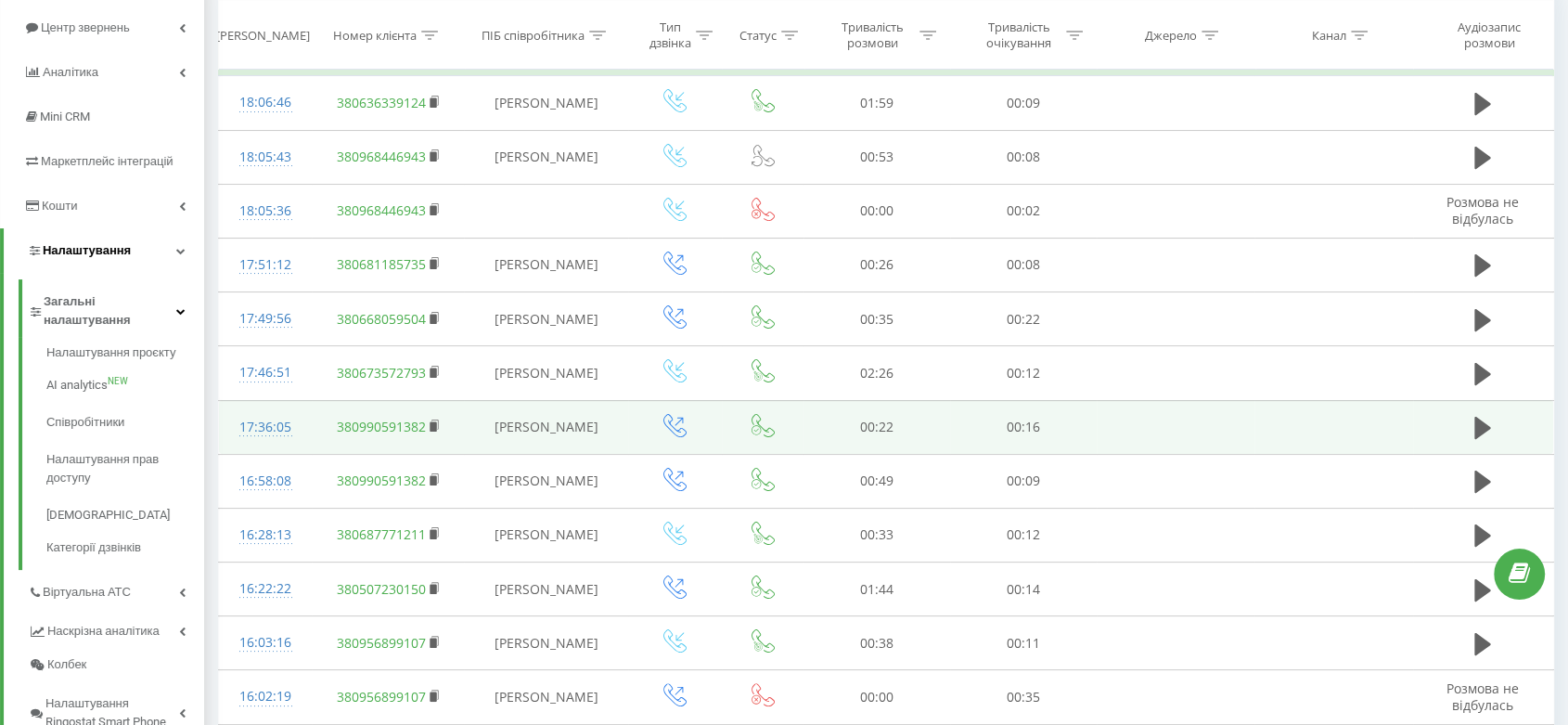 scroll, scrollTop: 206, scrollLeft: 0, axis: vertical 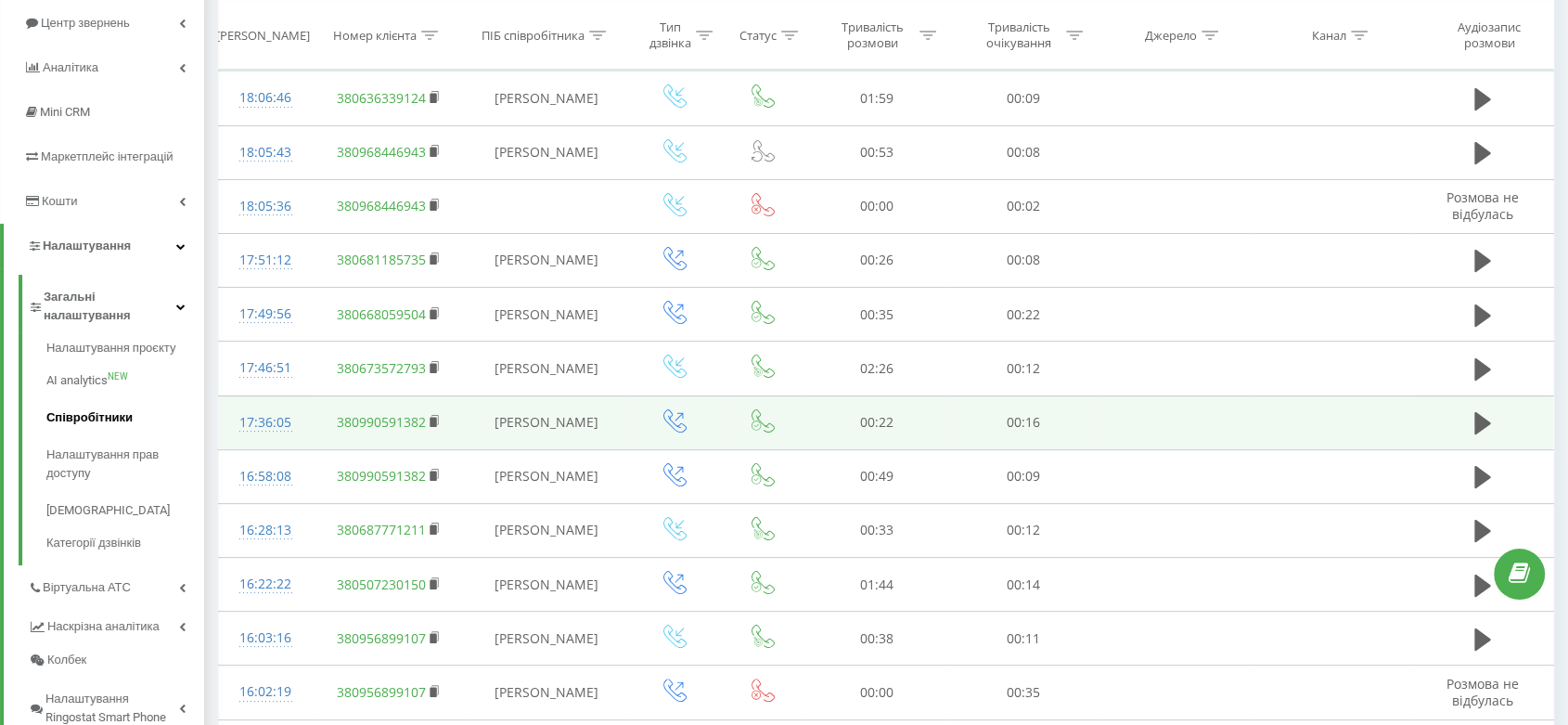 click on "Співробітники" at bounding box center (125, 418) 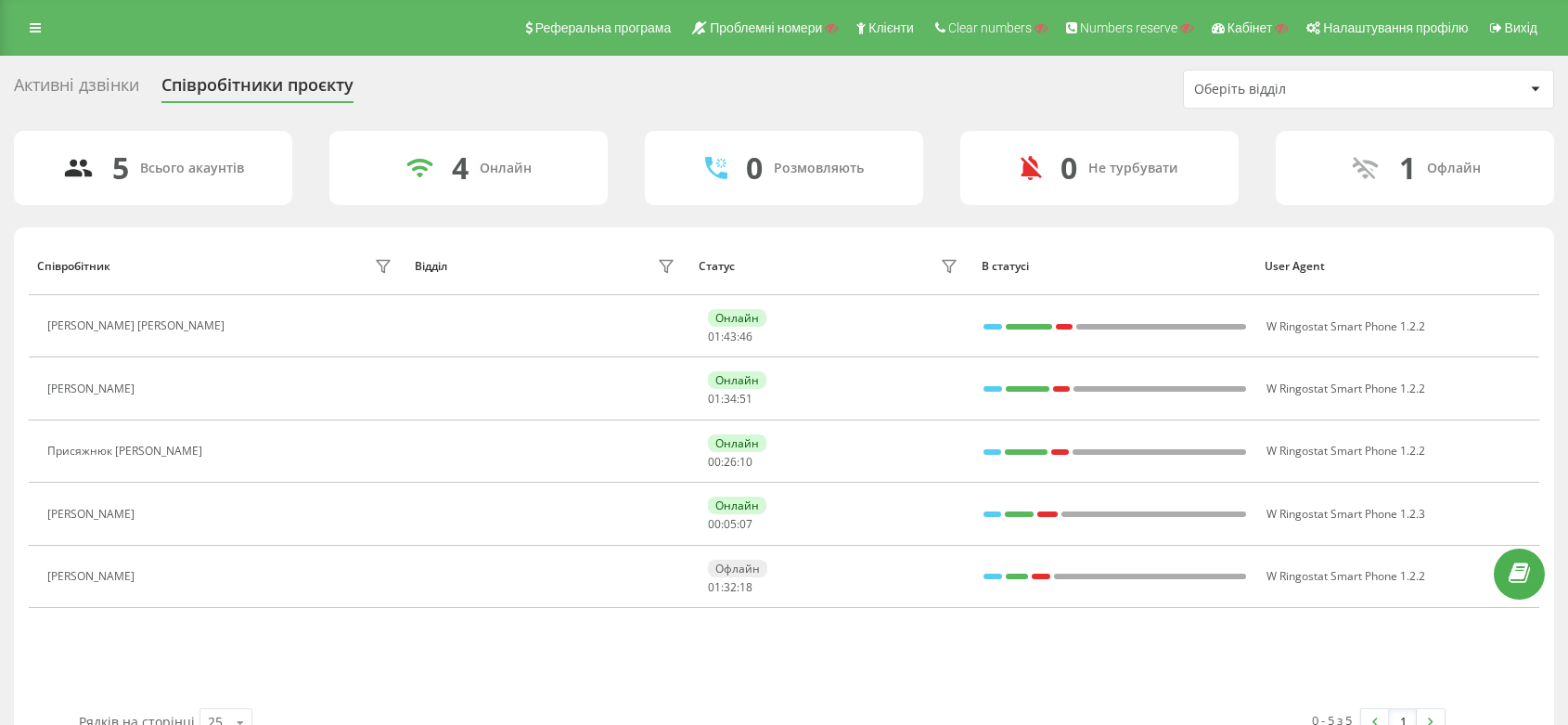 scroll, scrollTop: 0, scrollLeft: 0, axis: both 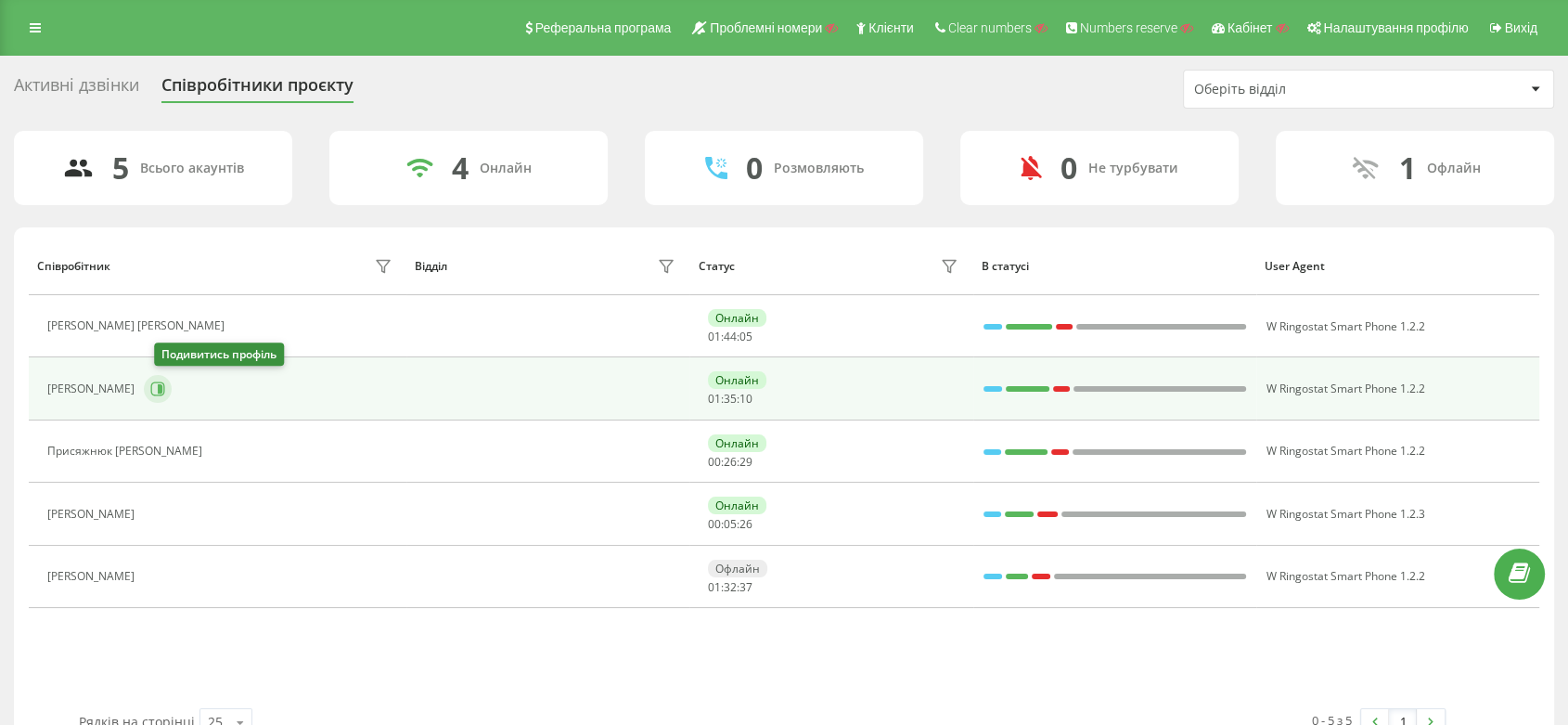 click 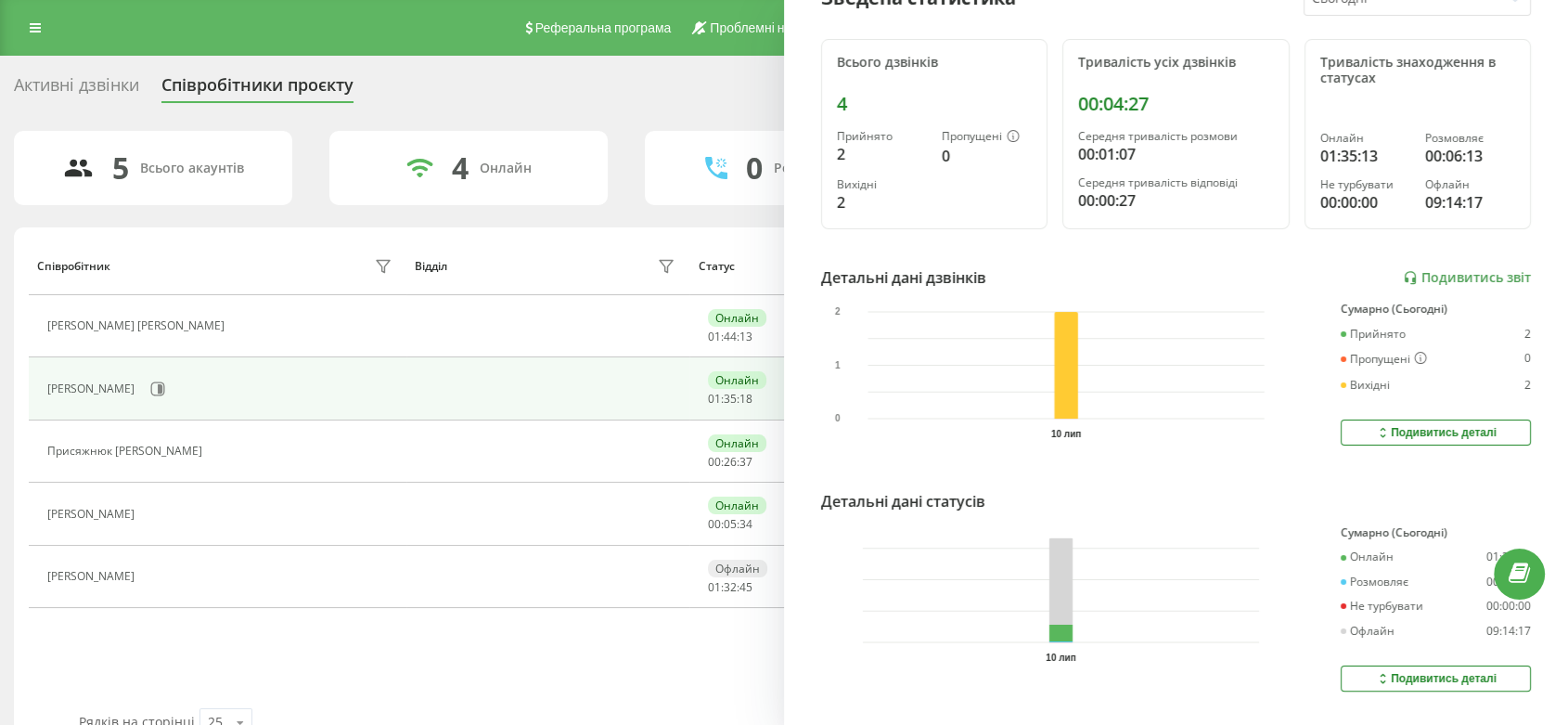 scroll, scrollTop: 258, scrollLeft: 0, axis: vertical 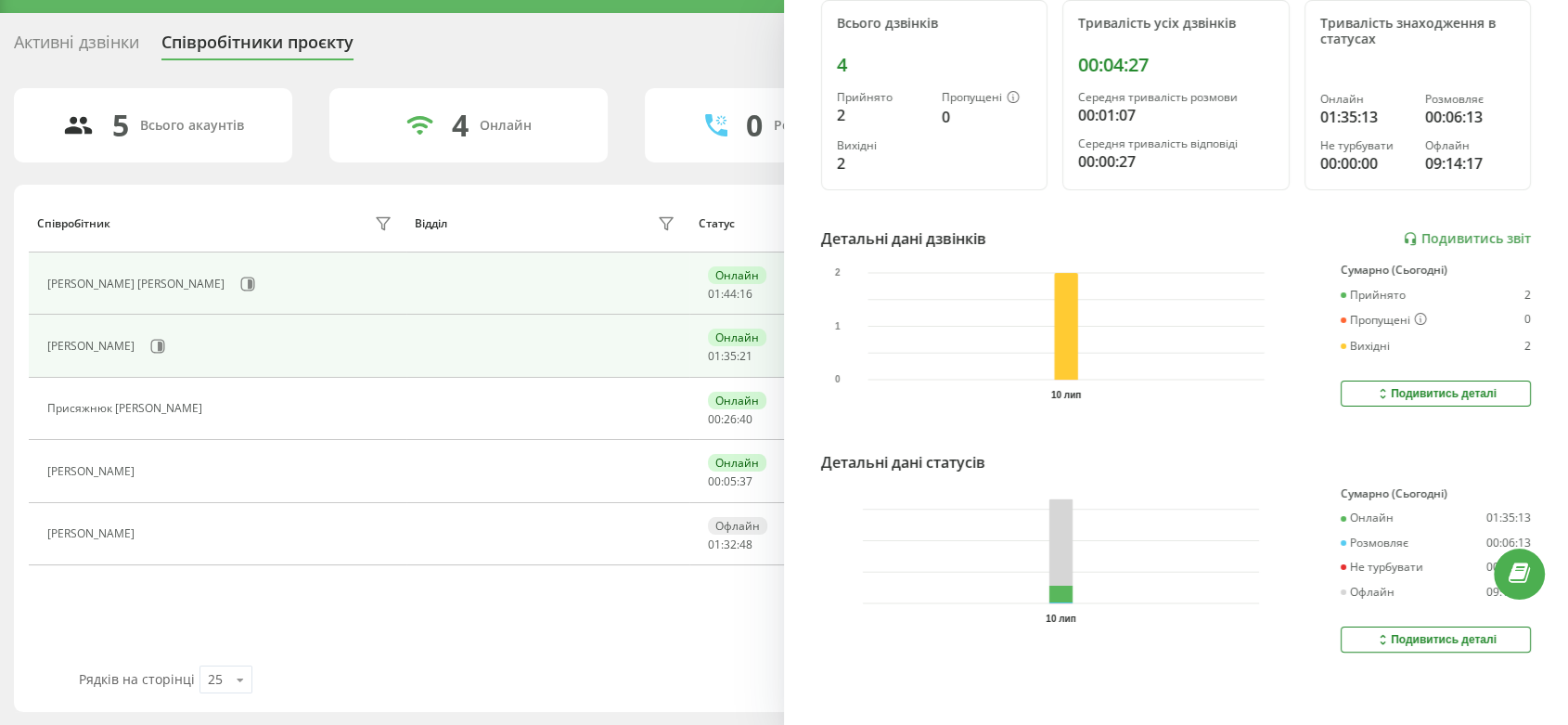 click at bounding box center [547, 283] 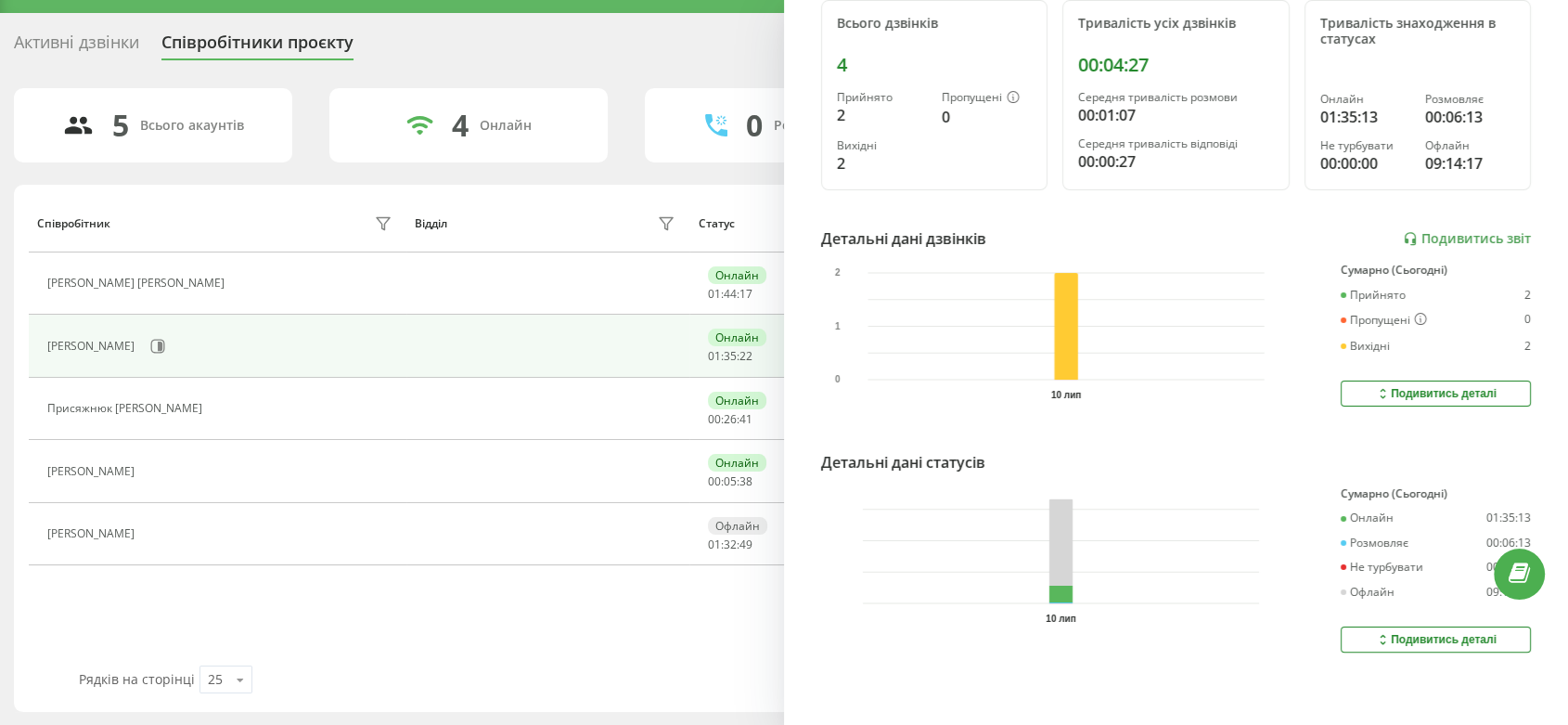 click on "5   Всього акаунтів   4   Онлайн   0   Розмовляють   0   Не турбувати   1   Офлайн" at bounding box center (784, 125) 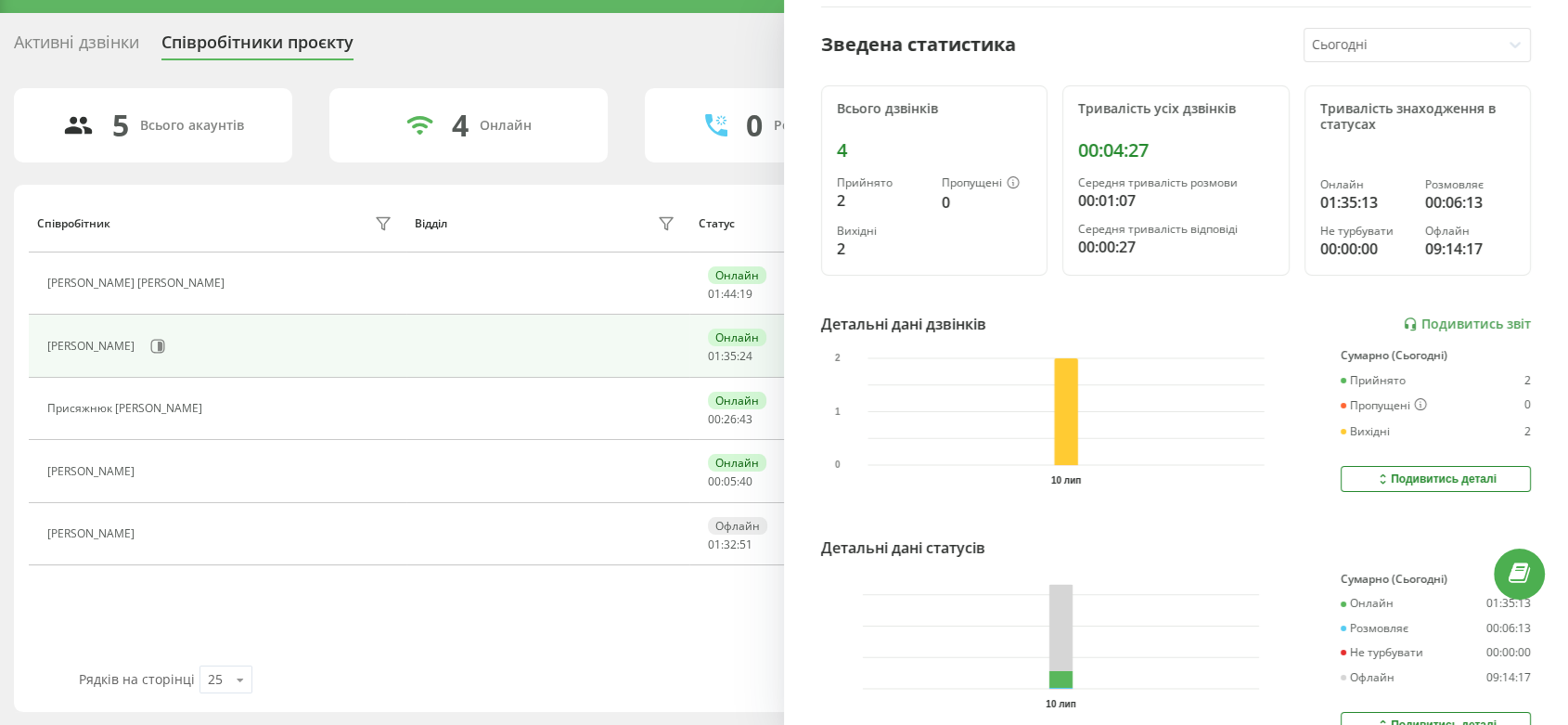 scroll, scrollTop: 0, scrollLeft: 0, axis: both 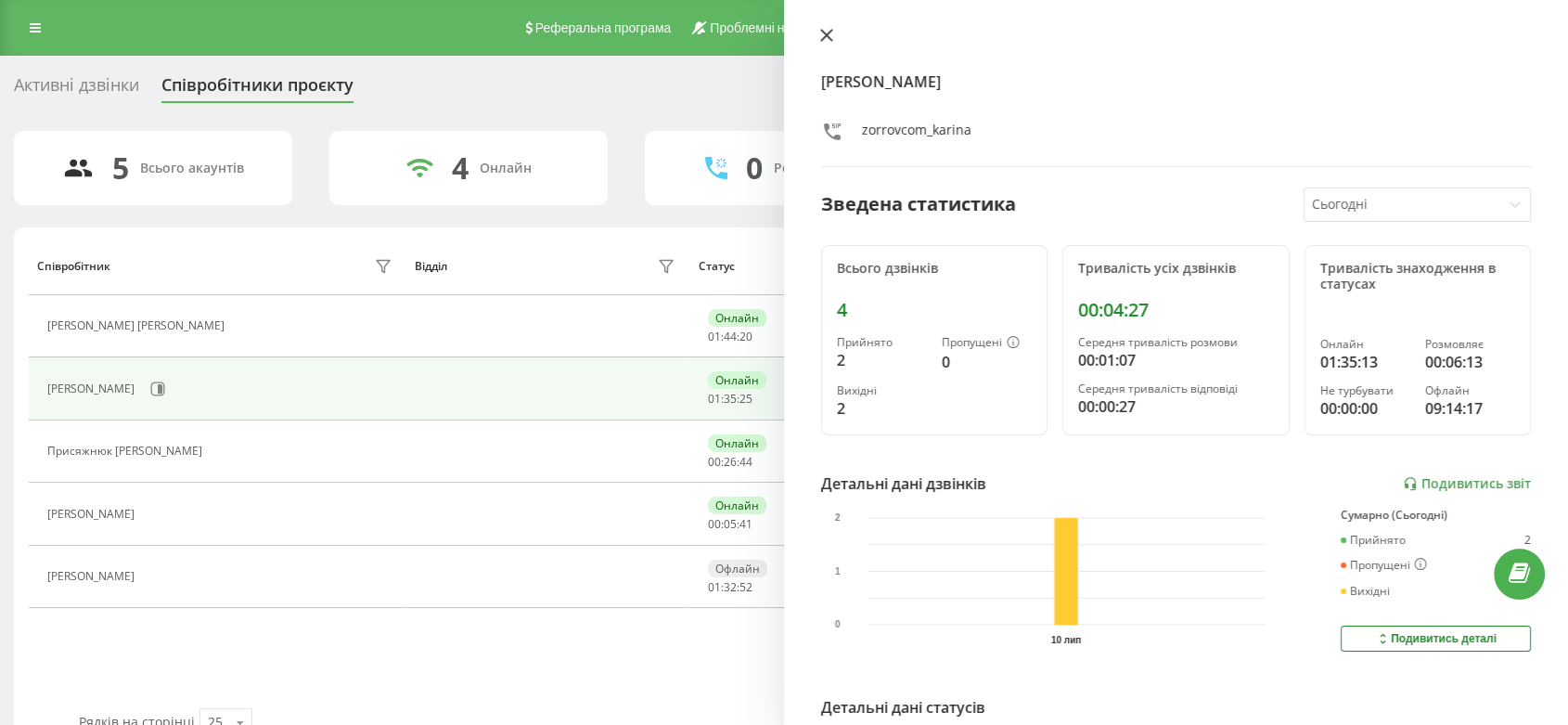 click 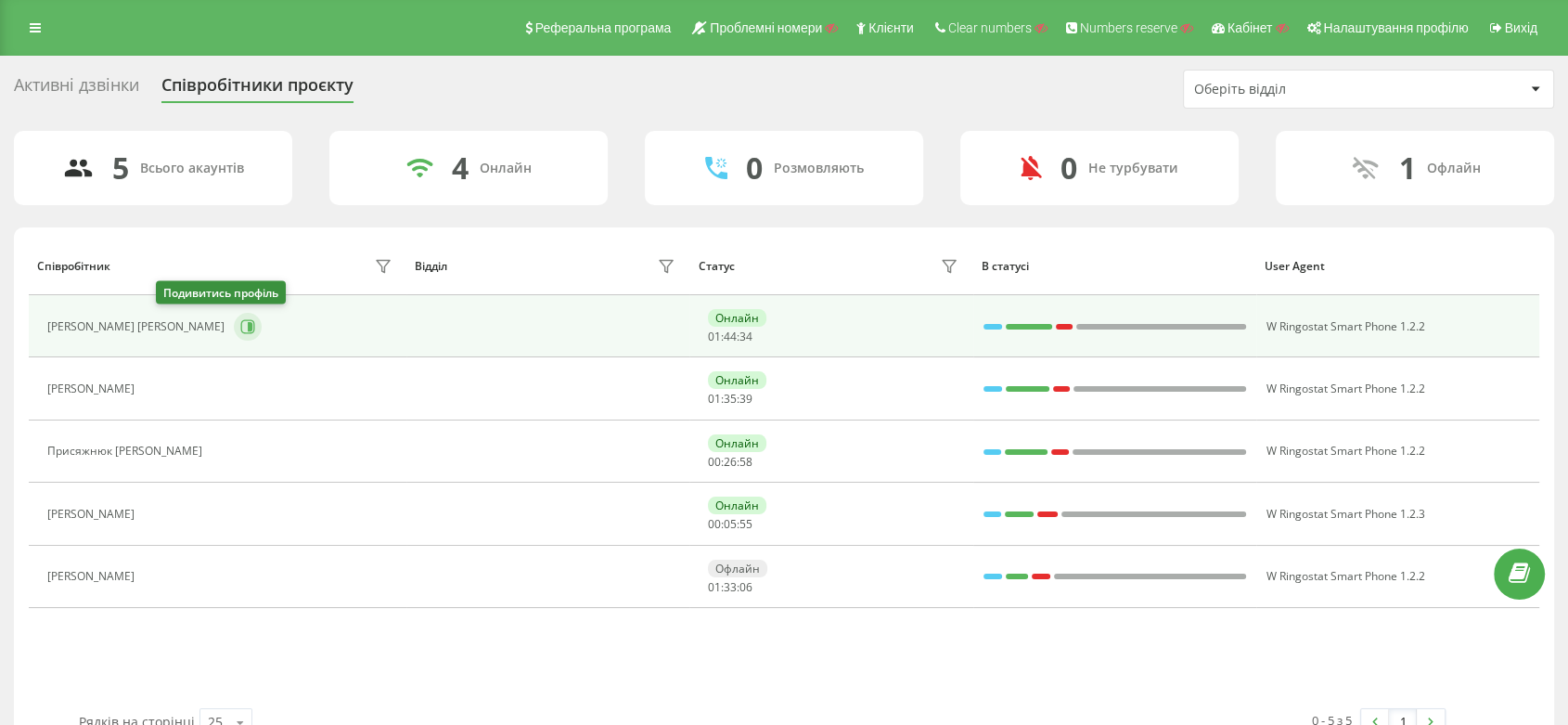 click 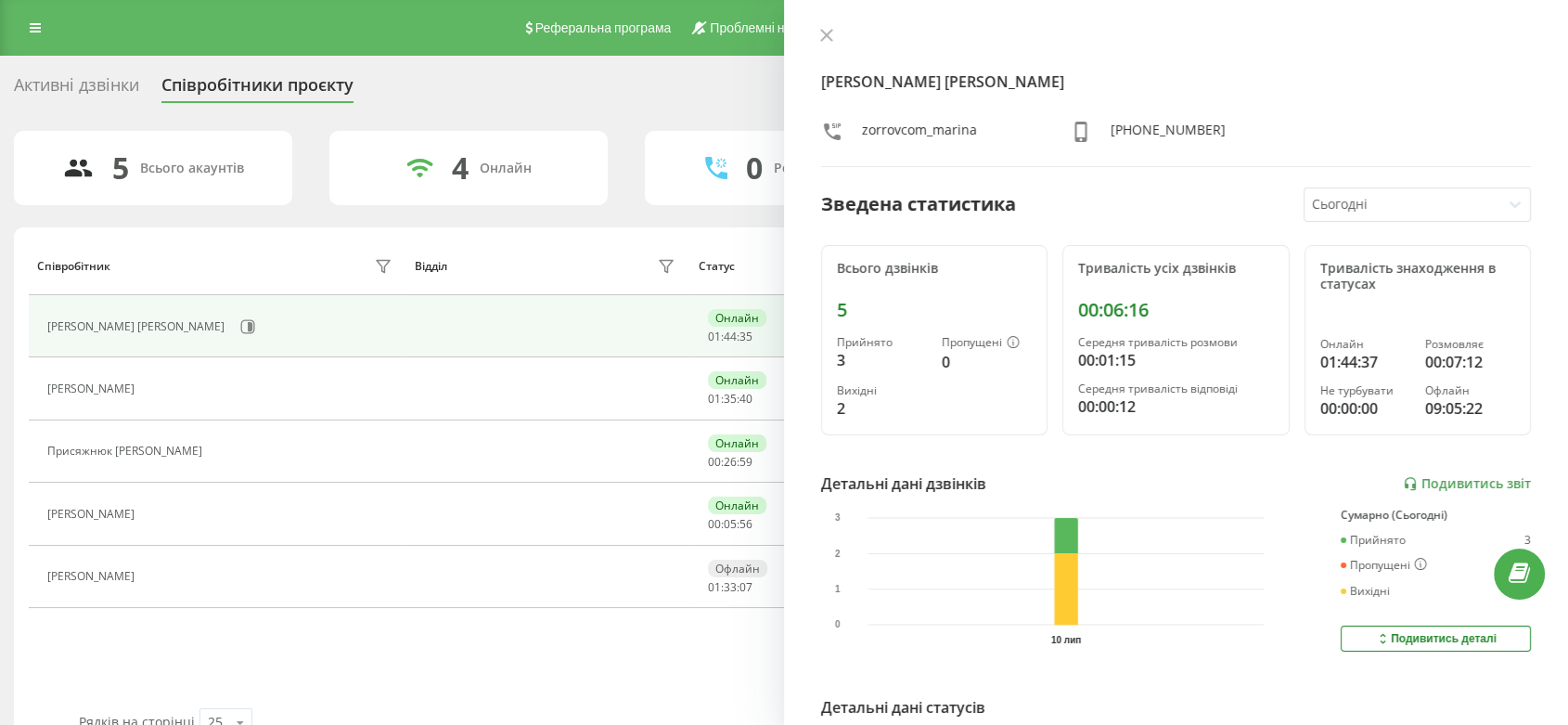 click at bounding box center [1403, 204] 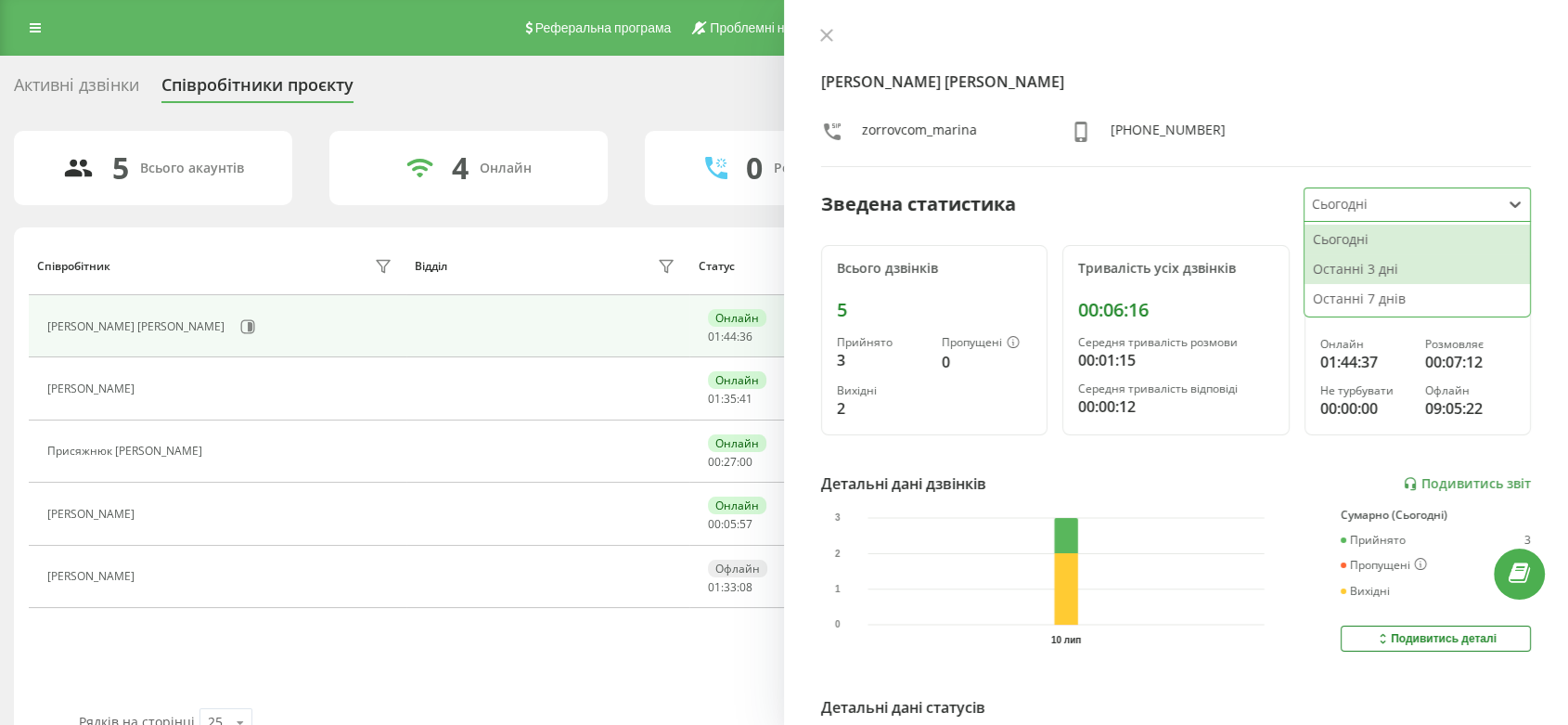click on "Останні 3 дні" at bounding box center [1417, 269] 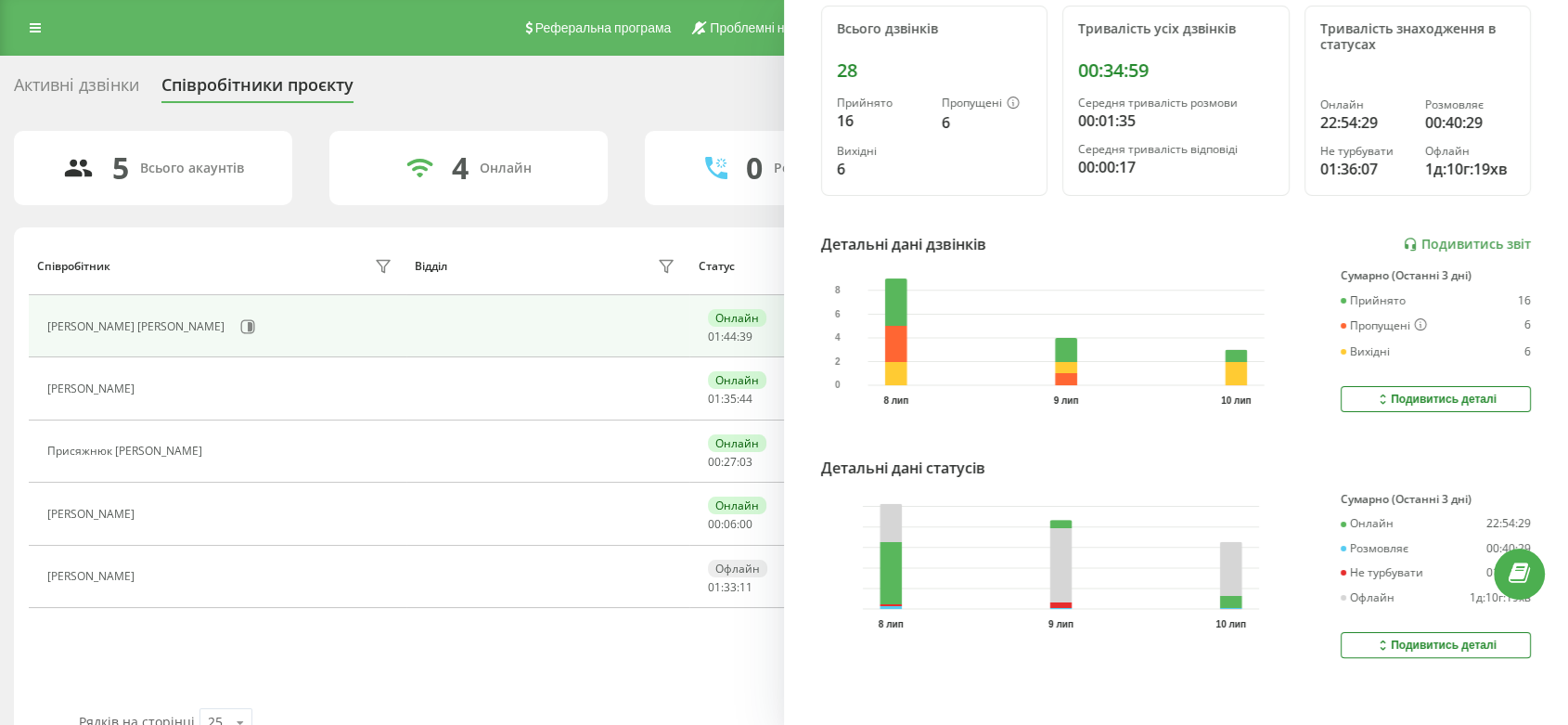 scroll, scrollTop: 258, scrollLeft: 0, axis: vertical 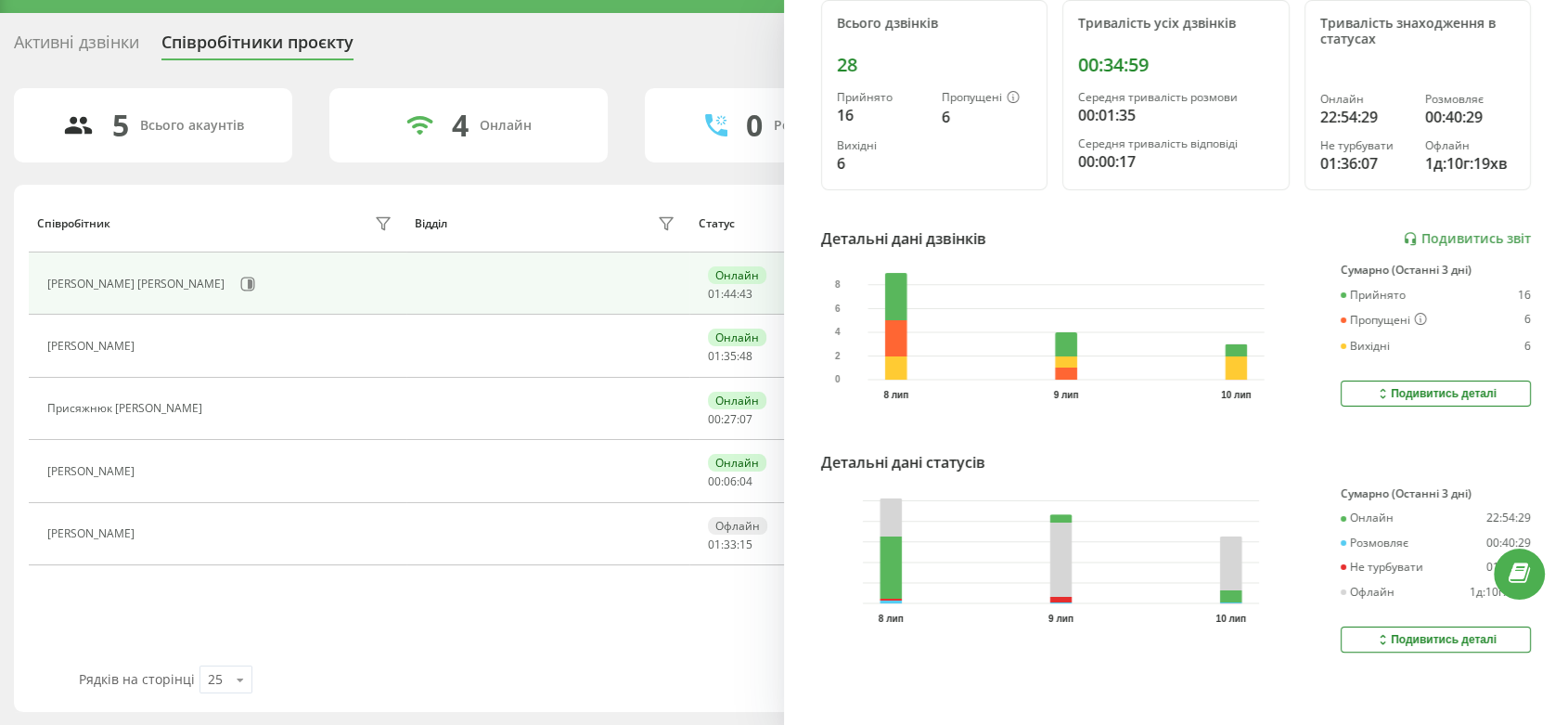 click on "Подивитись деталі" at bounding box center (1435, 640) 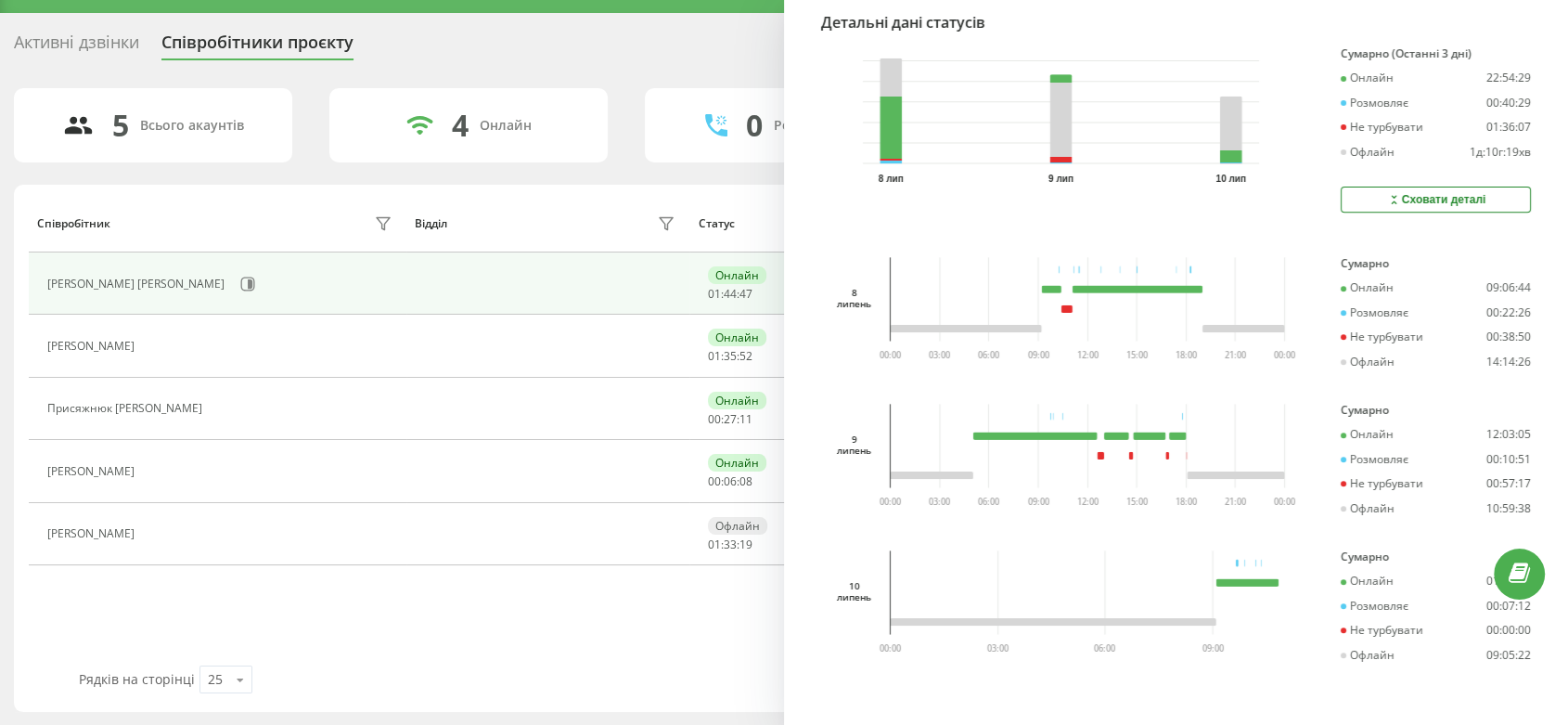 scroll, scrollTop: 698, scrollLeft: 0, axis: vertical 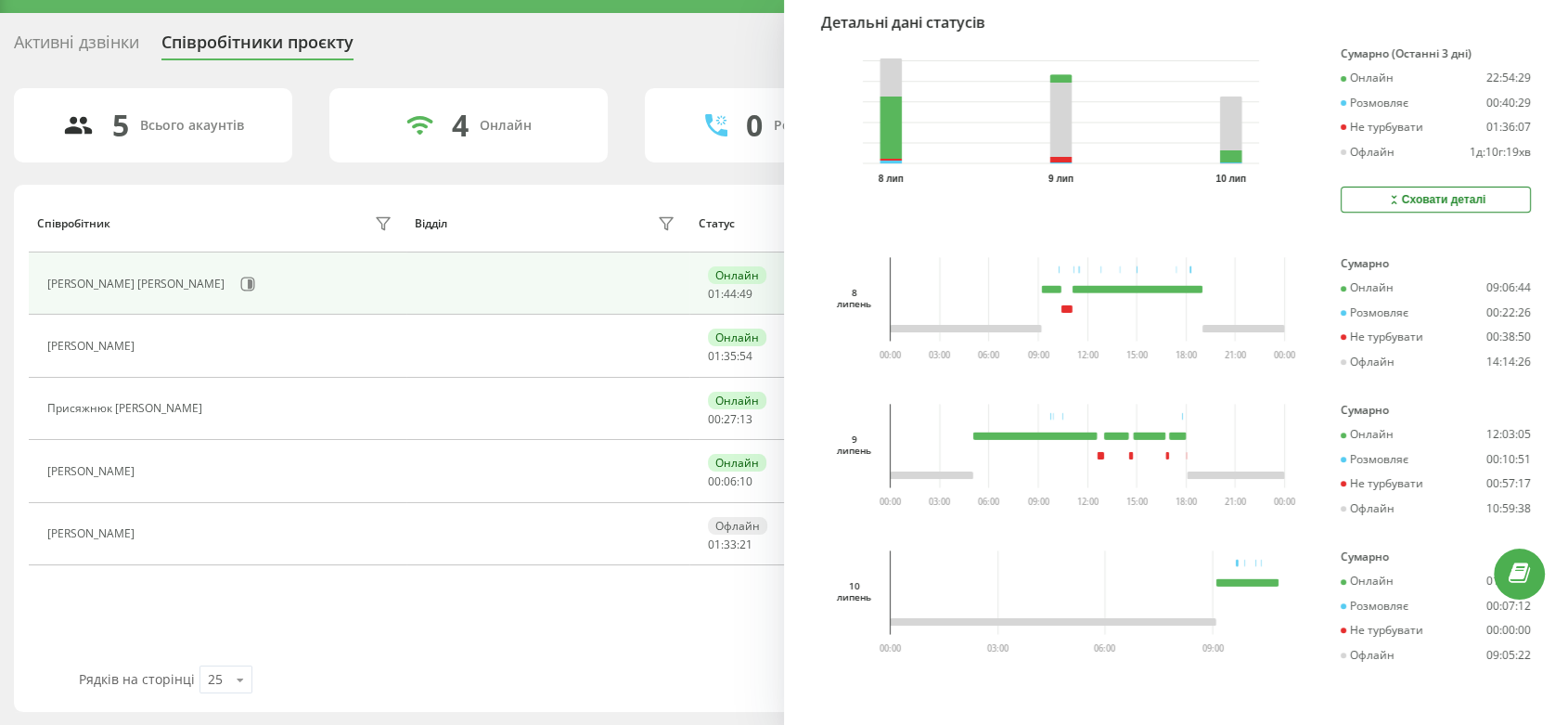 click at bounding box center (547, 283) 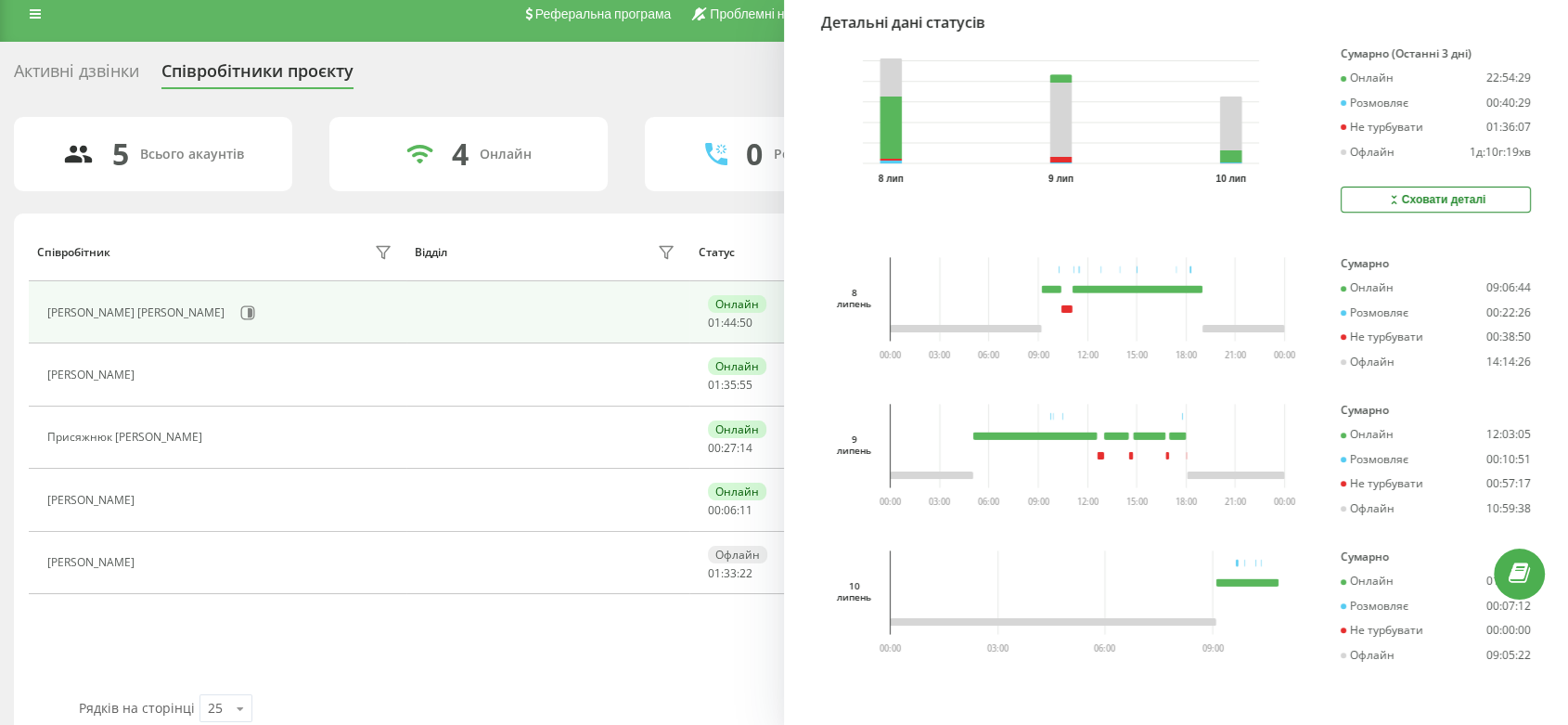 scroll, scrollTop: 0, scrollLeft: 0, axis: both 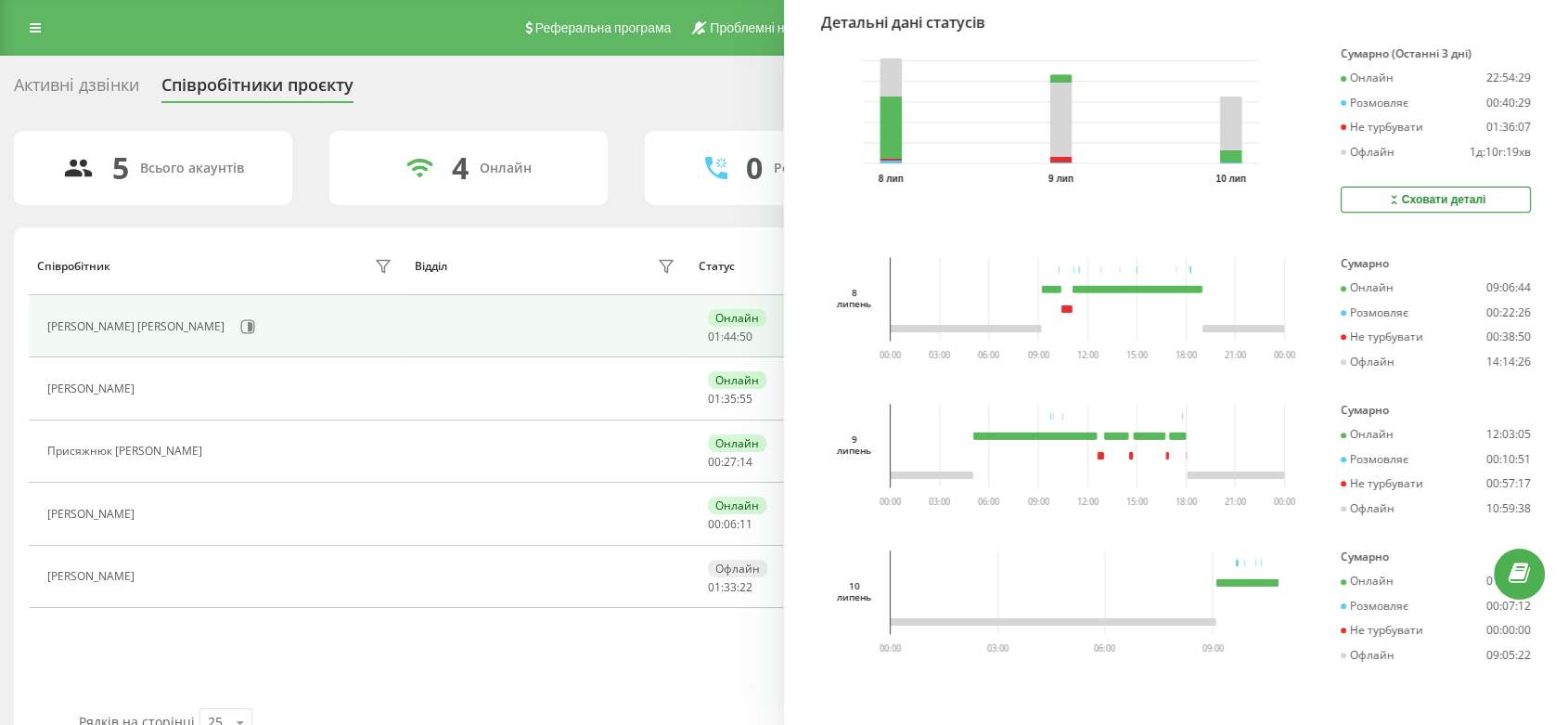 click on "Активні дзвінки" at bounding box center [76, 89] 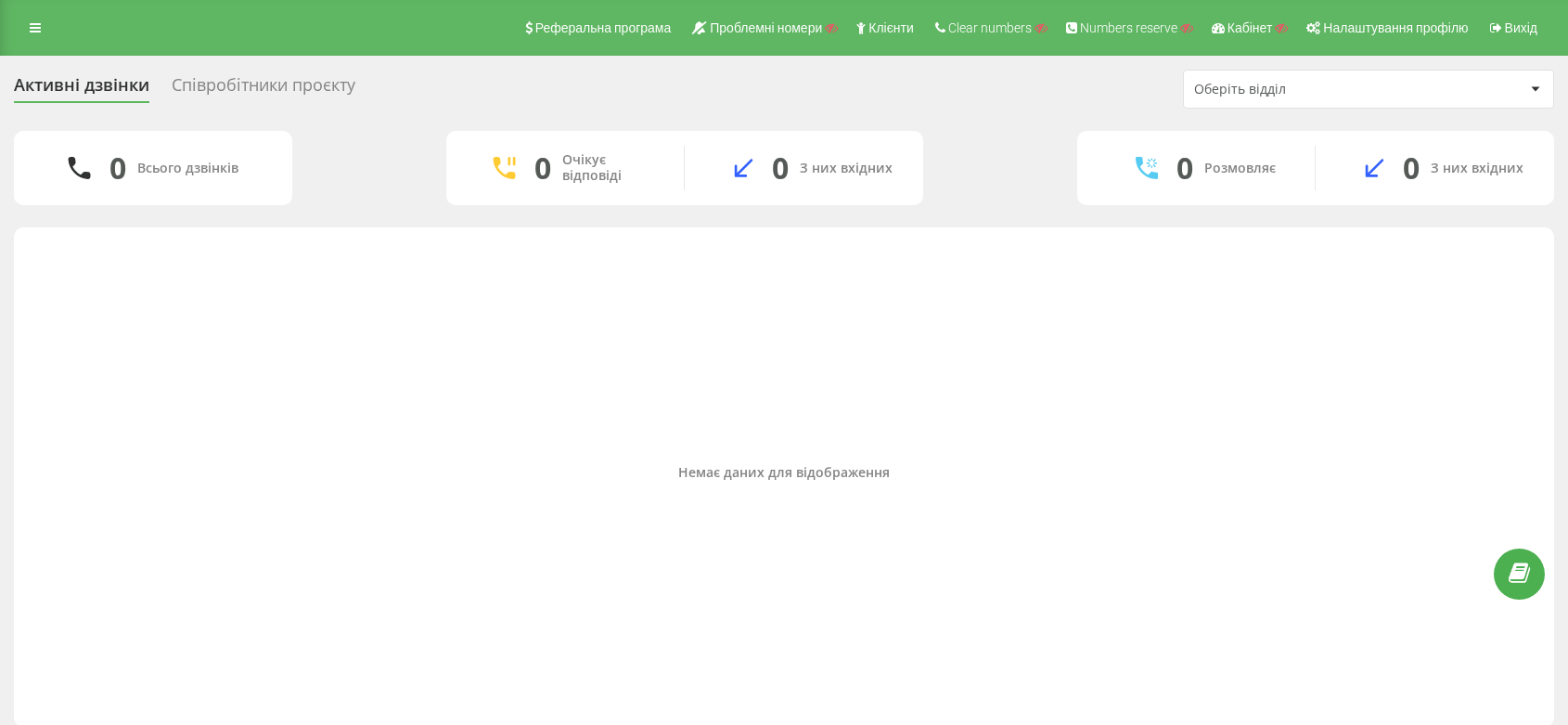 scroll, scrollTop: 0, scrollLeft: 0, axis: both 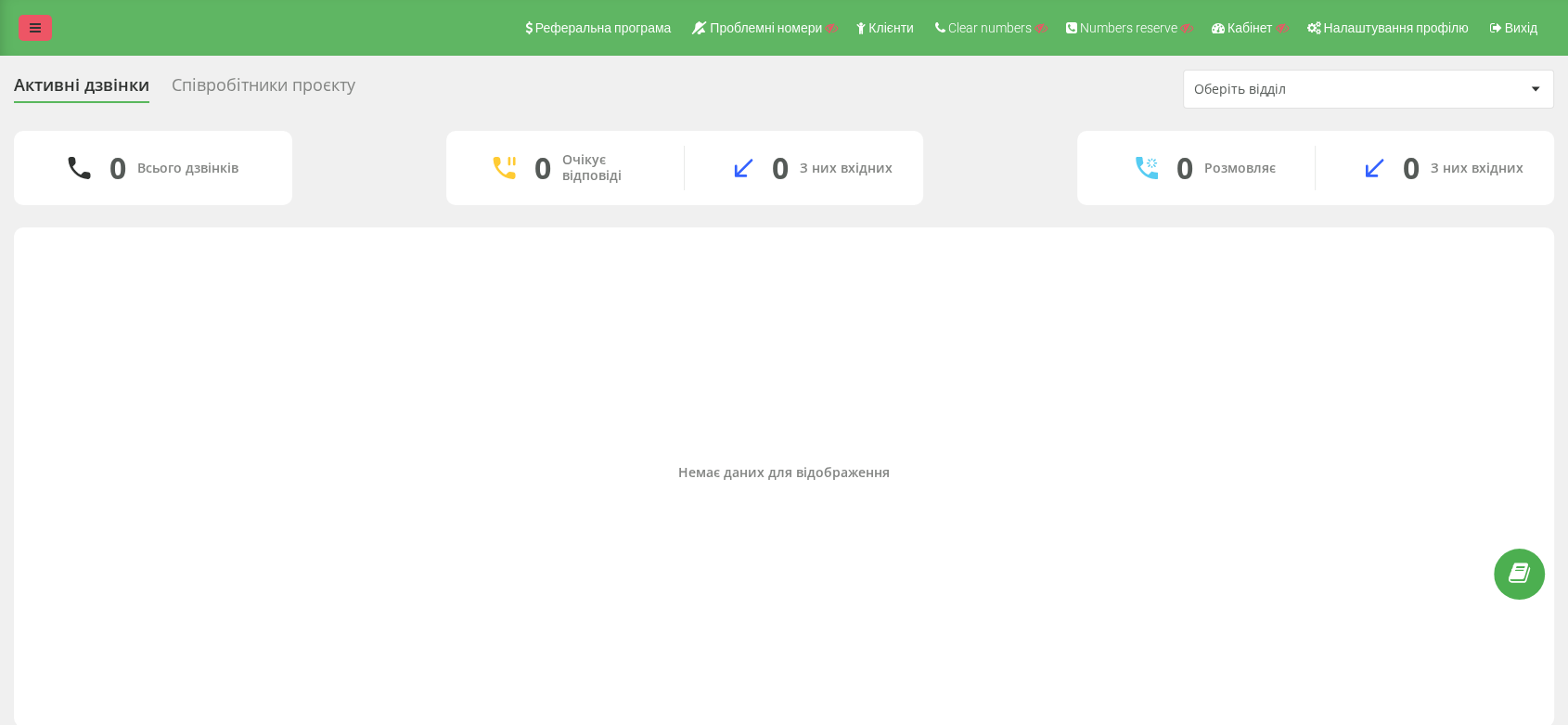 click at bounding box center [35, 28] 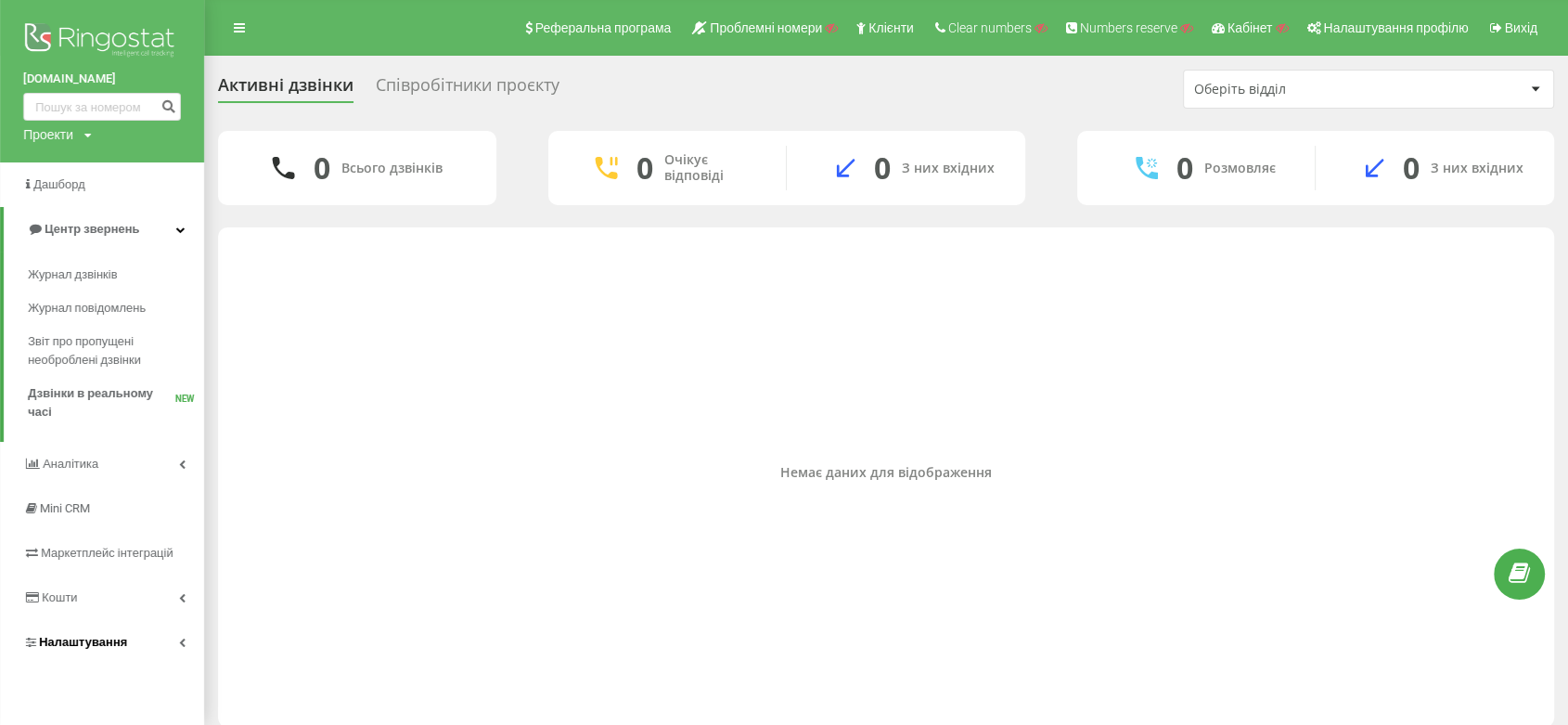 click on "Налаштування" at bounding box center [102, 642] 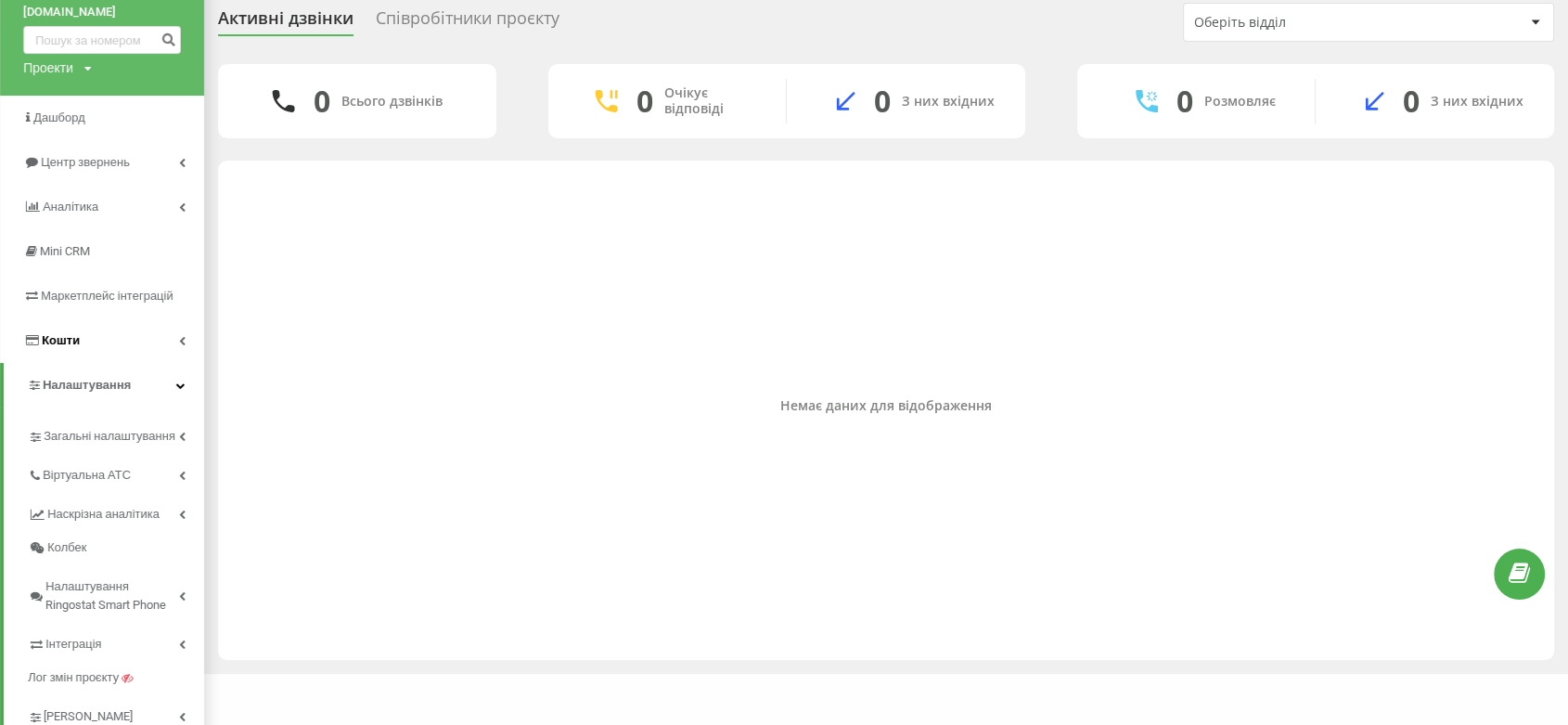 scroll, scrollTop: 103, scrollLeft: 0, axis: vertical 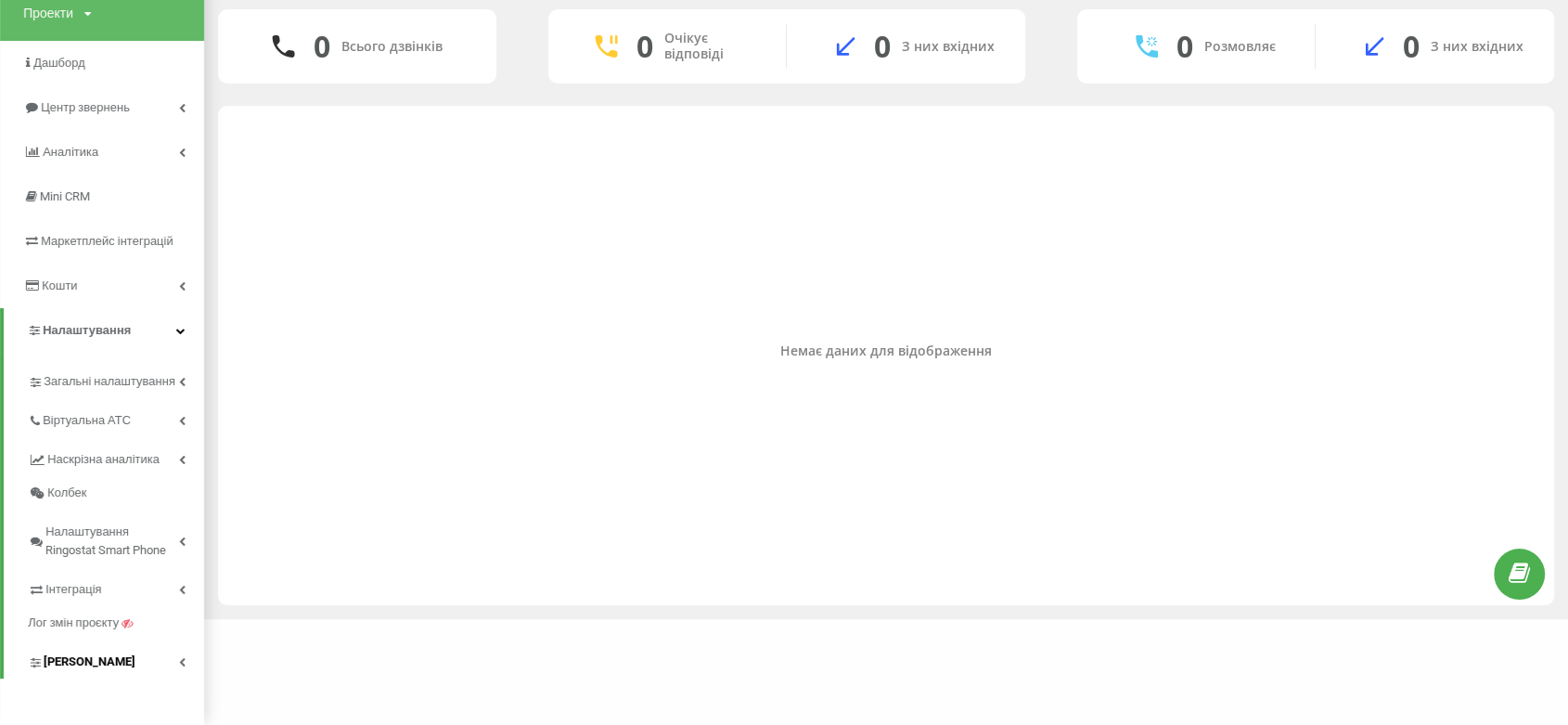 click on "[PERSON_NAME]" at bounding box center (116, 659) 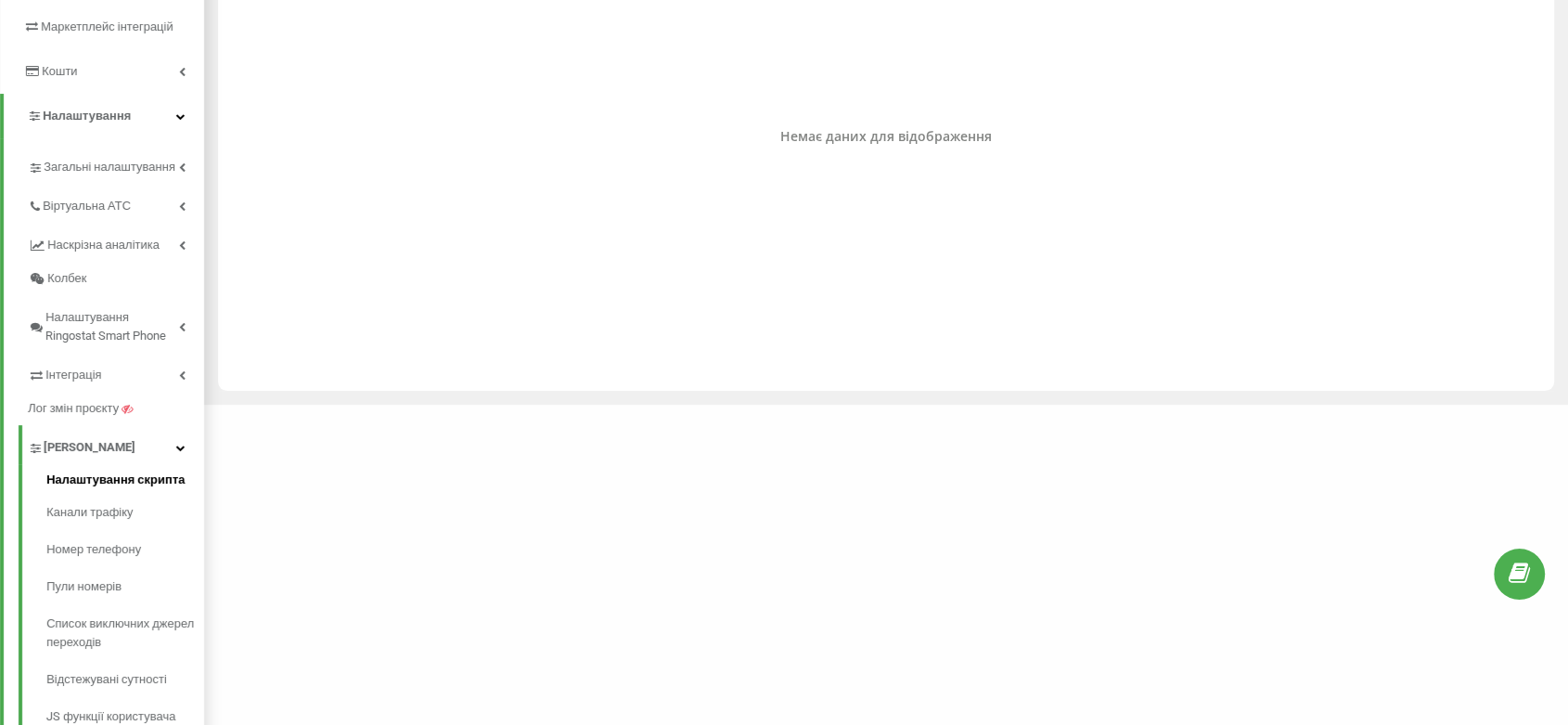 scroll, scrollTop: 210, scrollLeft: 0, axis: vertical 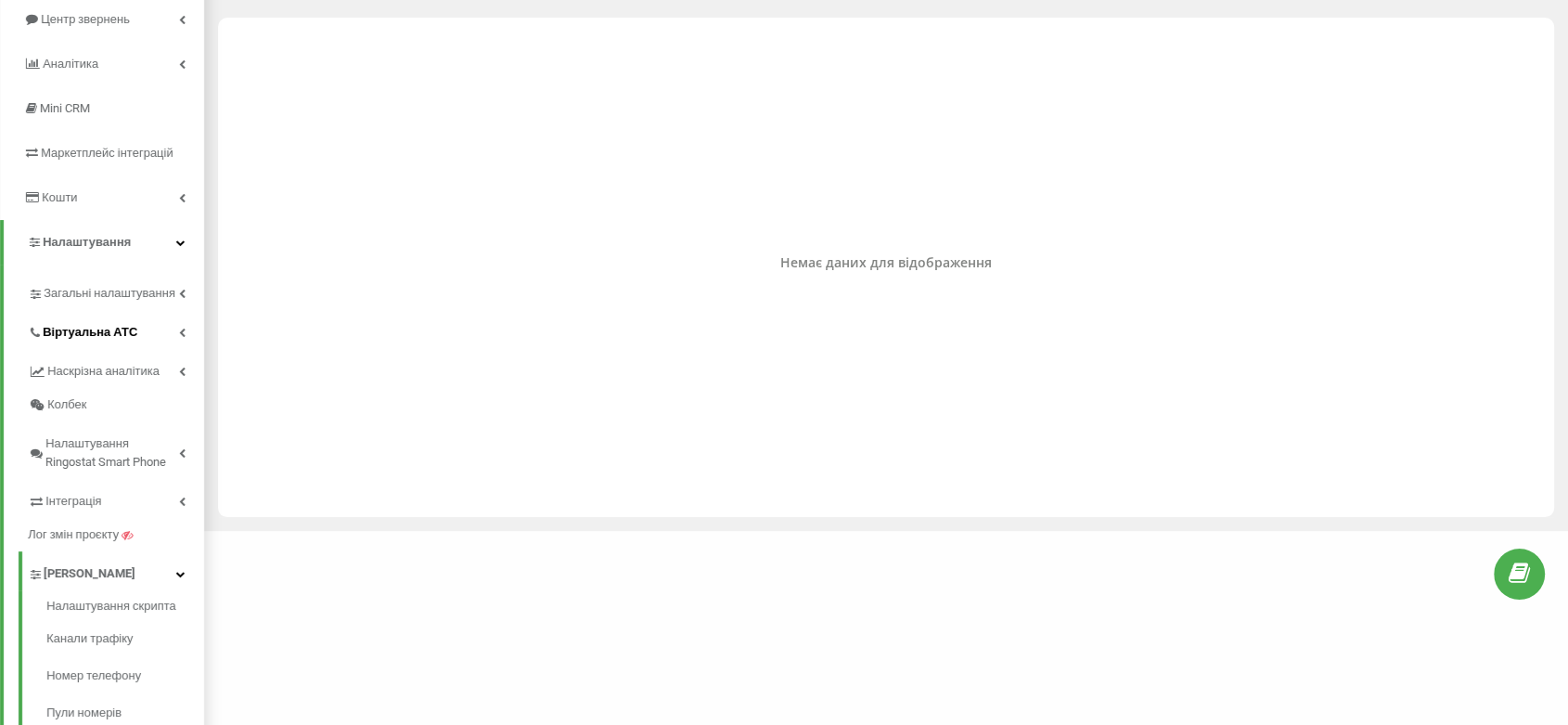 click at bounding box center (182, 332) 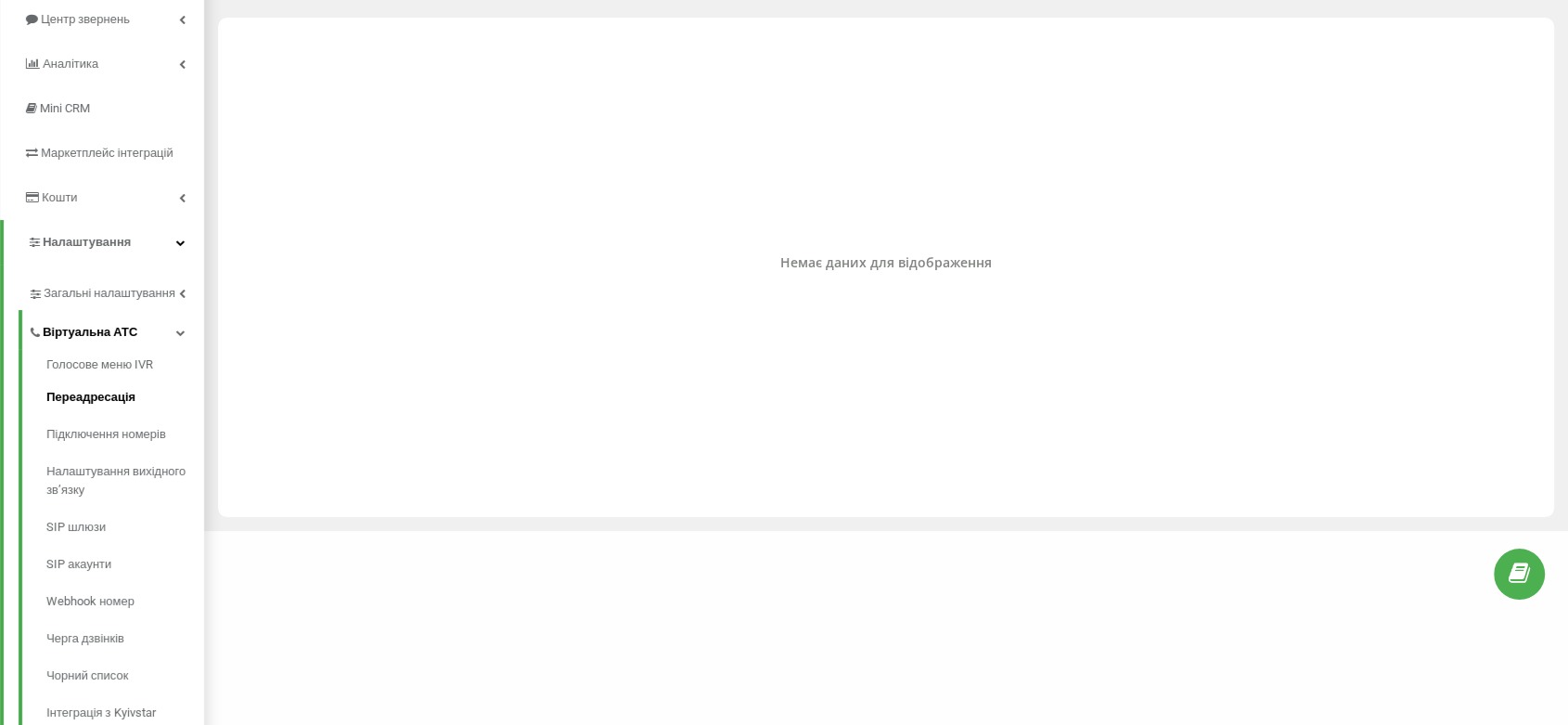 click on "Переадресація" at bounding box center [125, 397] 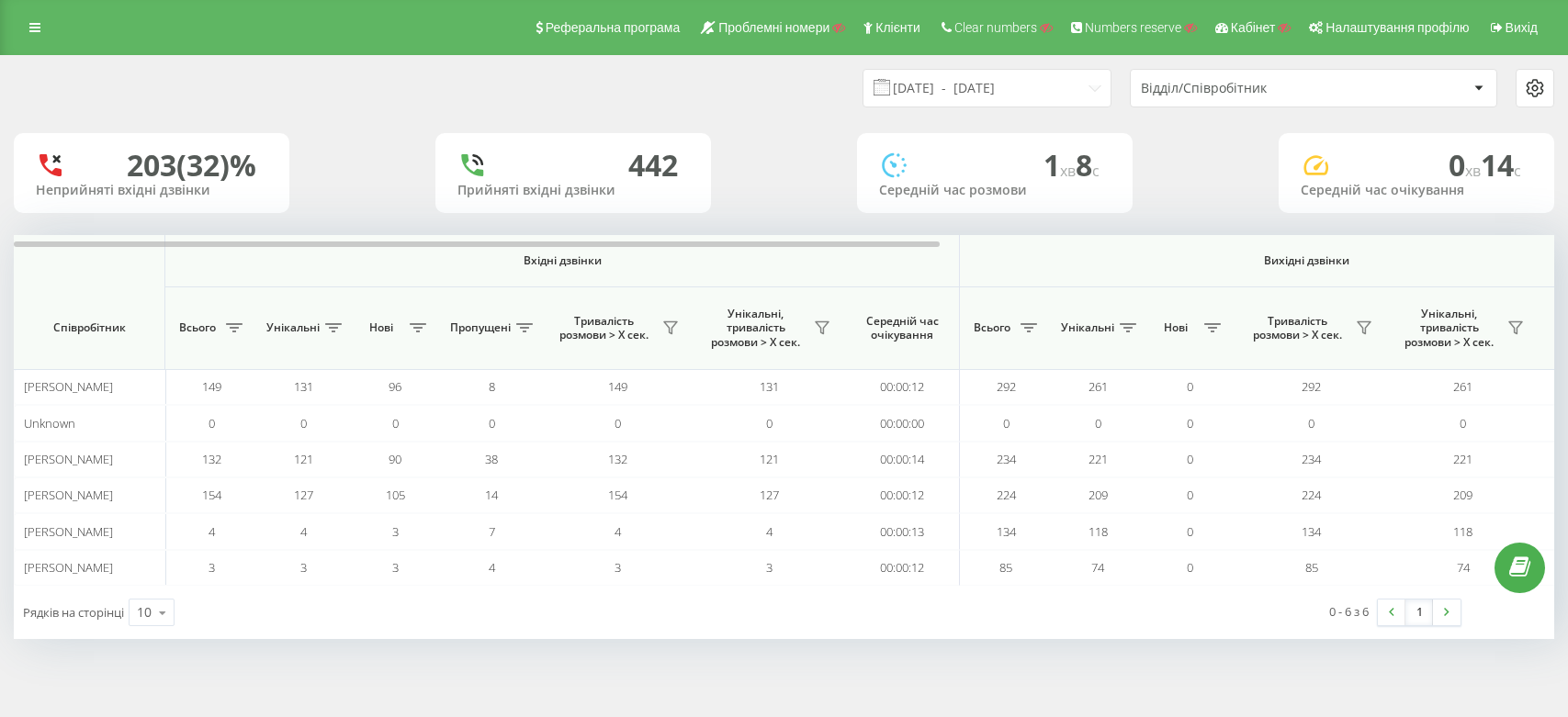 scroll, scrollTop: 0, scrollLeft: 0, axis: both 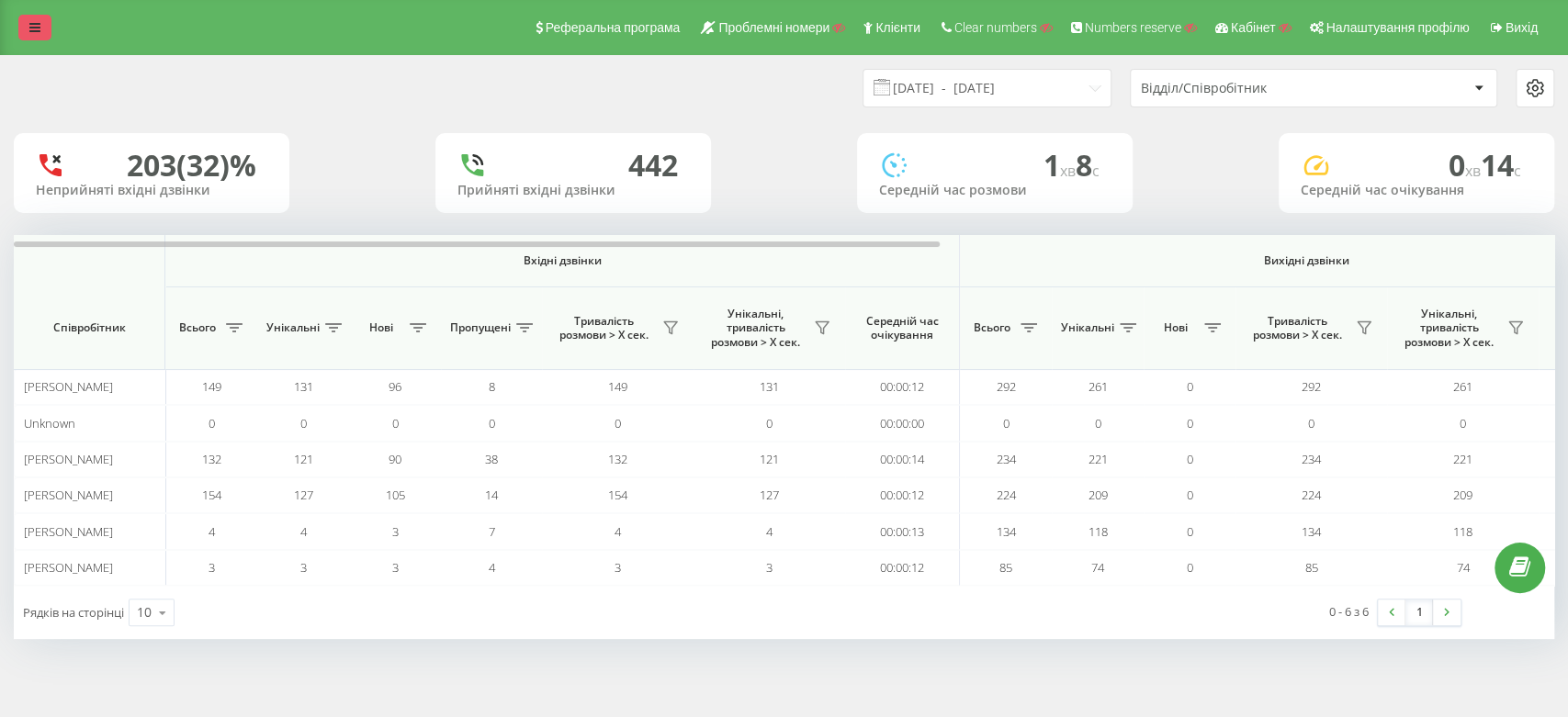click at bounding box center [35, 28] 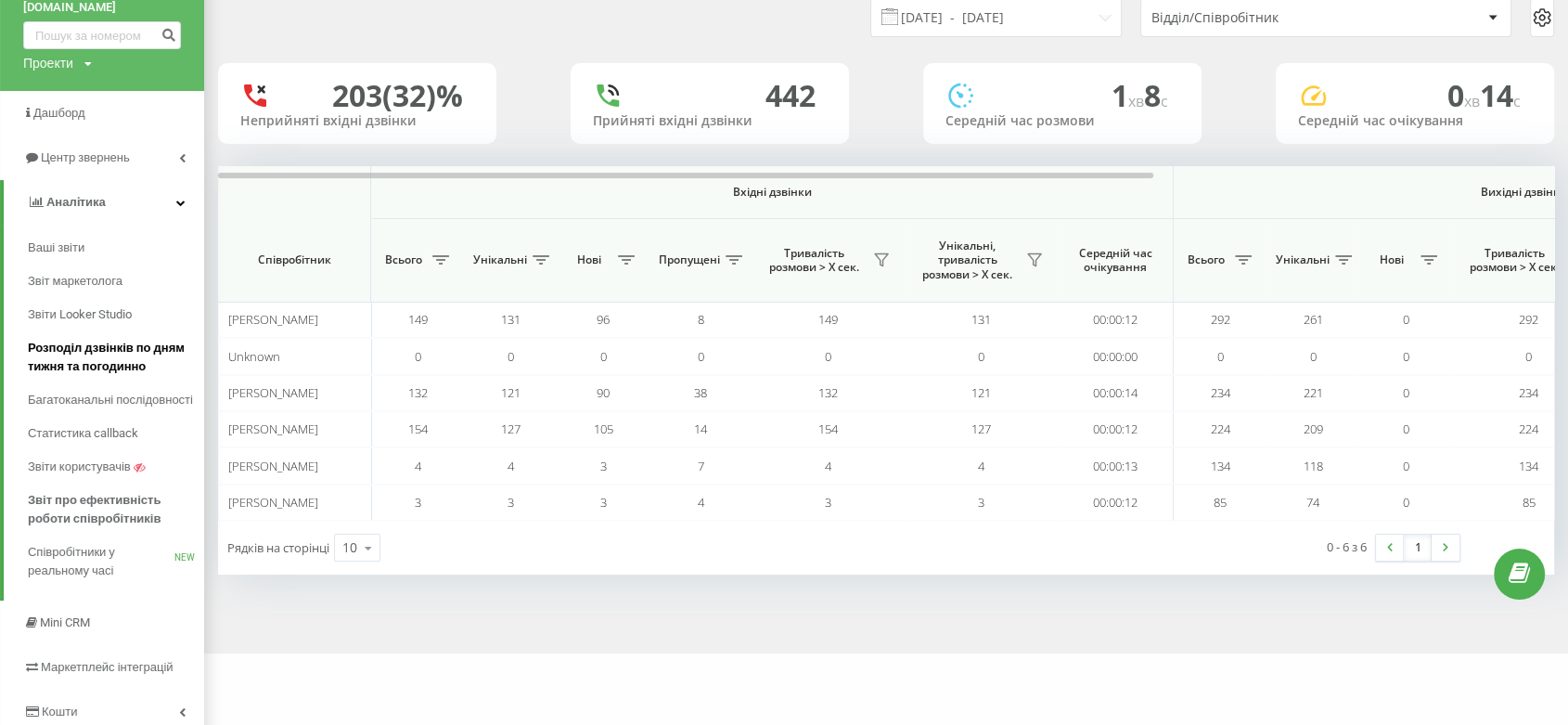scroll, scrollTop: 103, scrollLeft: 0, axis: vertical 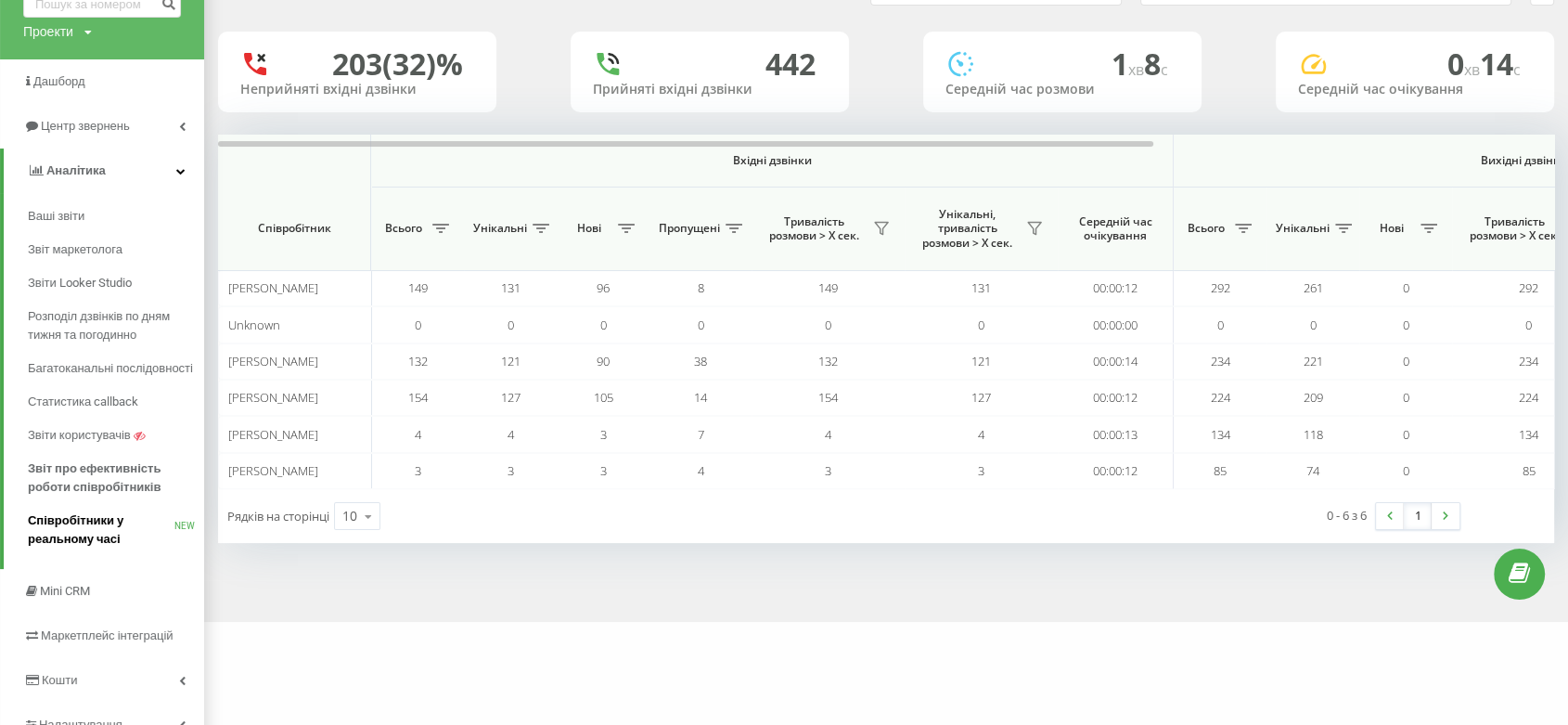 click on "Співробітники у реальному часі" at bounding box center [101, 530] 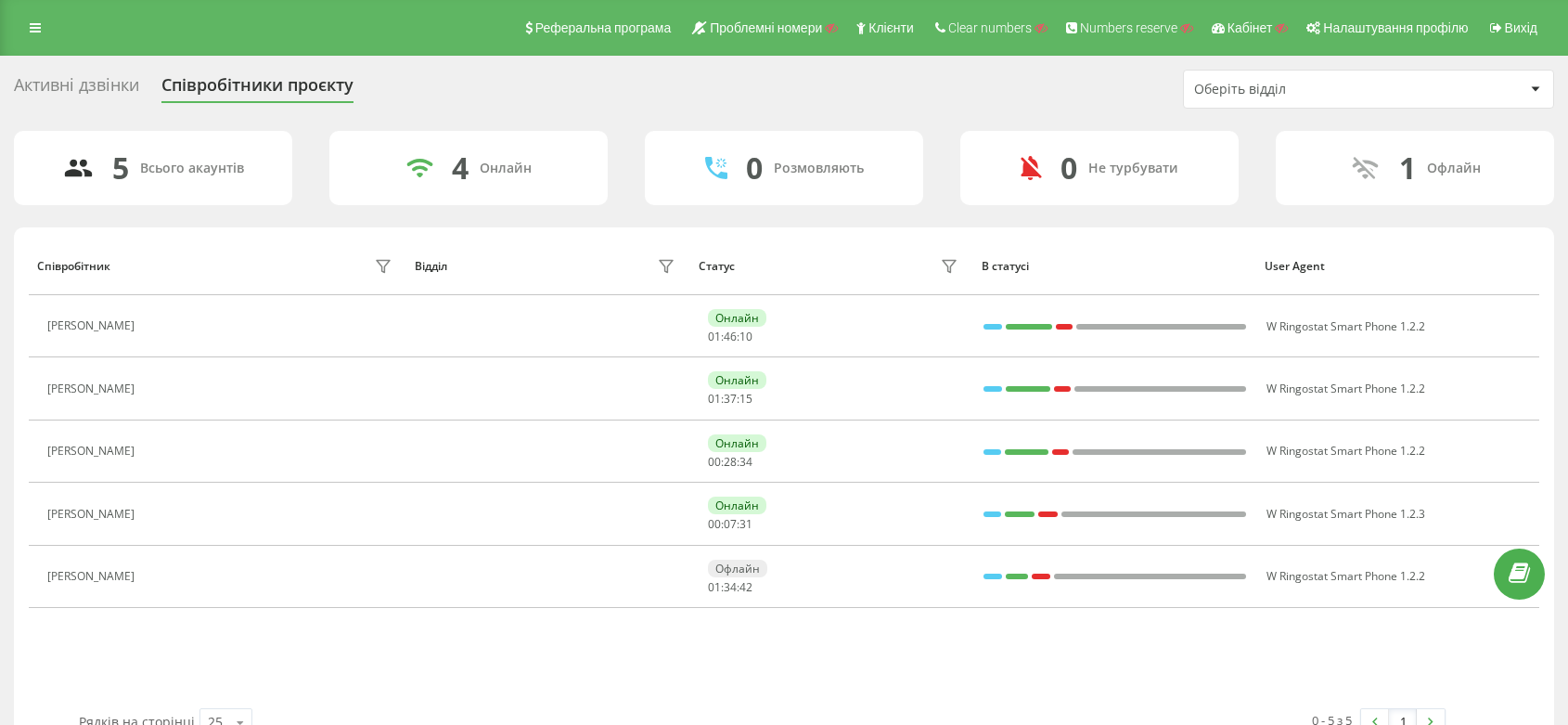 scroll, scrollTop: 0, scrollLeft: 0, axis: both 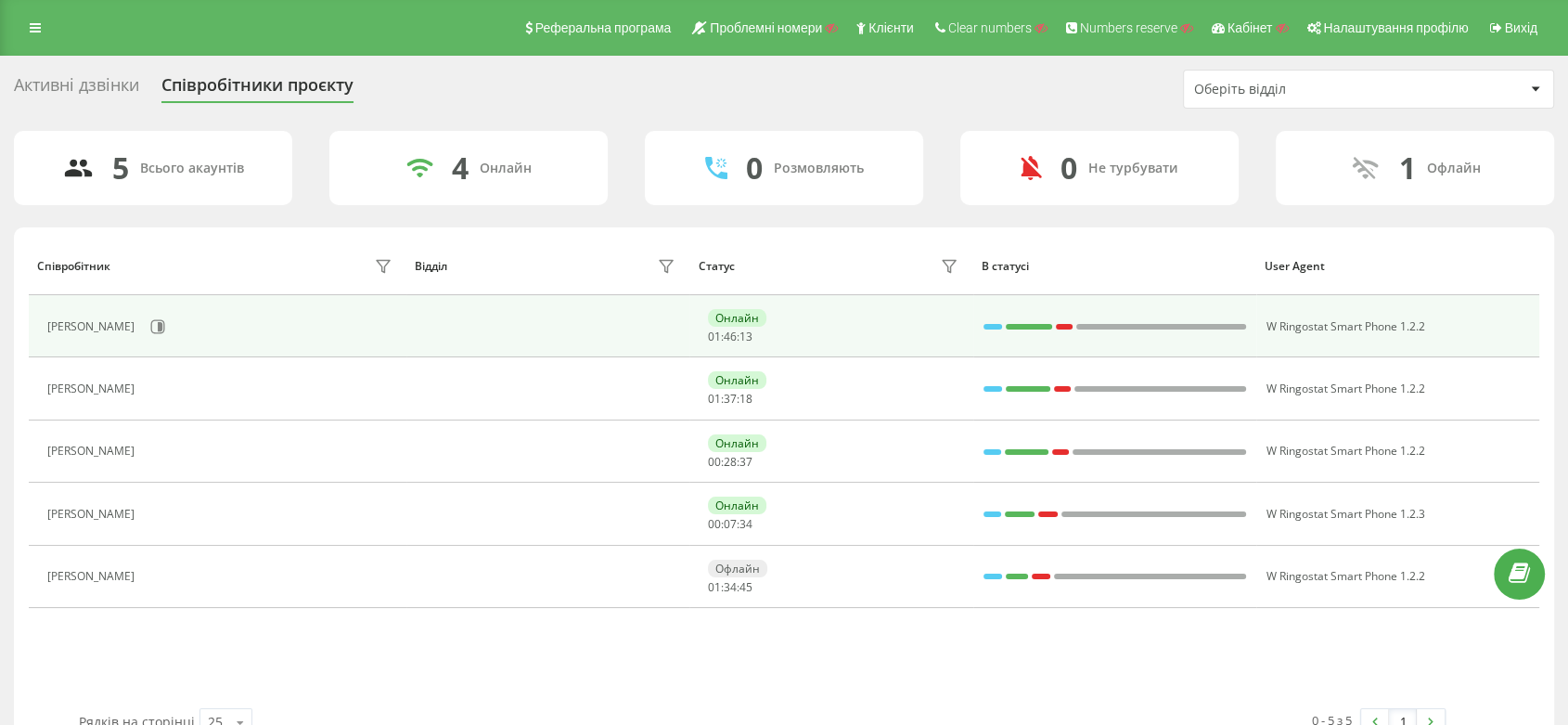 click at bounding box center [1161, 327] 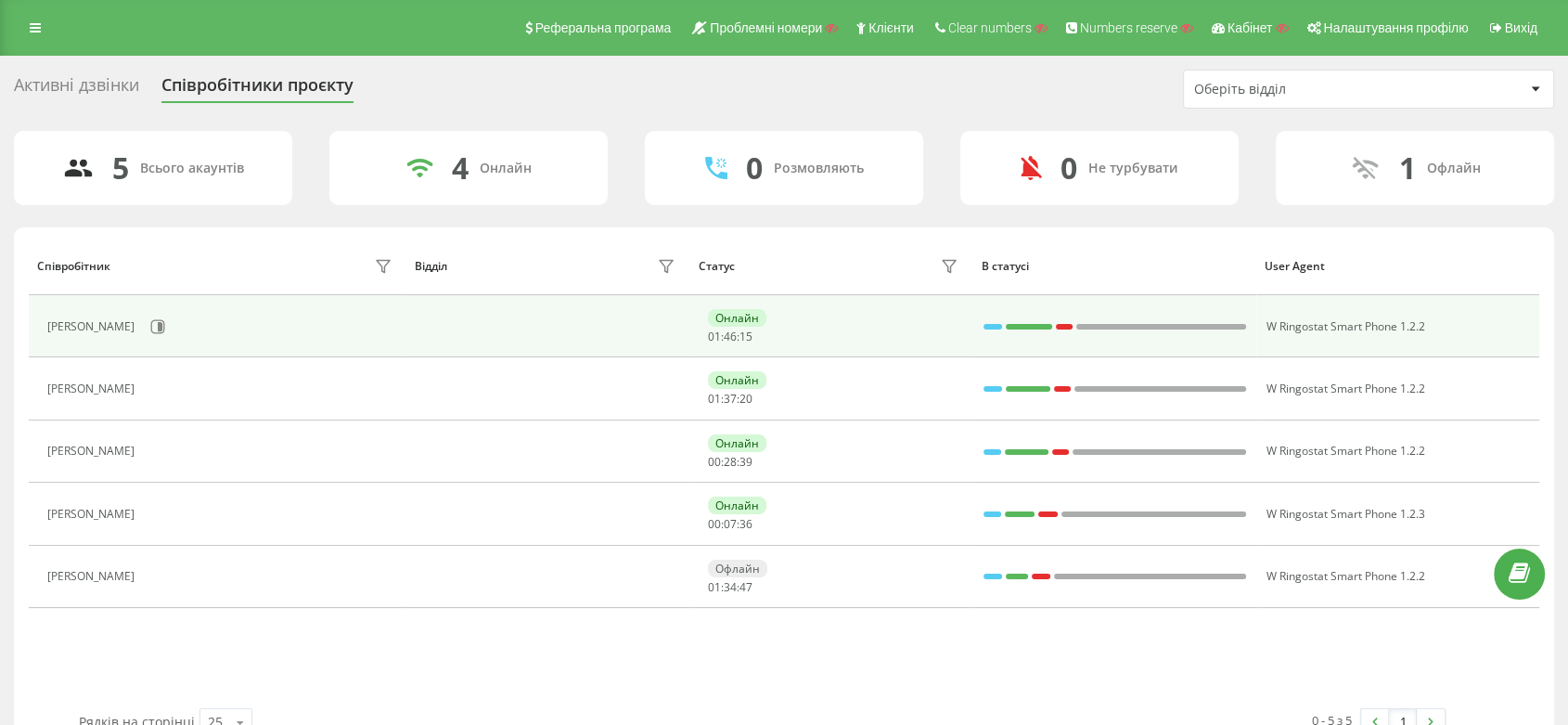 click at bounding box center (1064, 327) 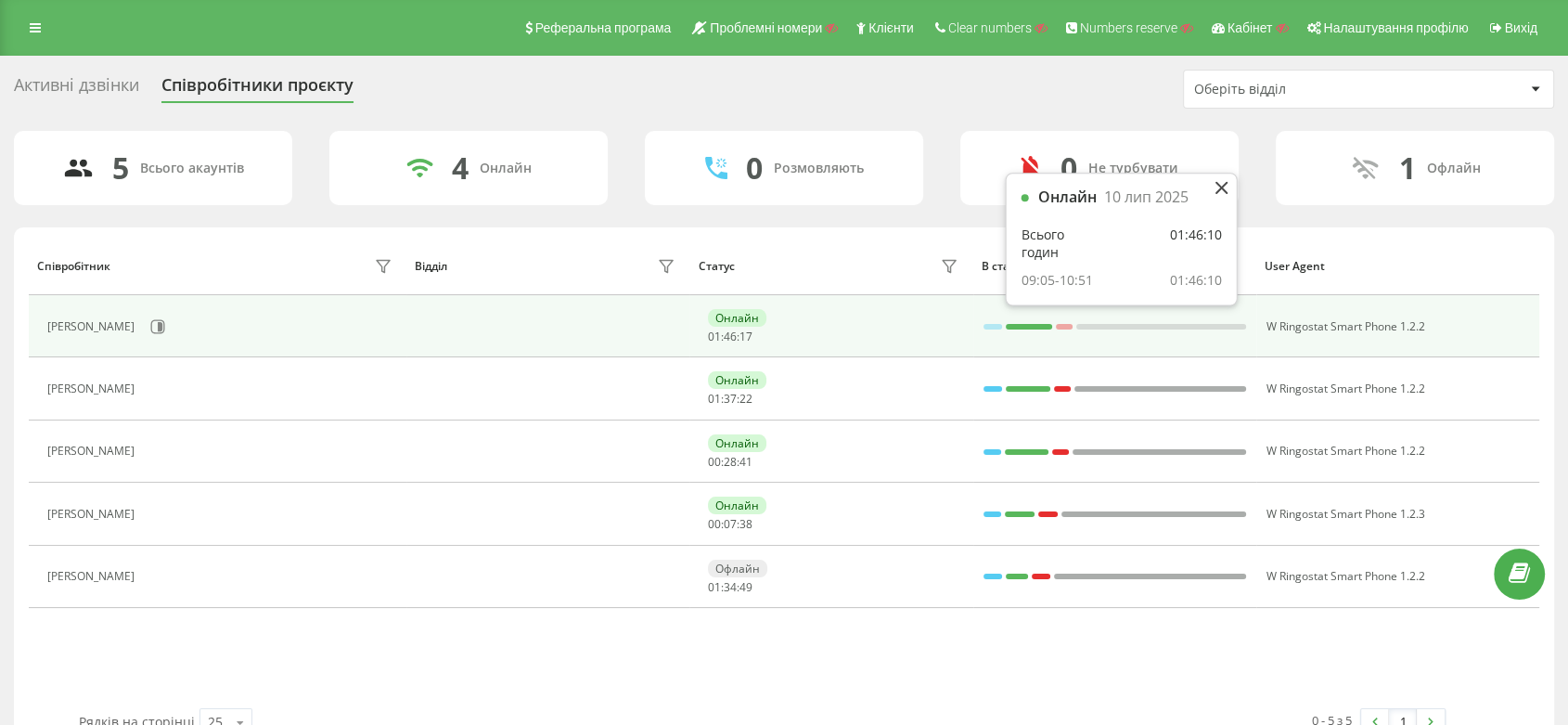 click on "[PERSON_NAME]" at bounding box center (93, 327) 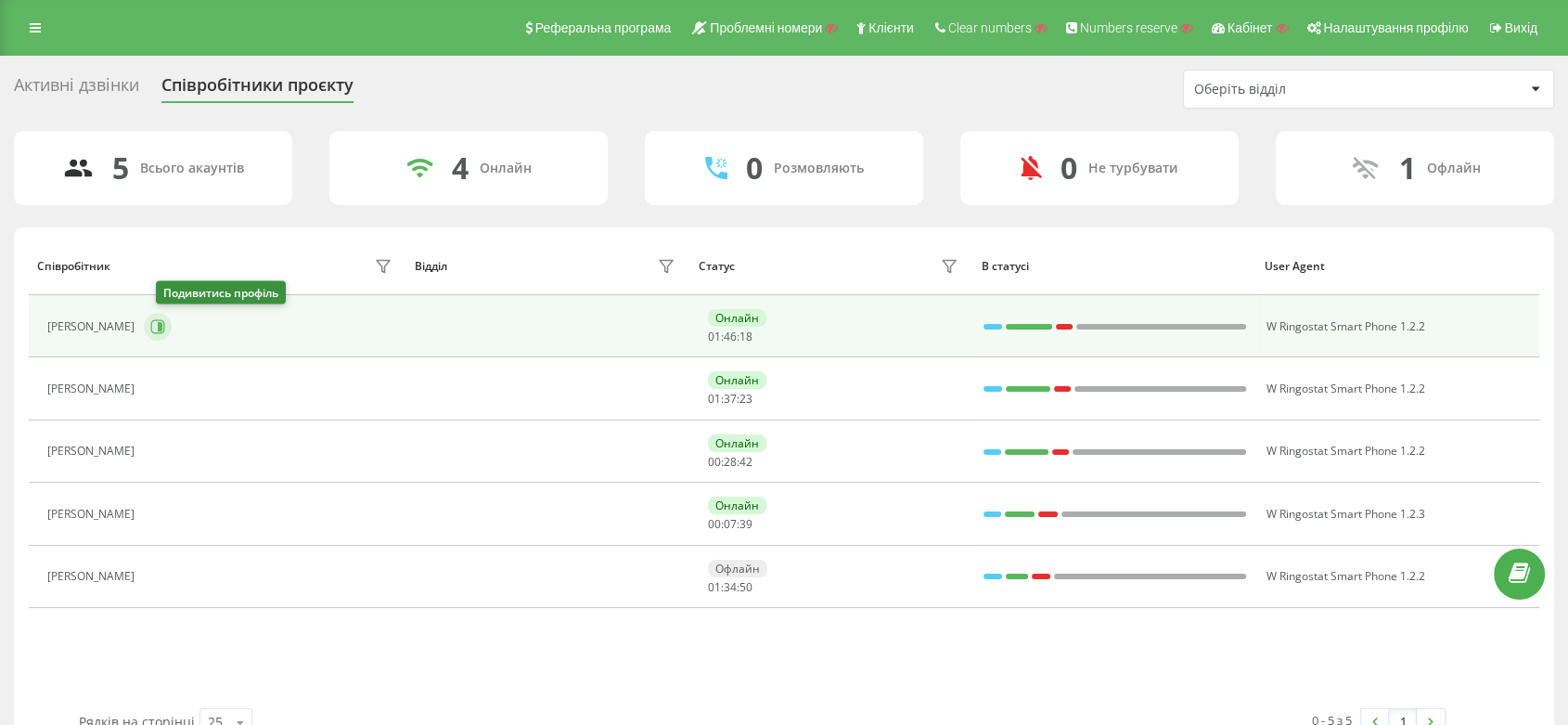 click at bounding box center (158, 327) 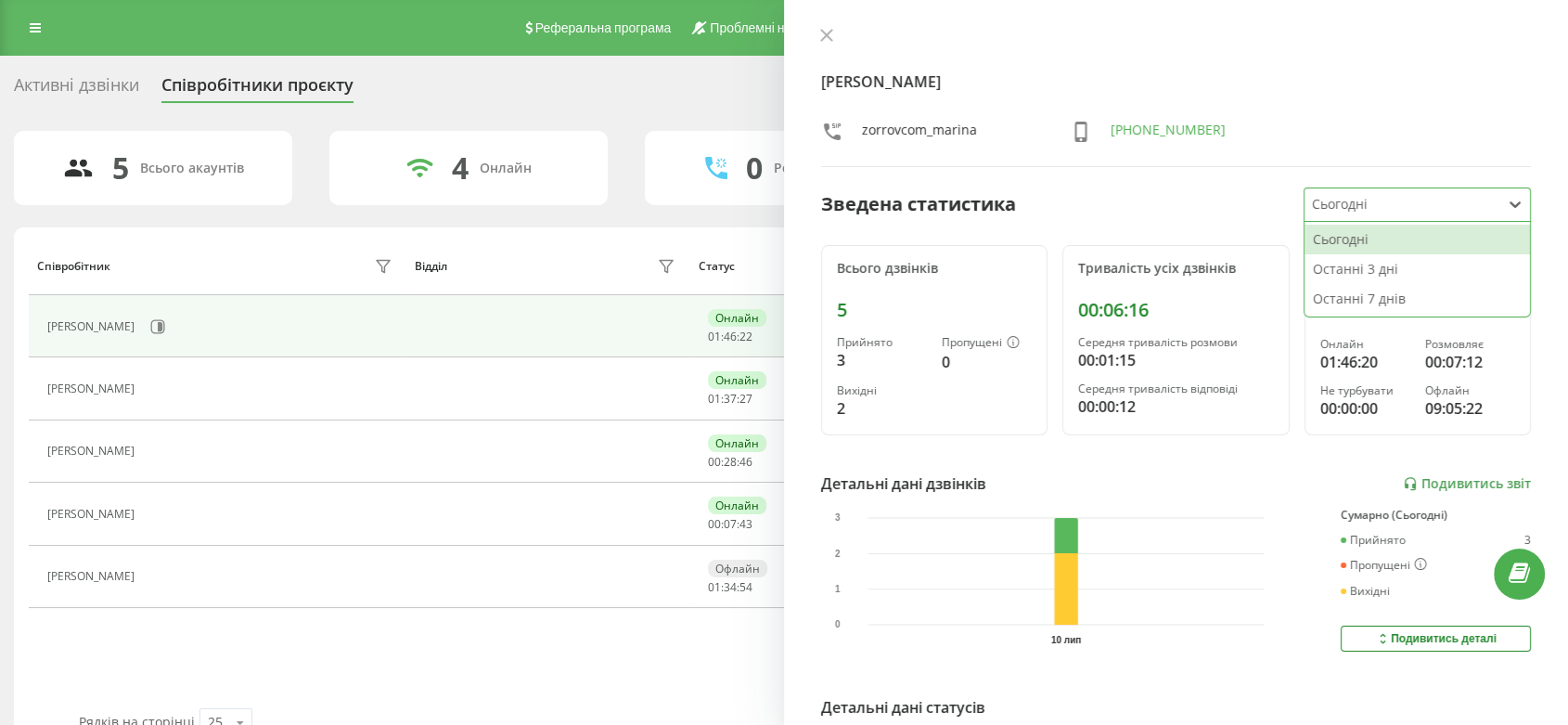 click at bounding box center (1403, 204) 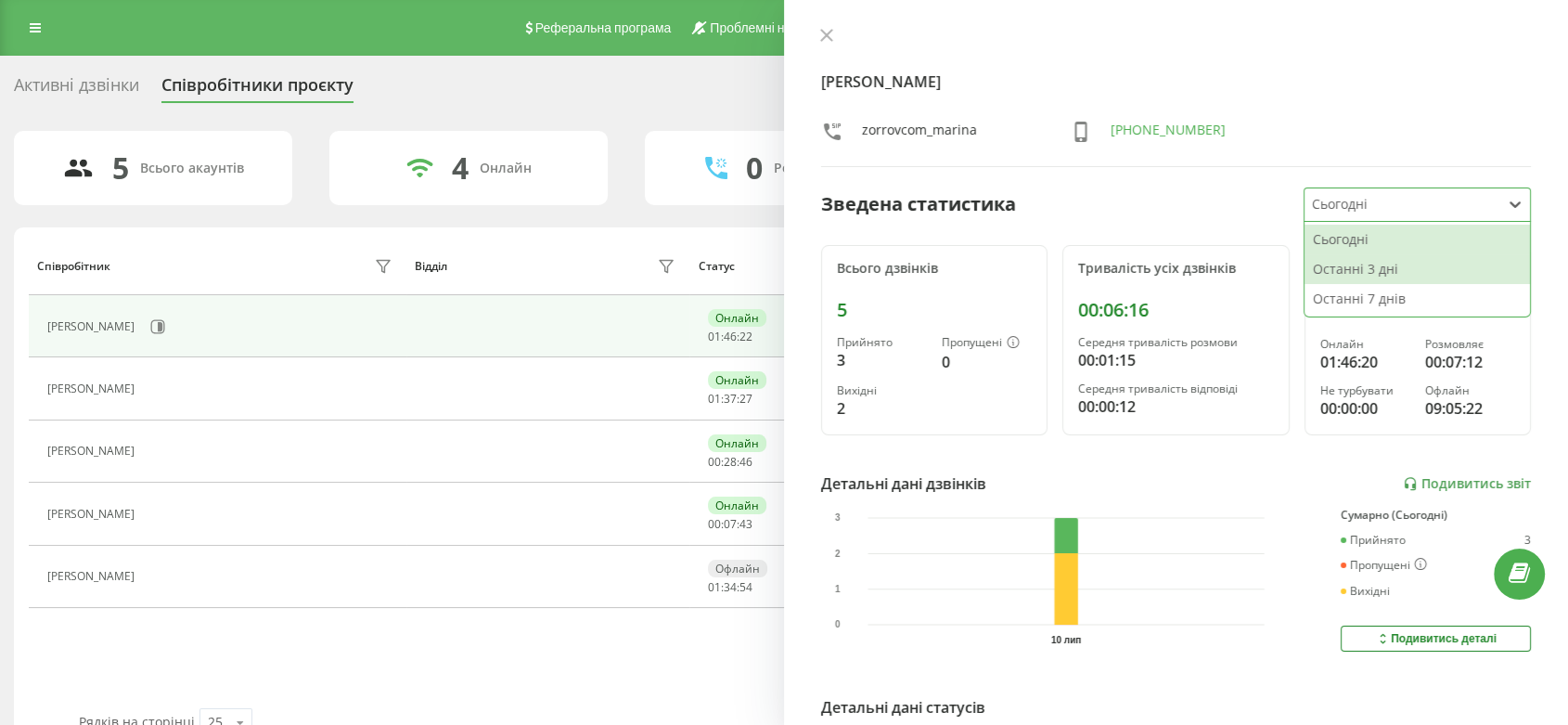 click on "Останні 3 дні" at bounding box center [1417, 269] 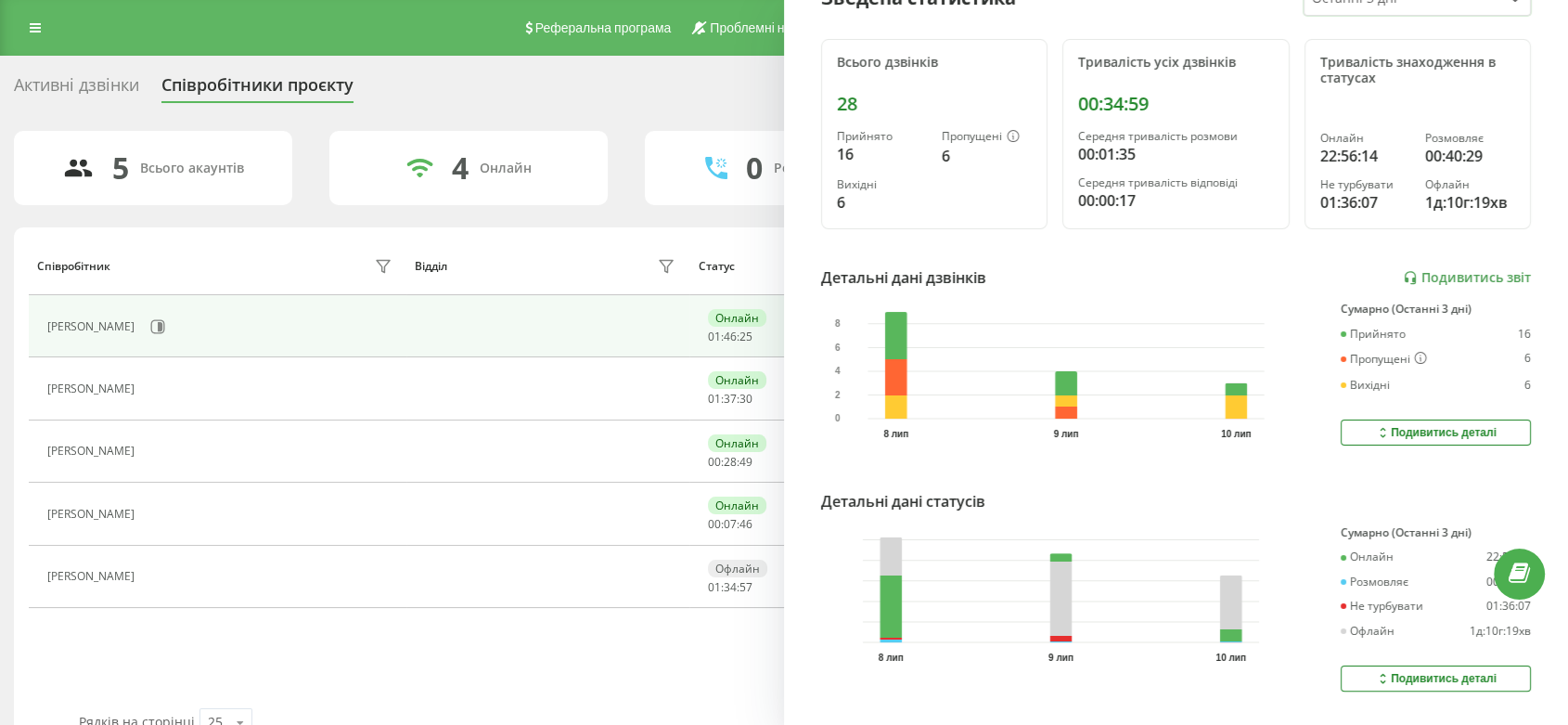 scroll, scrollTop: 258, scrollLeft: 0, axis: vertical 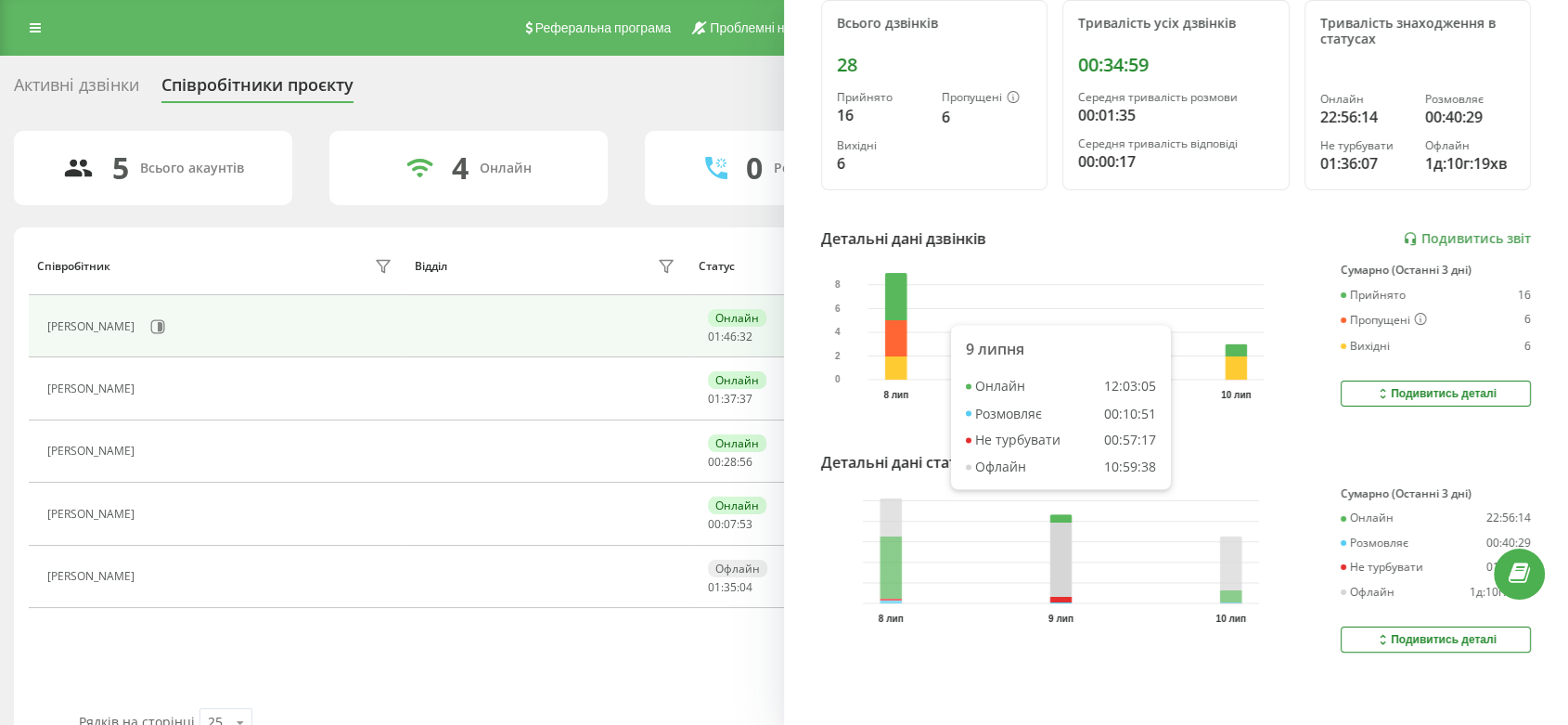 click 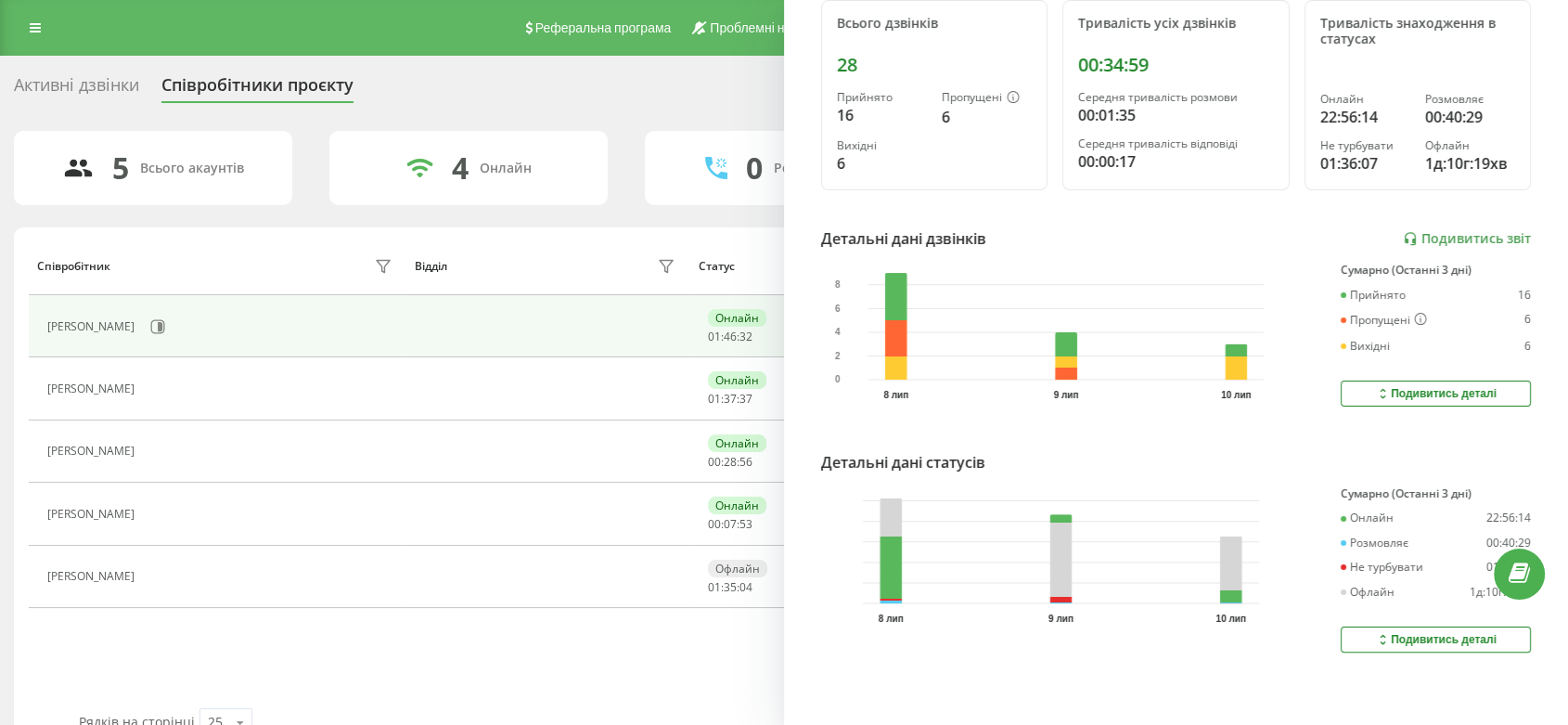 click on "9 лип" 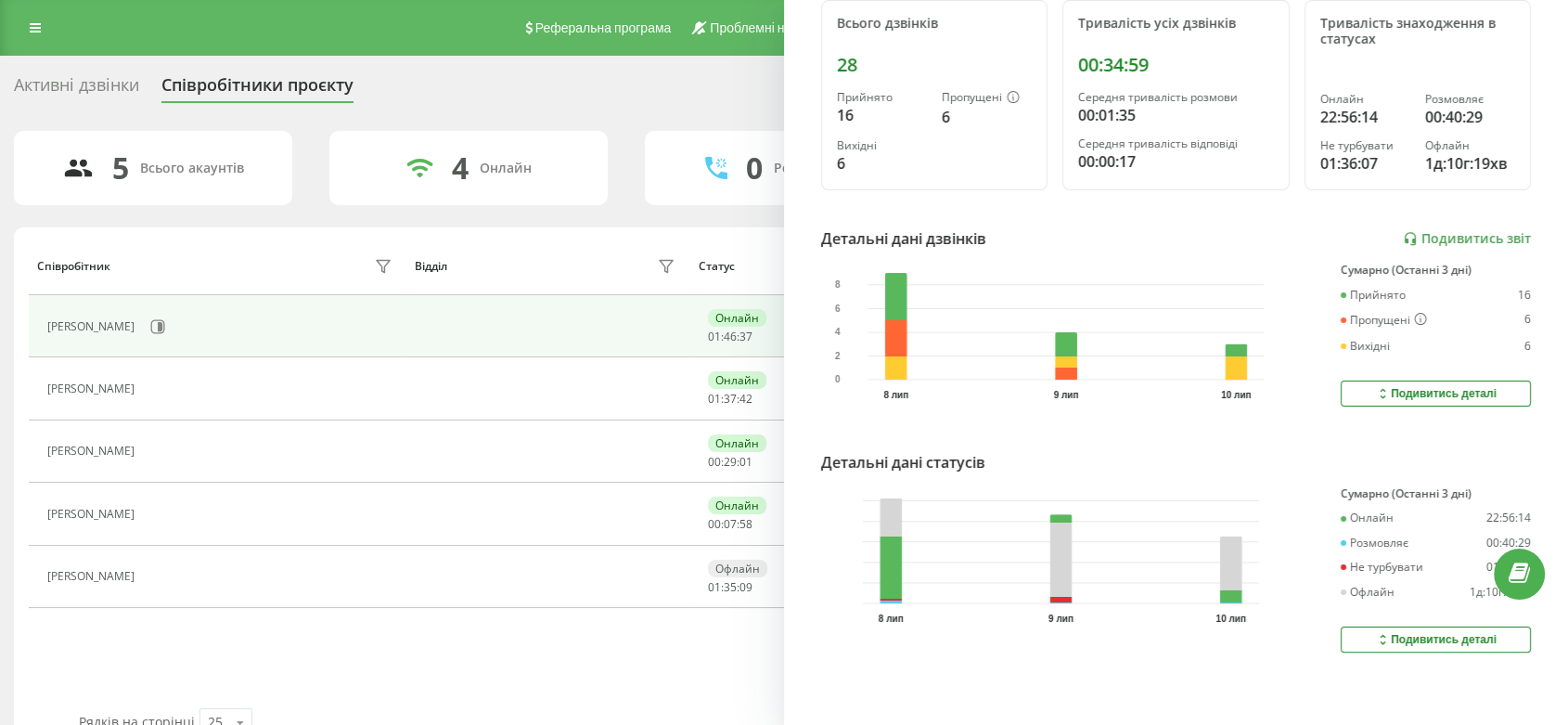 click on "Подивитись деталі" at bounding box center (1435, 640) 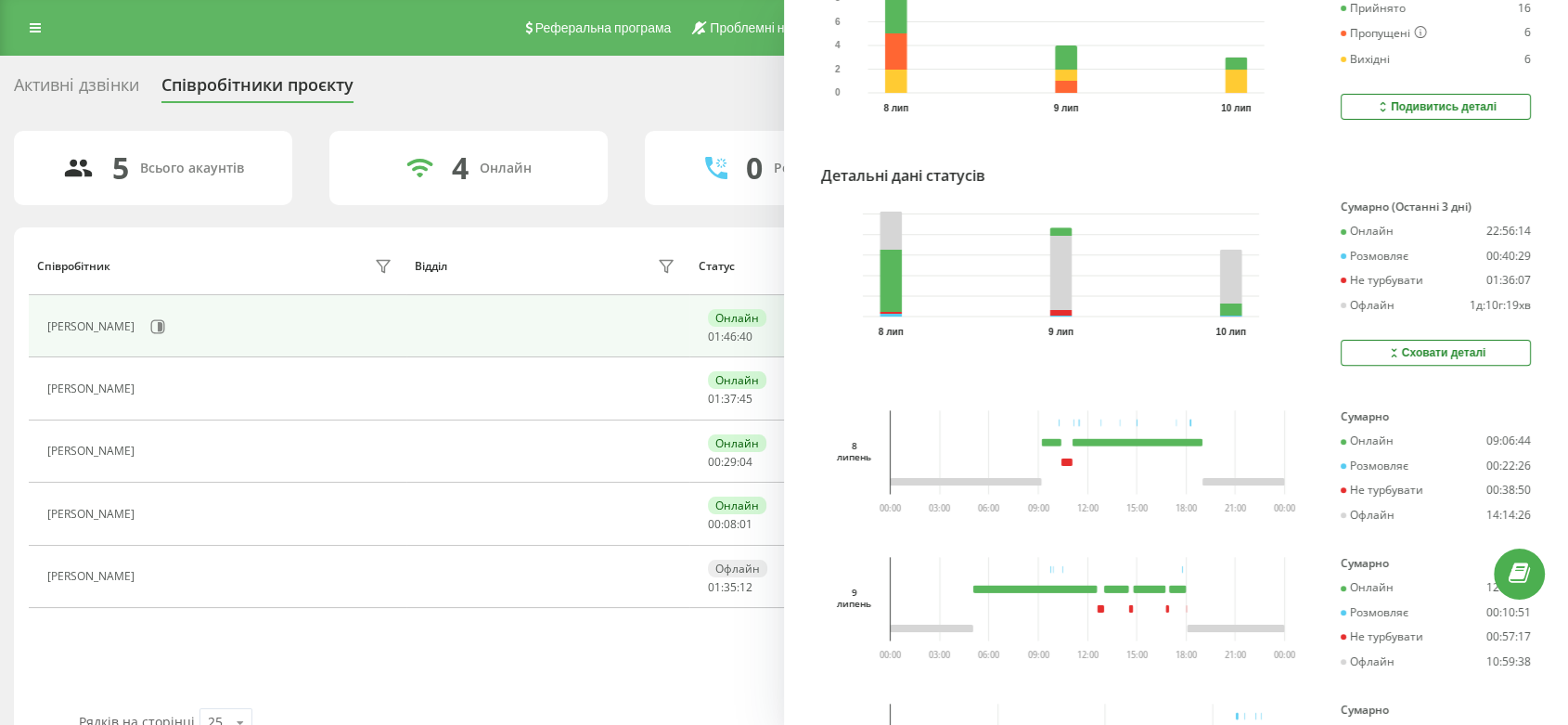 scroll, scrollTop: 698, scrollLeft: 0, axis: vertical 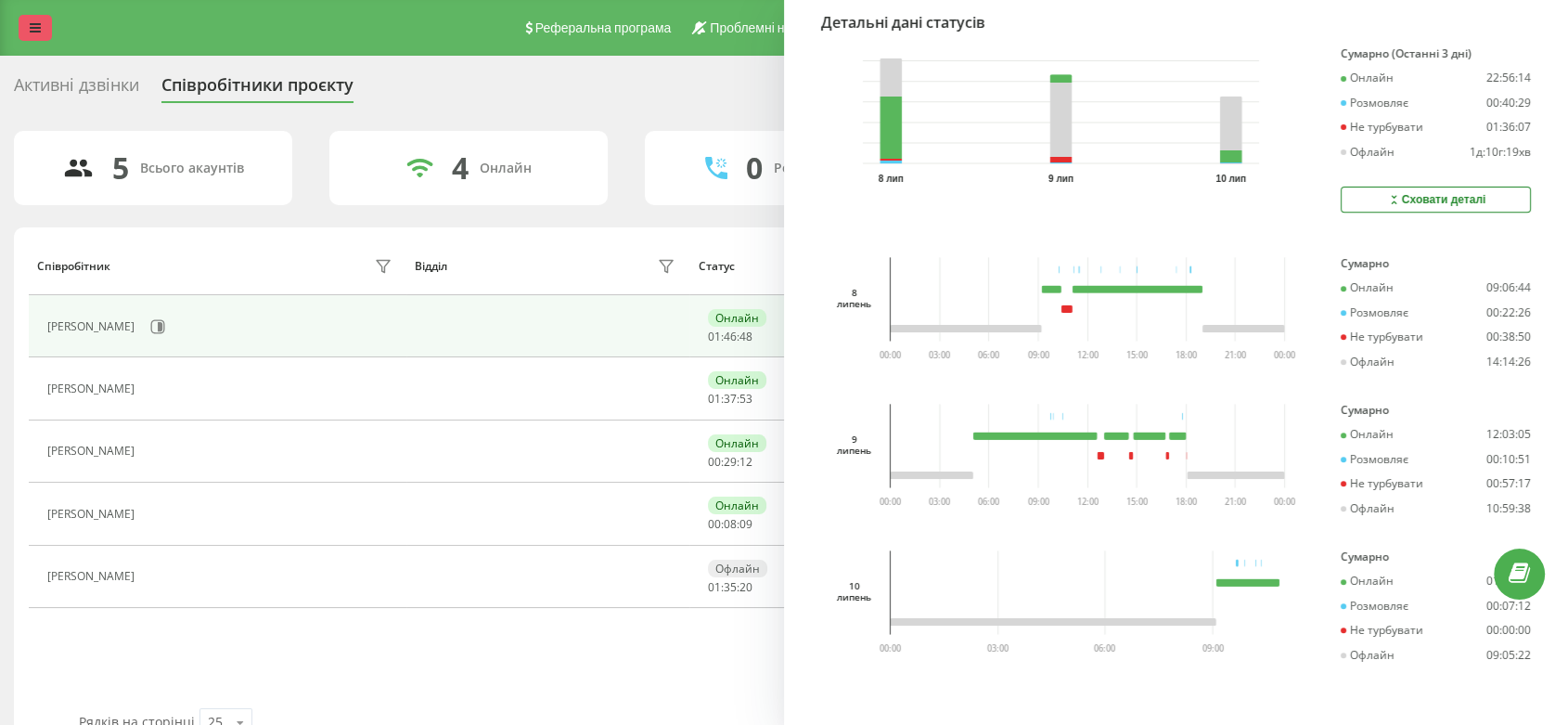 click at bounding box center [35, 28] 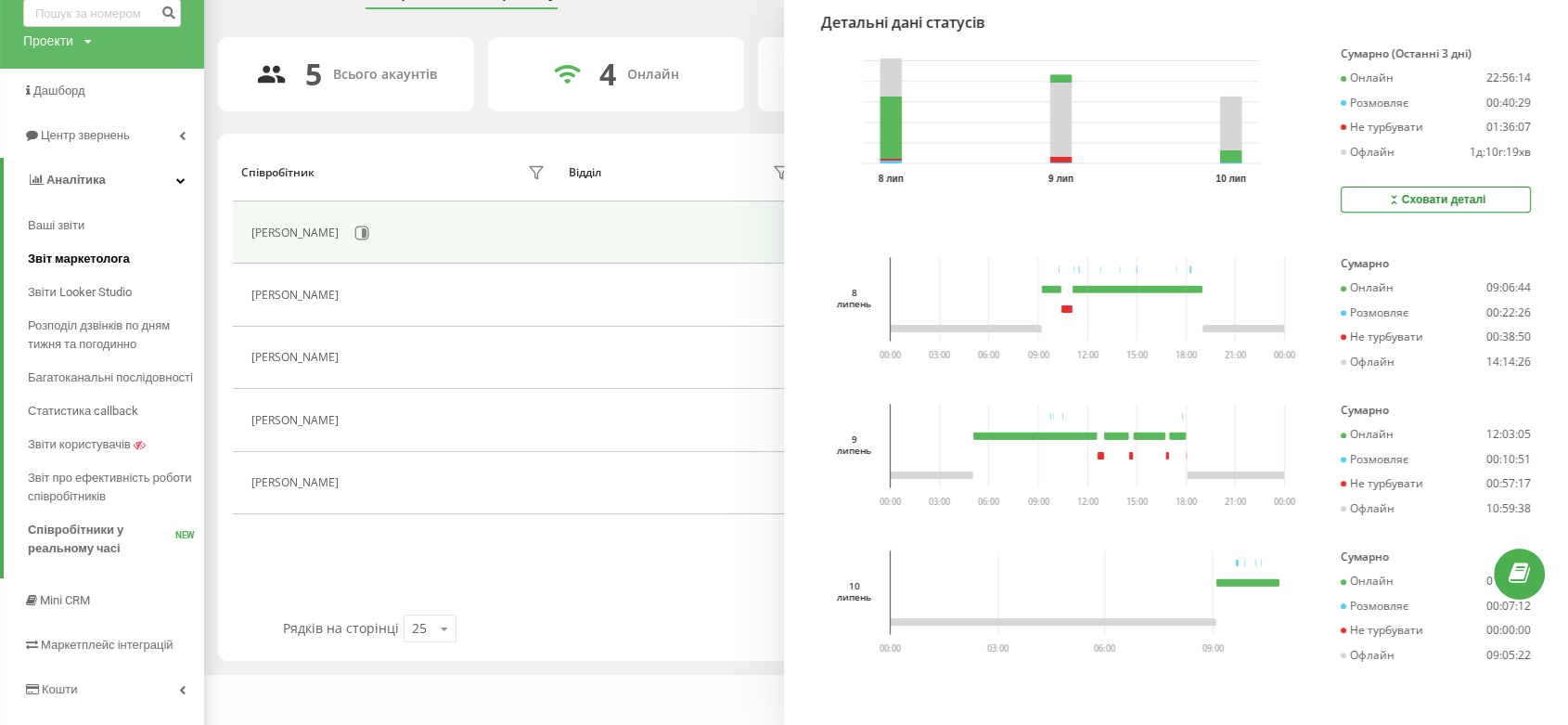 scroll, scrollTop: 191, scrollLeft: 0, axis: vertical 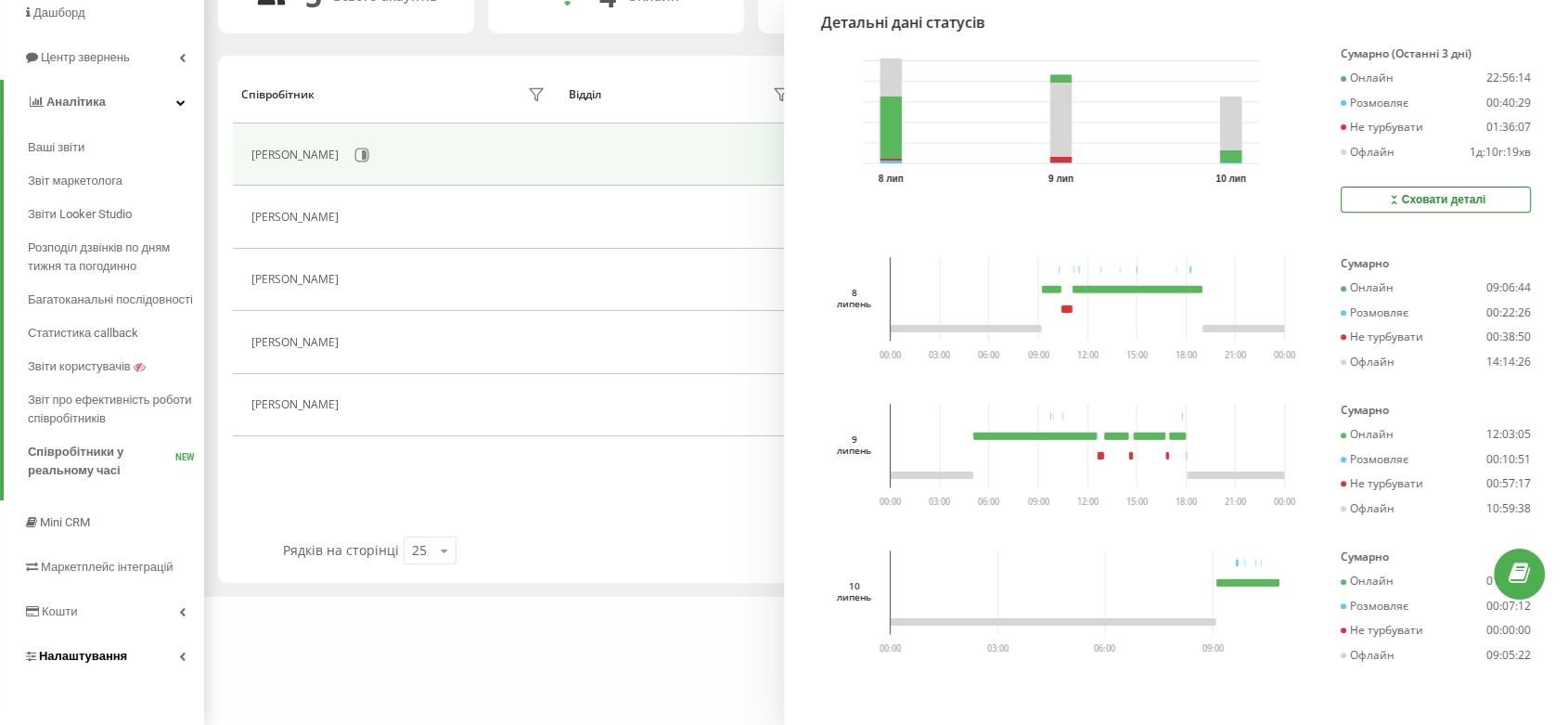 click on "Налаштування" at bounding box center [102, 656] 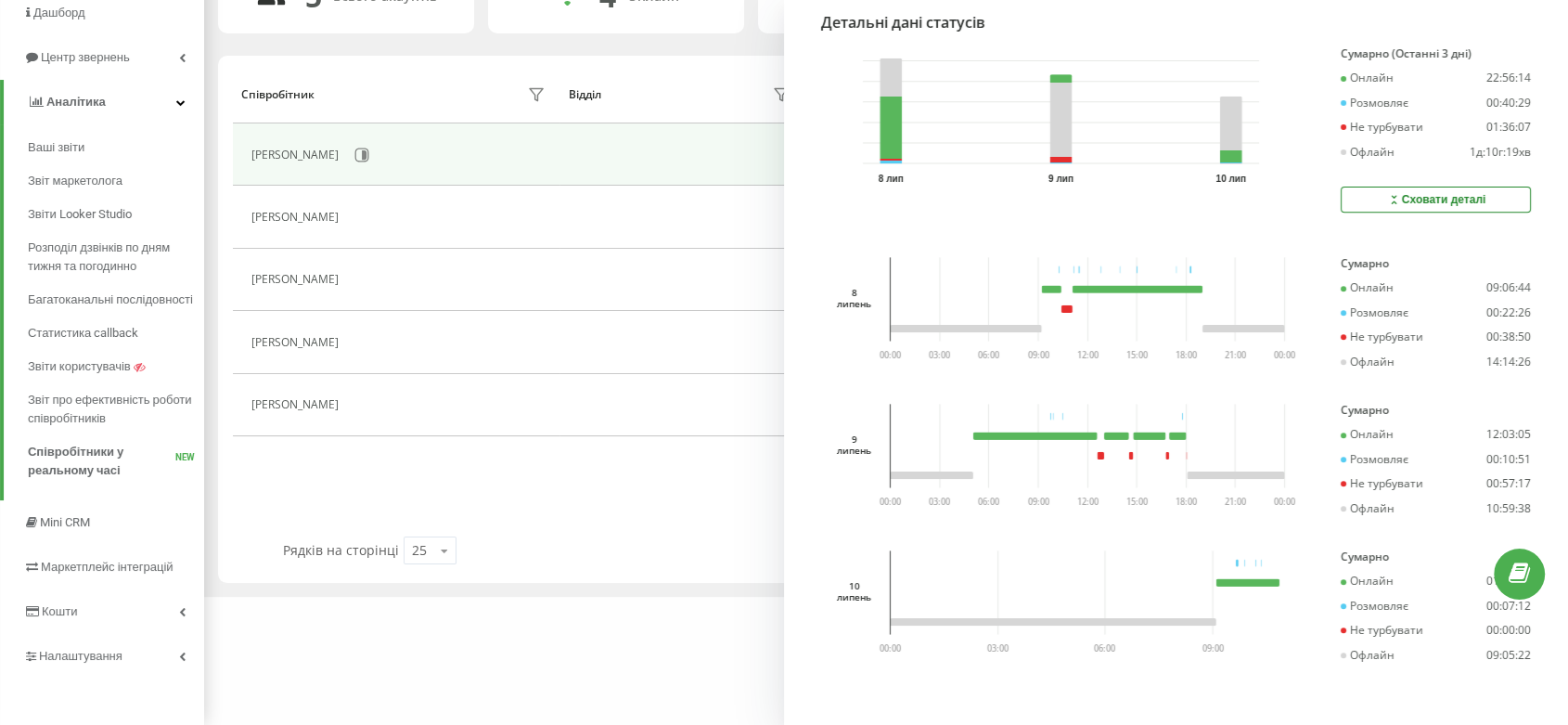 scroll, scrollTop: 122, scrollLeft: 0, axis: vertical 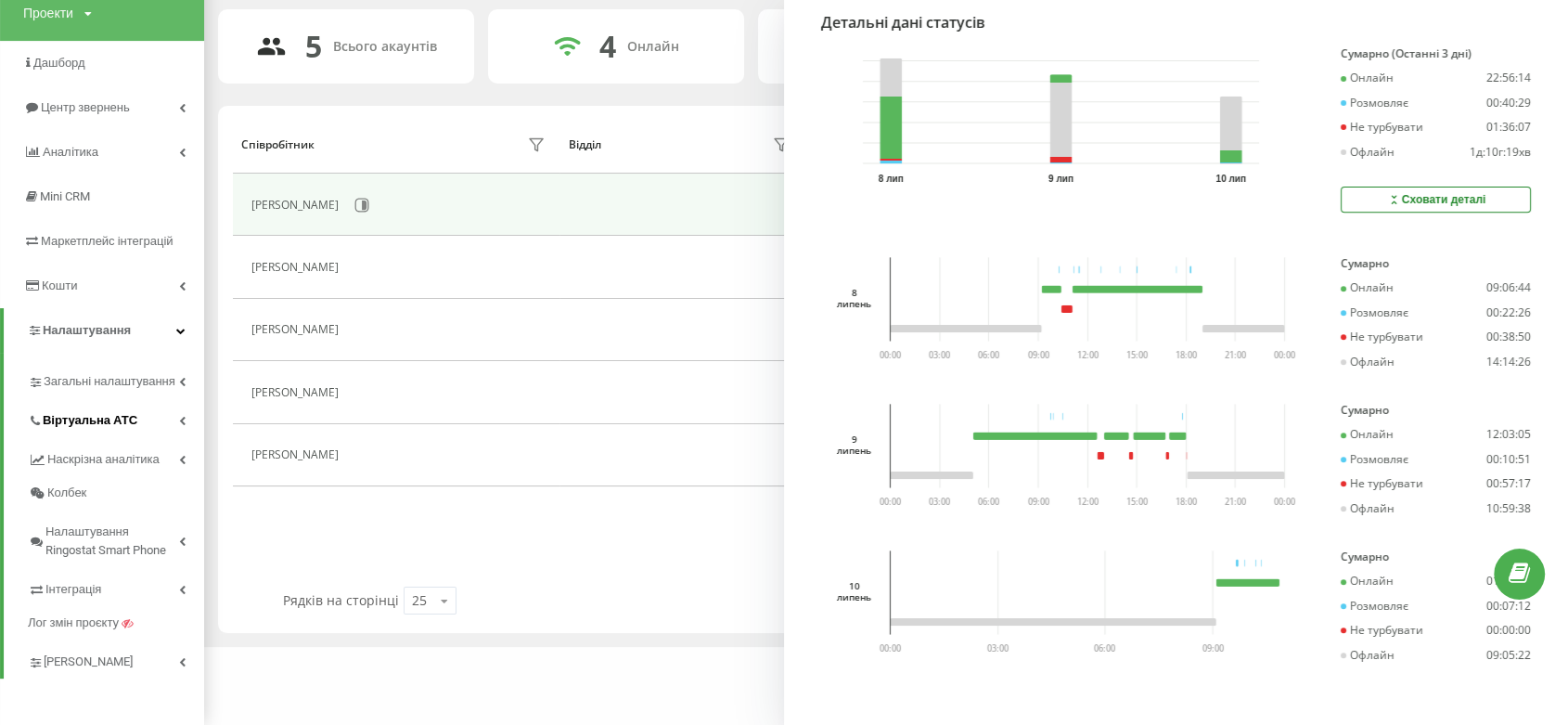 click on "Віртуальна АТС" at bounding box center [90, 421] 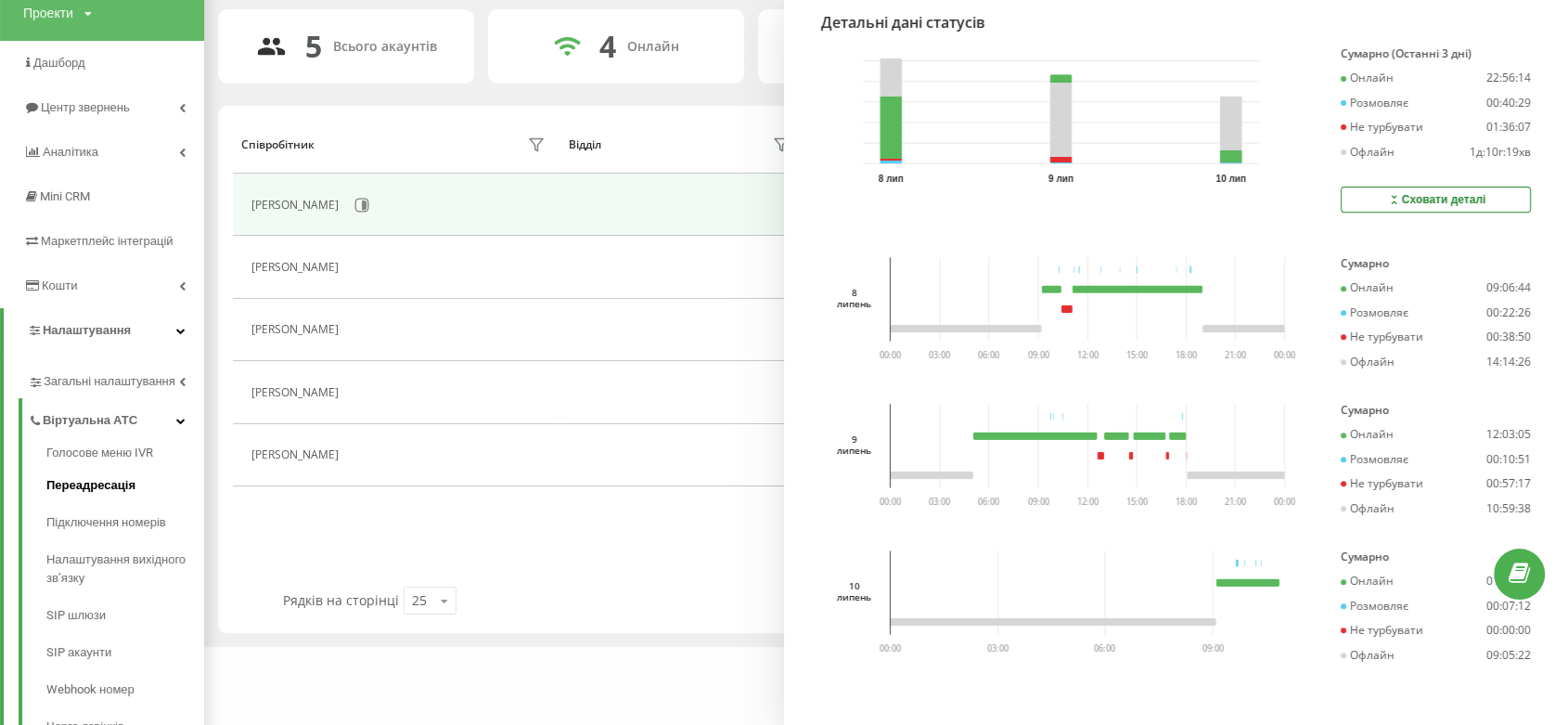 click on "Переадресація" at bounding box center [125, 485] 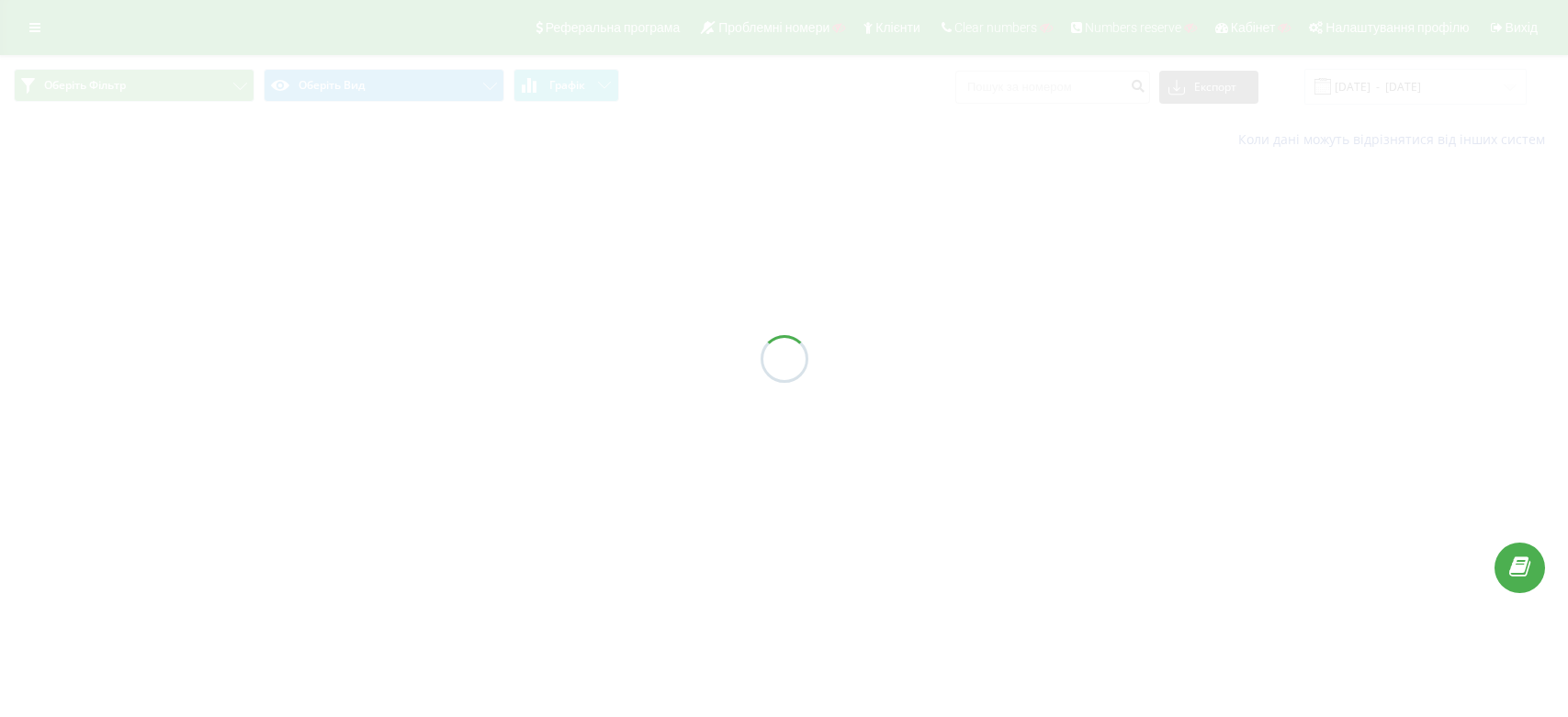 scroll, scrollTop: 0, scrollLeft: 0, axis: both 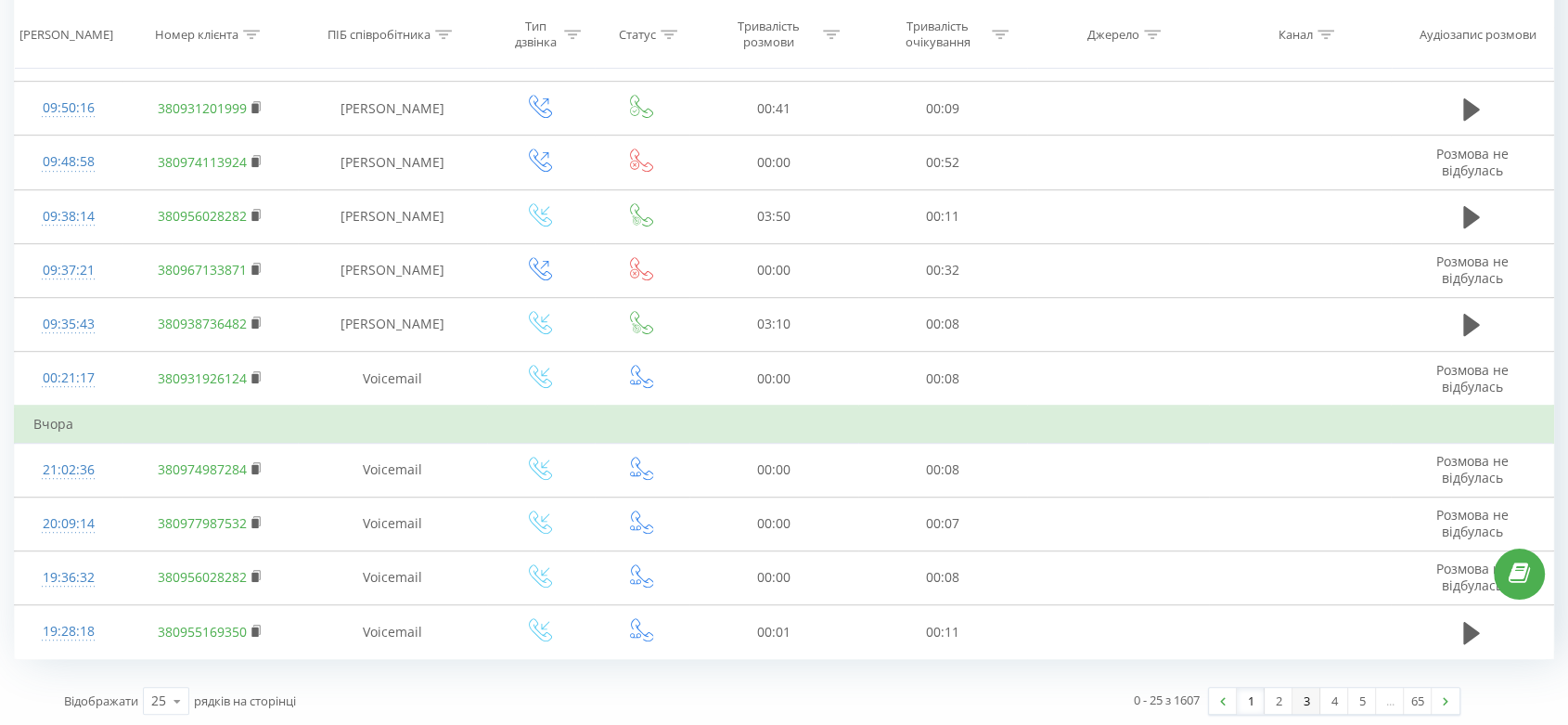 click on "3" at bounding box center [1306, 701] 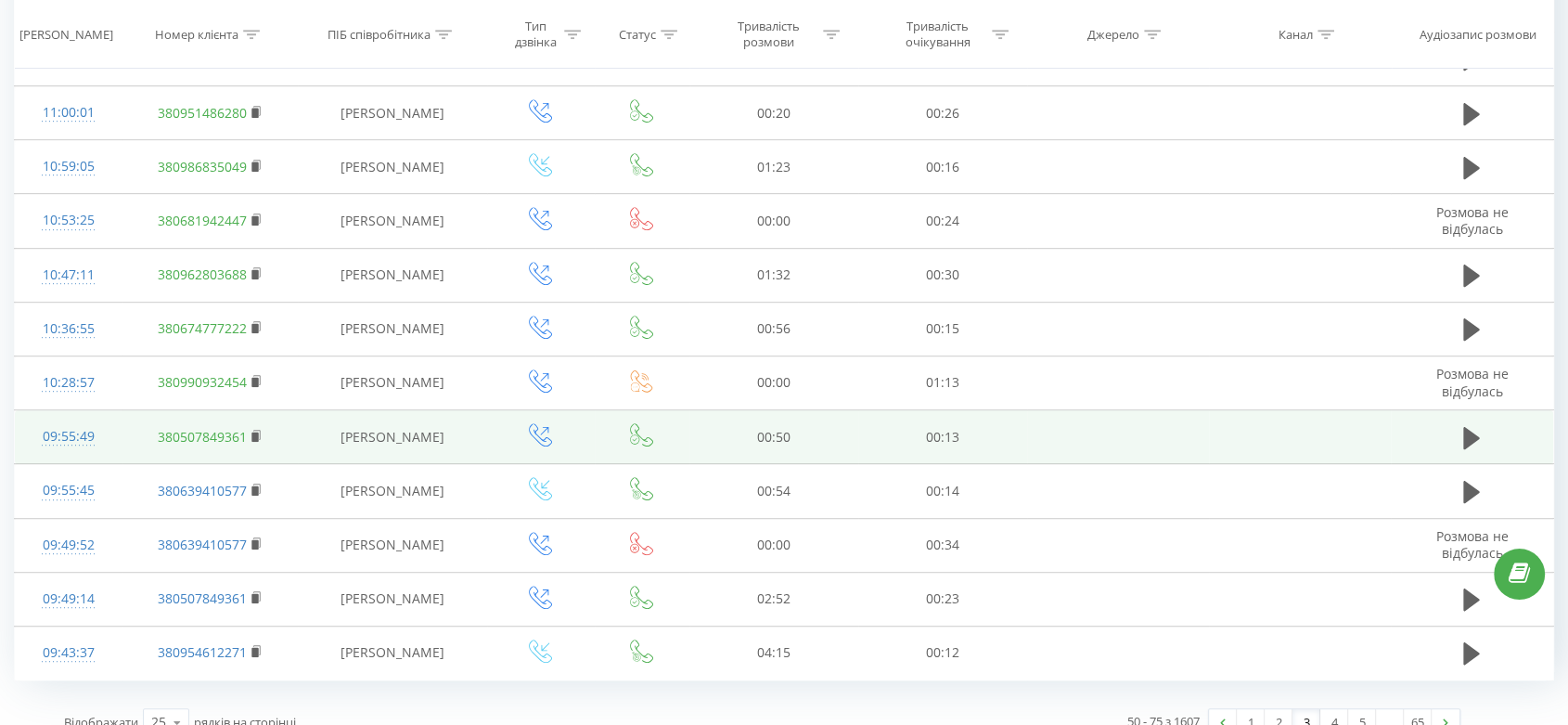 scroll, scrollTop: 969, scrollLeft: 0, axis: vertical 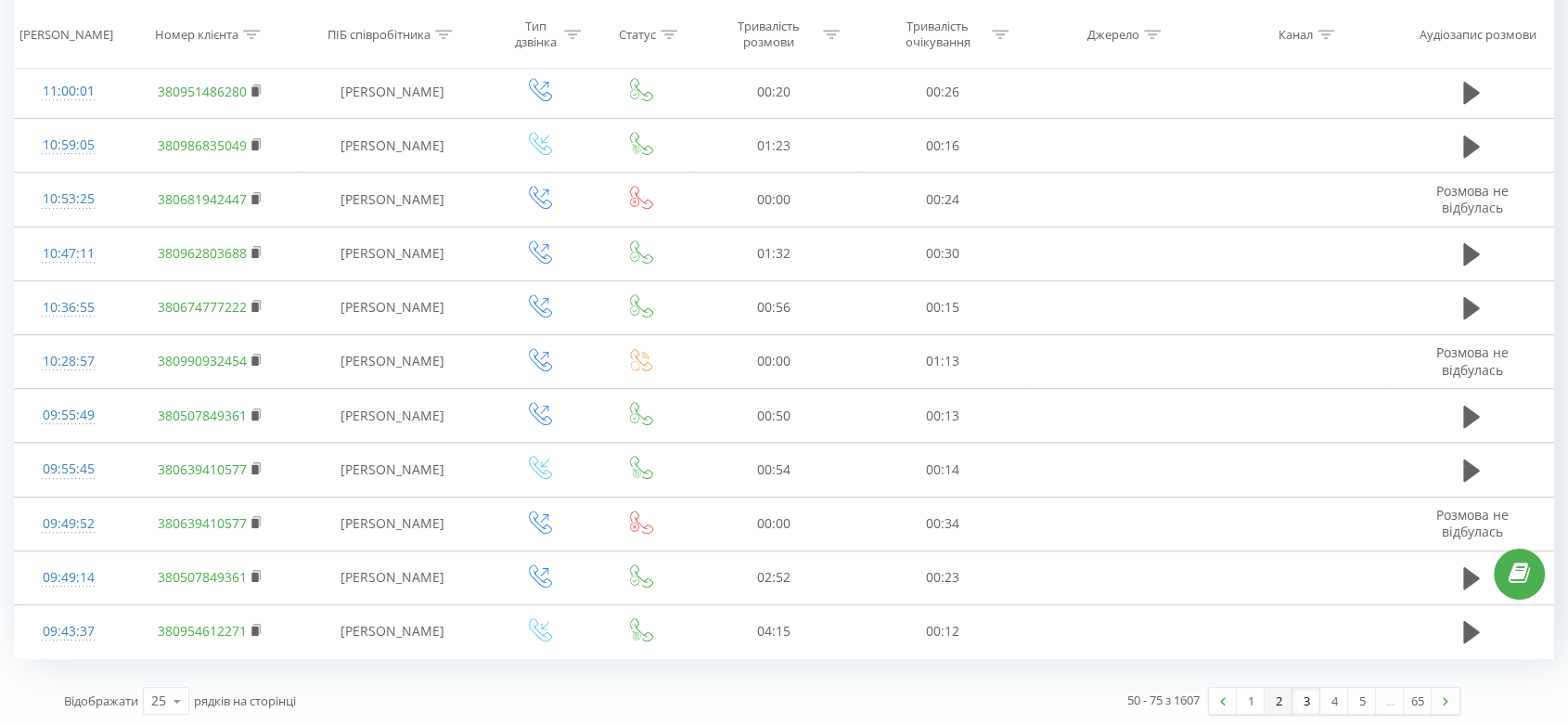 click on "2" at bounding box center (1279, 701) 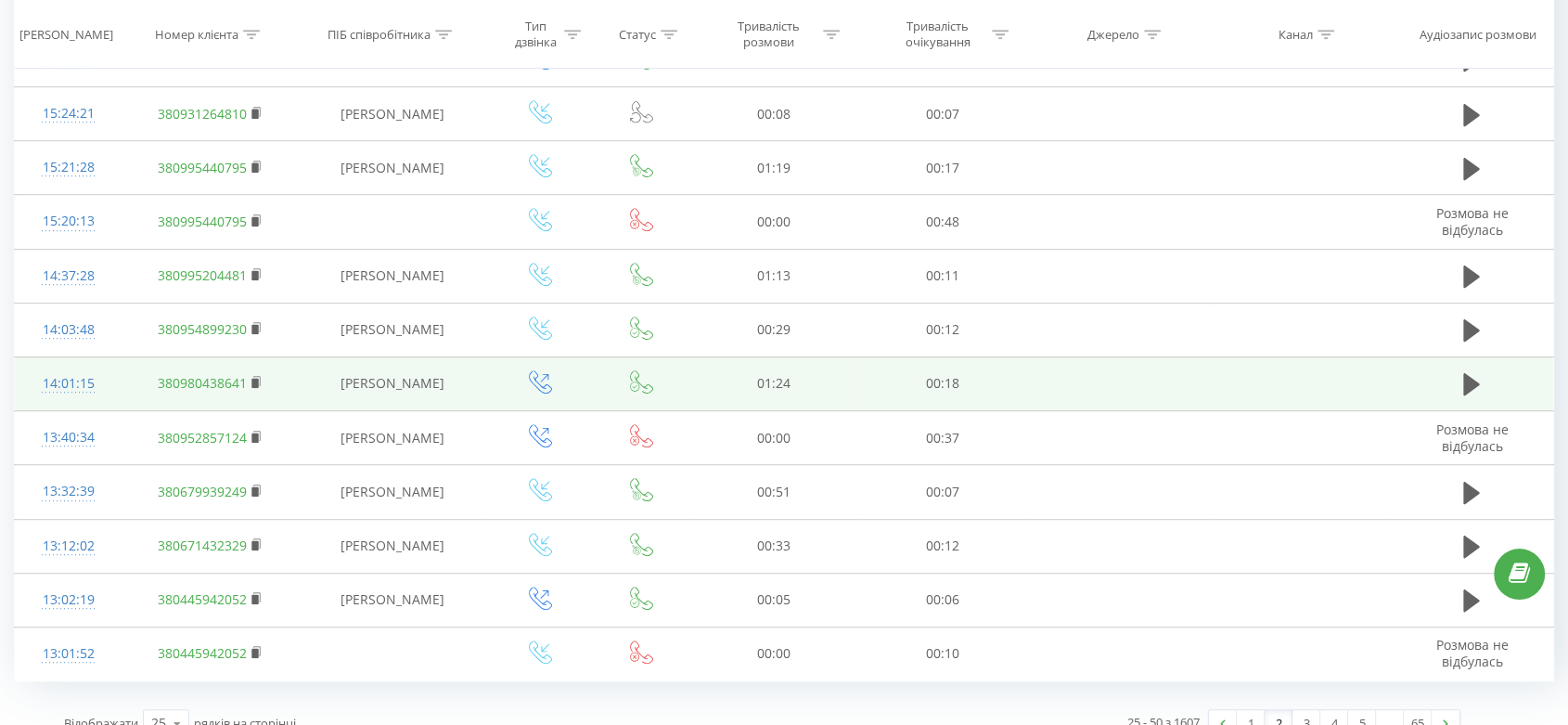 scroll, scrollTop: 969, scrollLeft: 0, axis: vertical 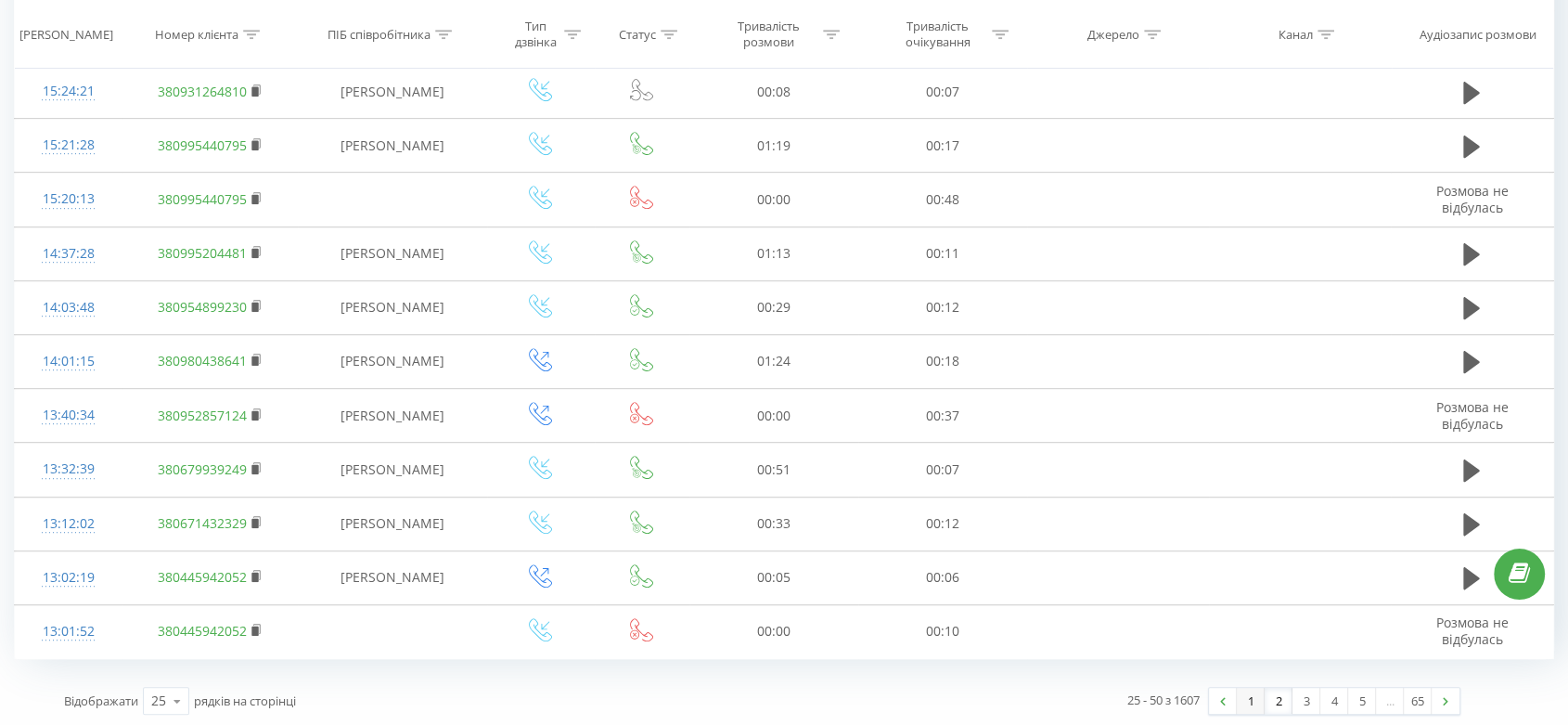 click on "1" at bounding box center (1251, 701) 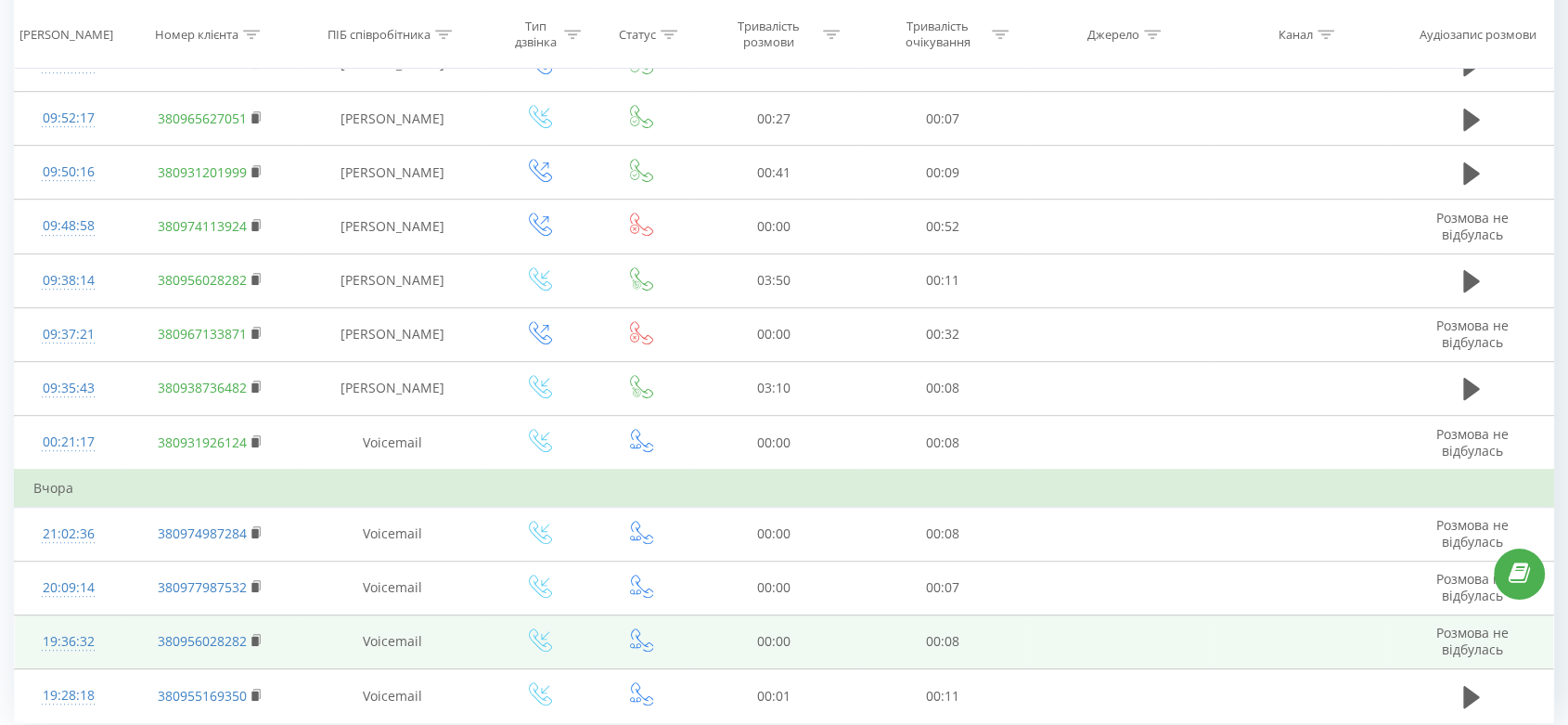 scroll, scrollTop: 1006, scrollLeft: 0, axis: vertical 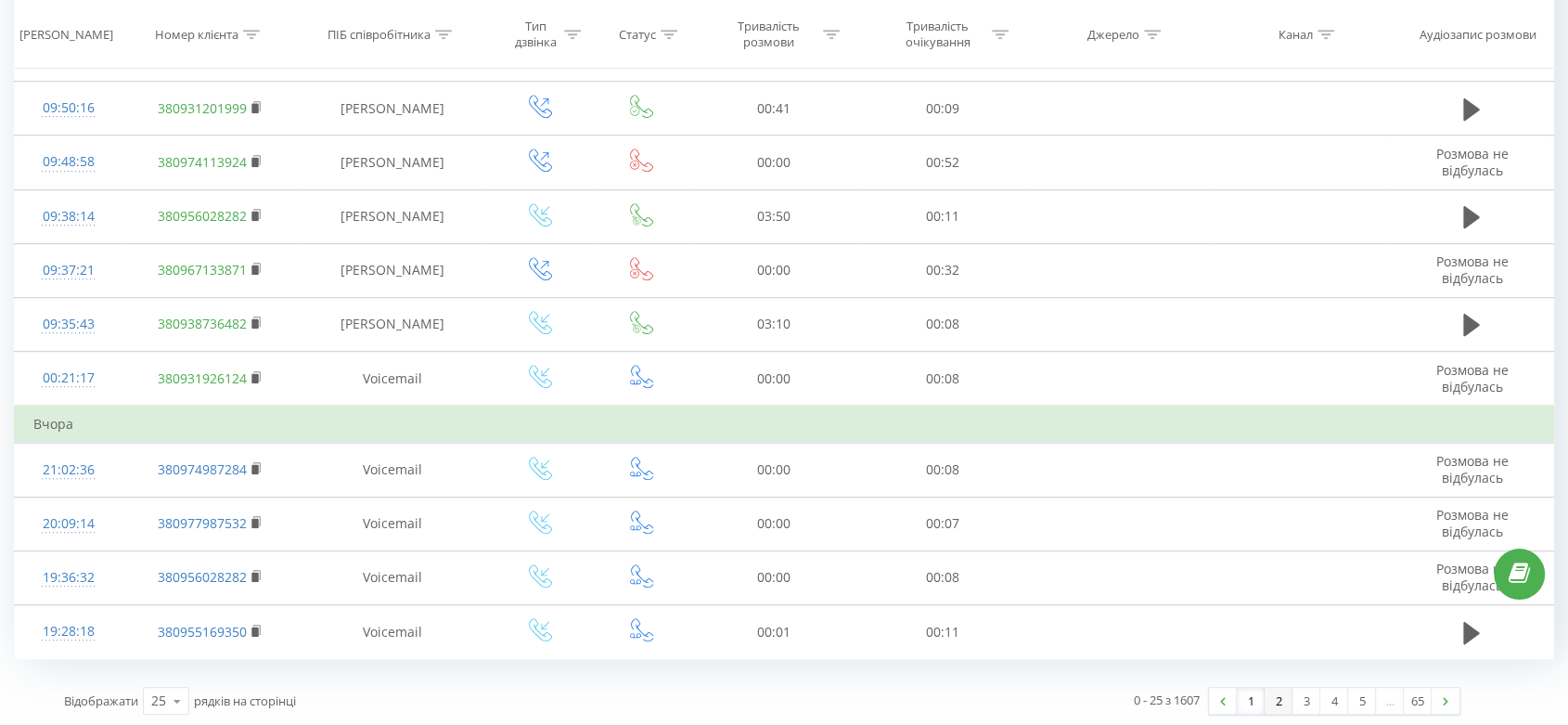 click on "2" at bounding box center [1279, 701] 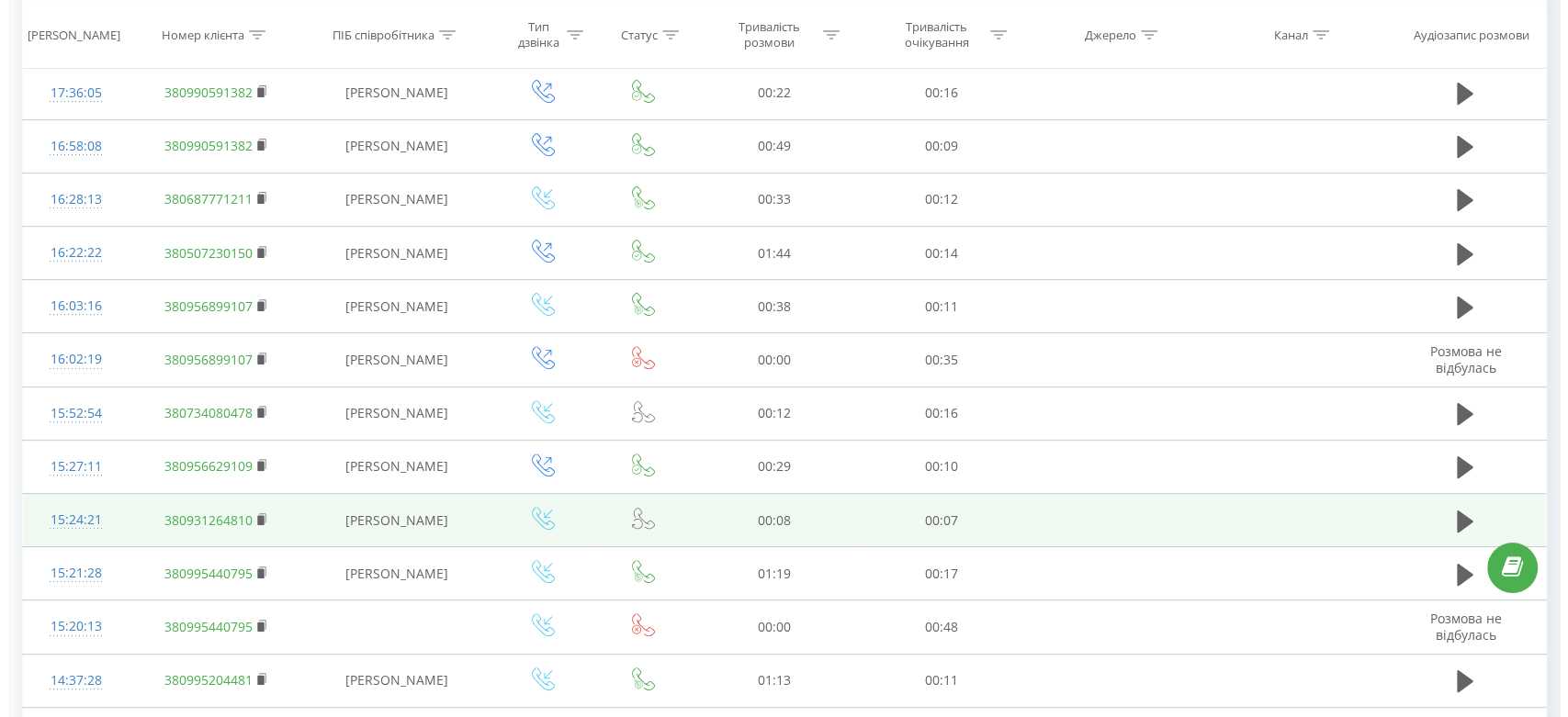 scroll, scrollTop: 937, scrollLeft: 0, axis: vertical 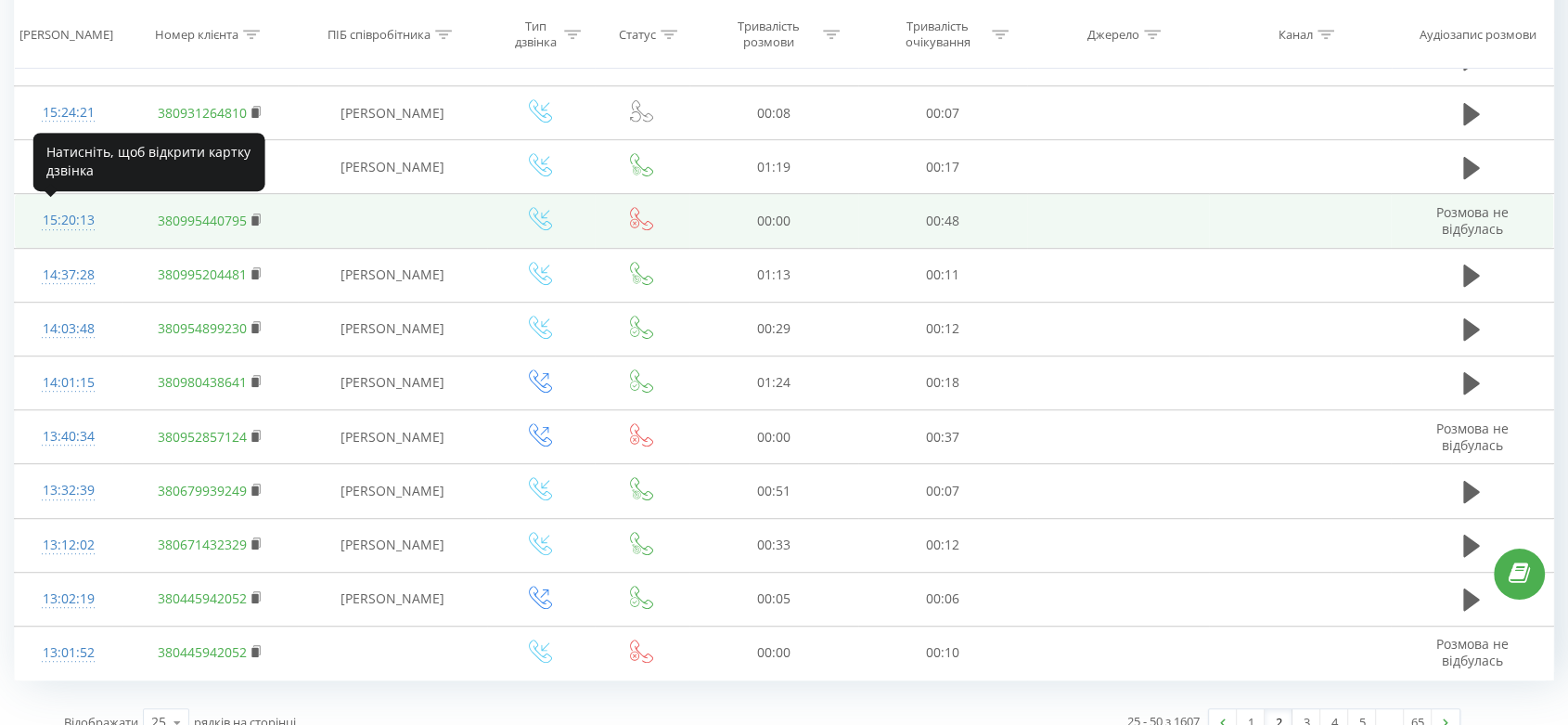 click on "15:20:13" at bounding box center [69, 220] 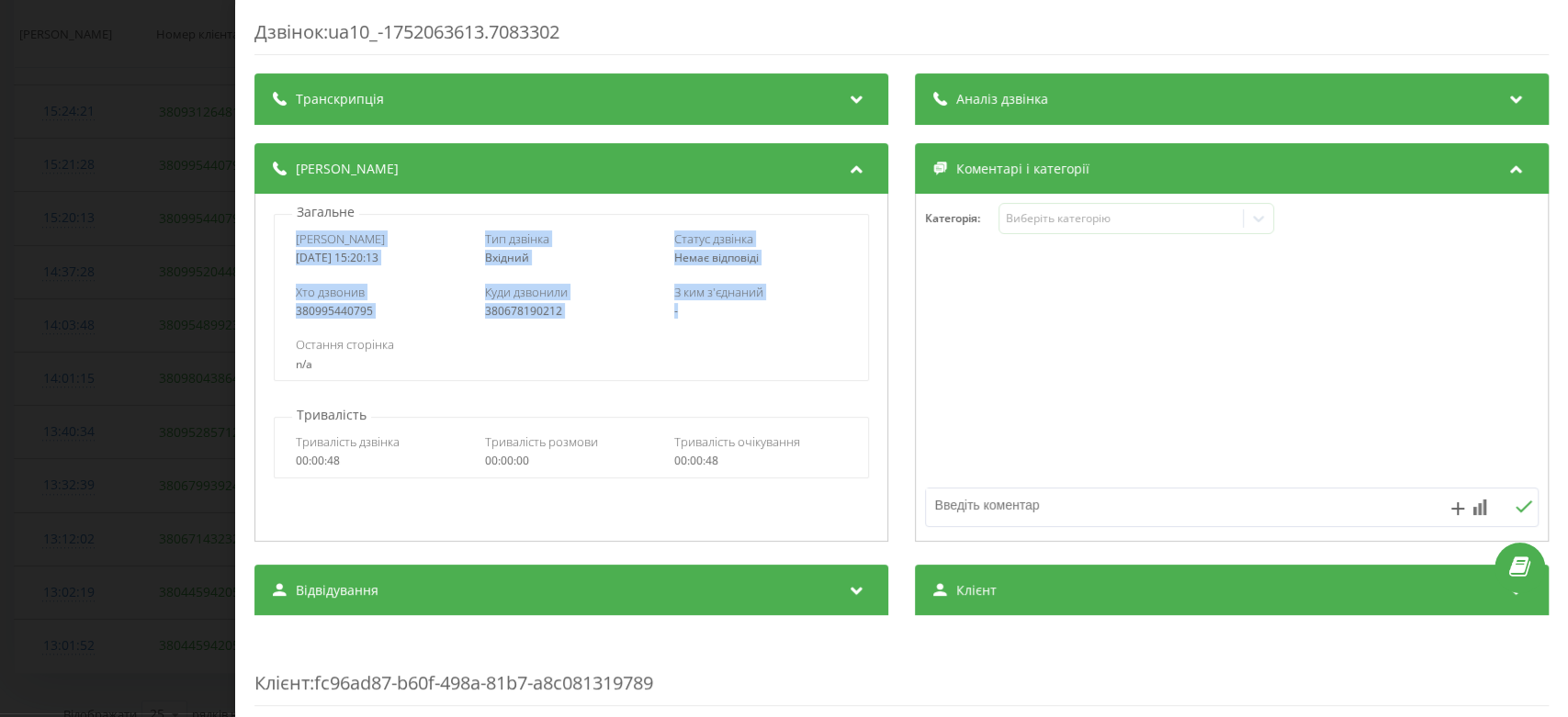 drag, startPoint x: 287, startPoint y: 239, endPoint x: 773, endPoint y: 303, distance: 490.19588 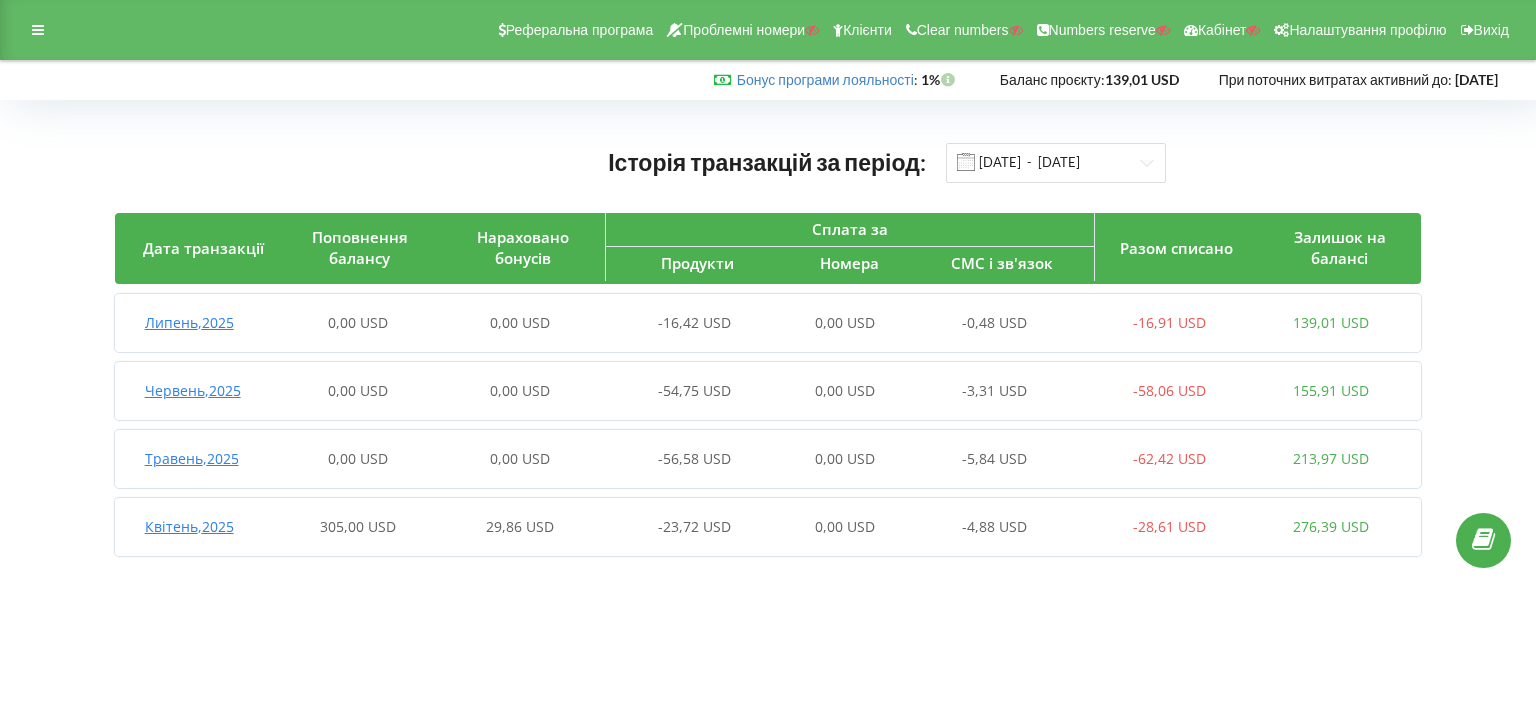 scroll, scrollTop: 0, scrollLeft: 0, axis: both 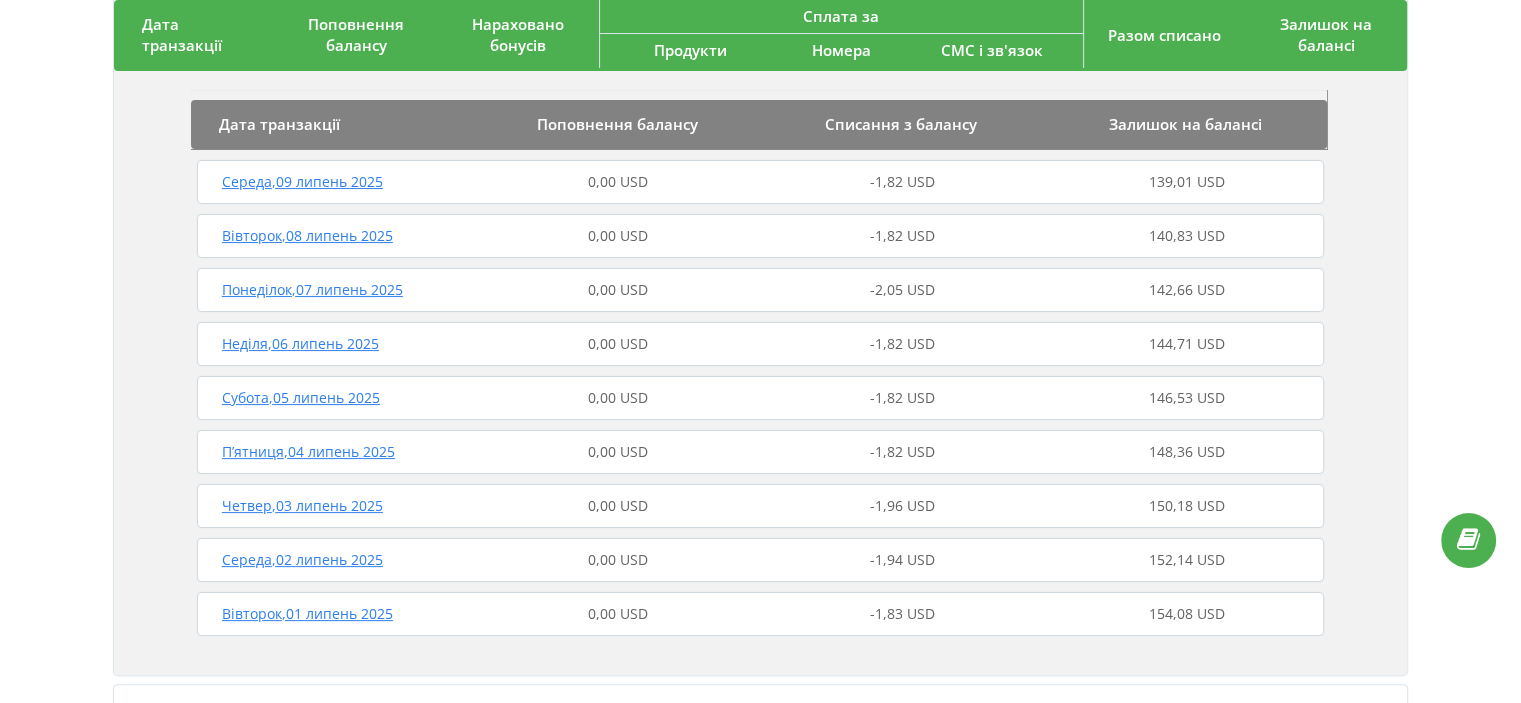 click on "Четвер ,  03   липень   2025" at bounding box center (302, 505) 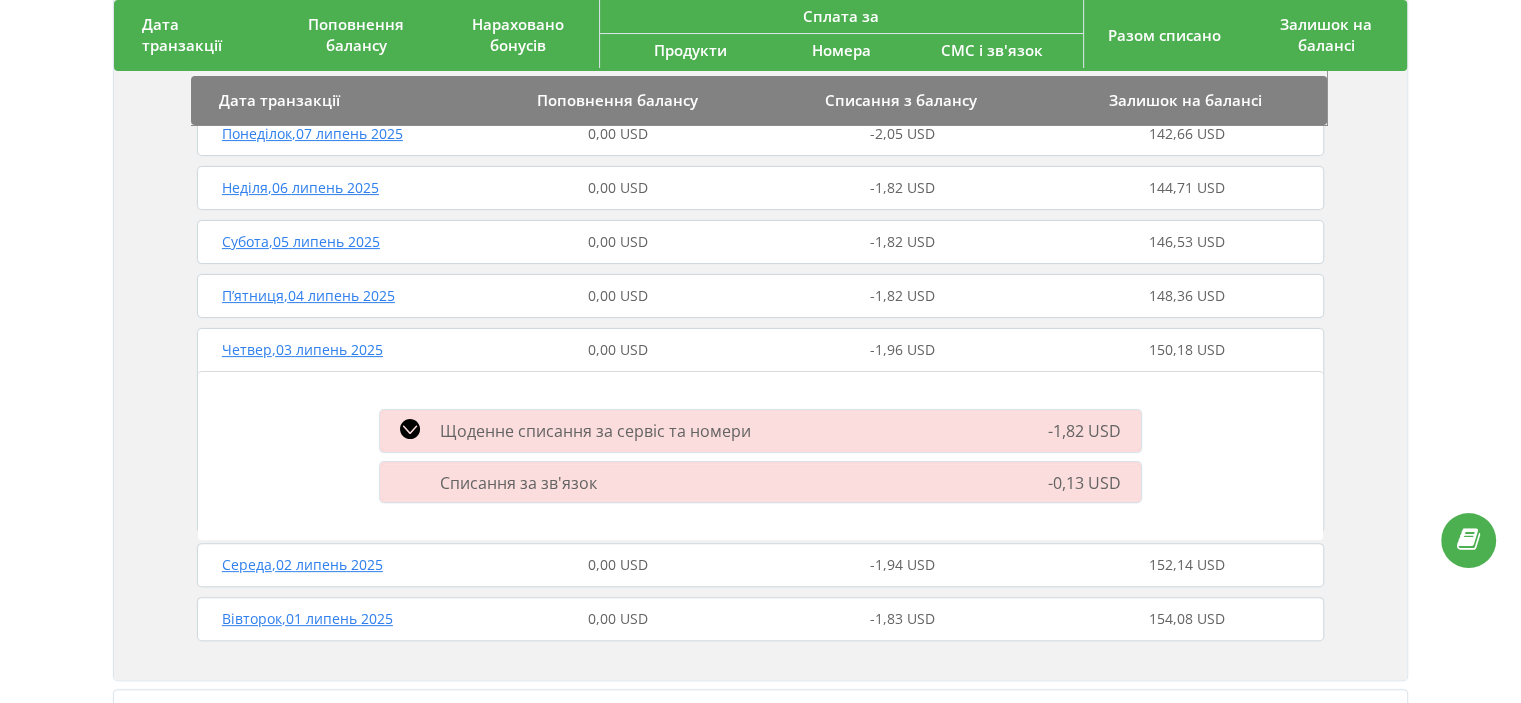 scroll, scrollTop: 500, scrollLeft: 0, axis: vertical 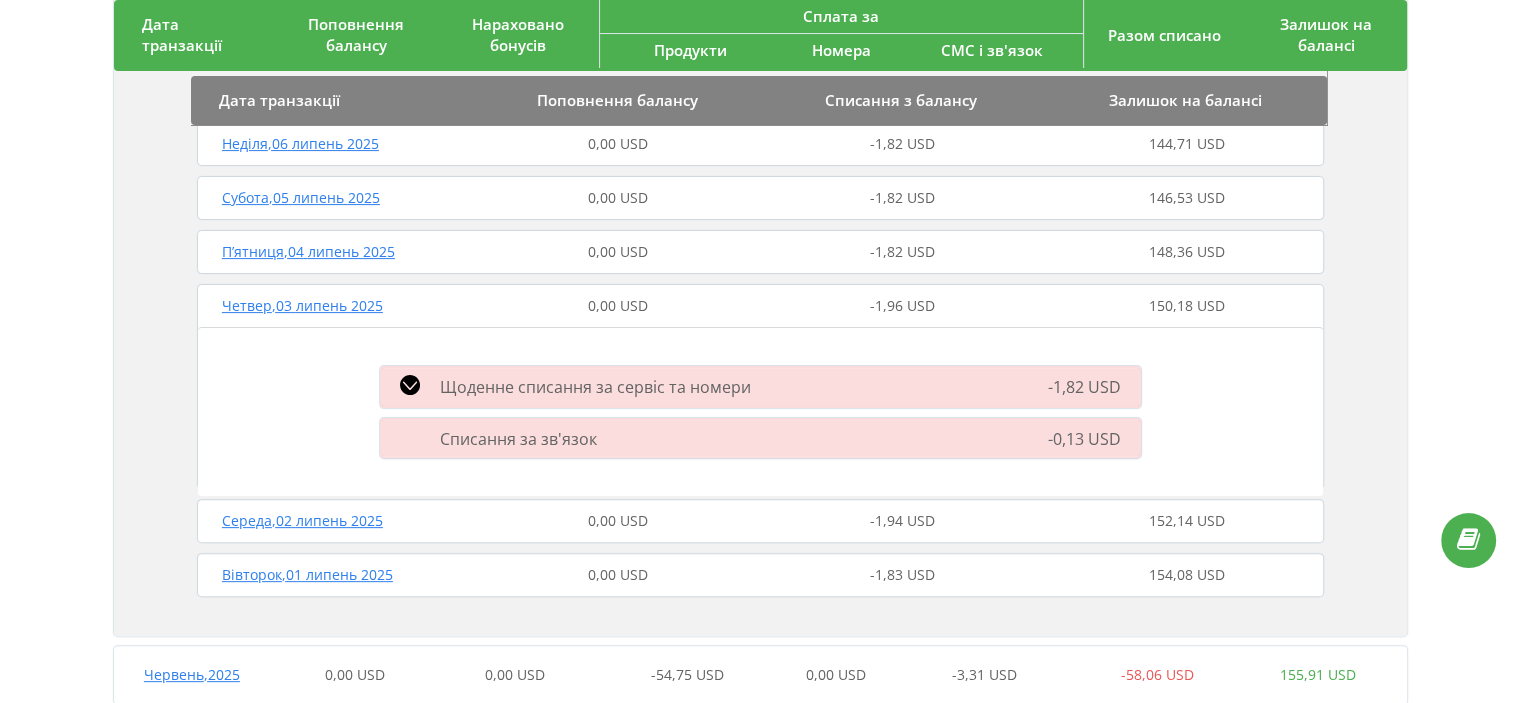 click on "Списання за зв'язок" at bounding box center (518, 439) 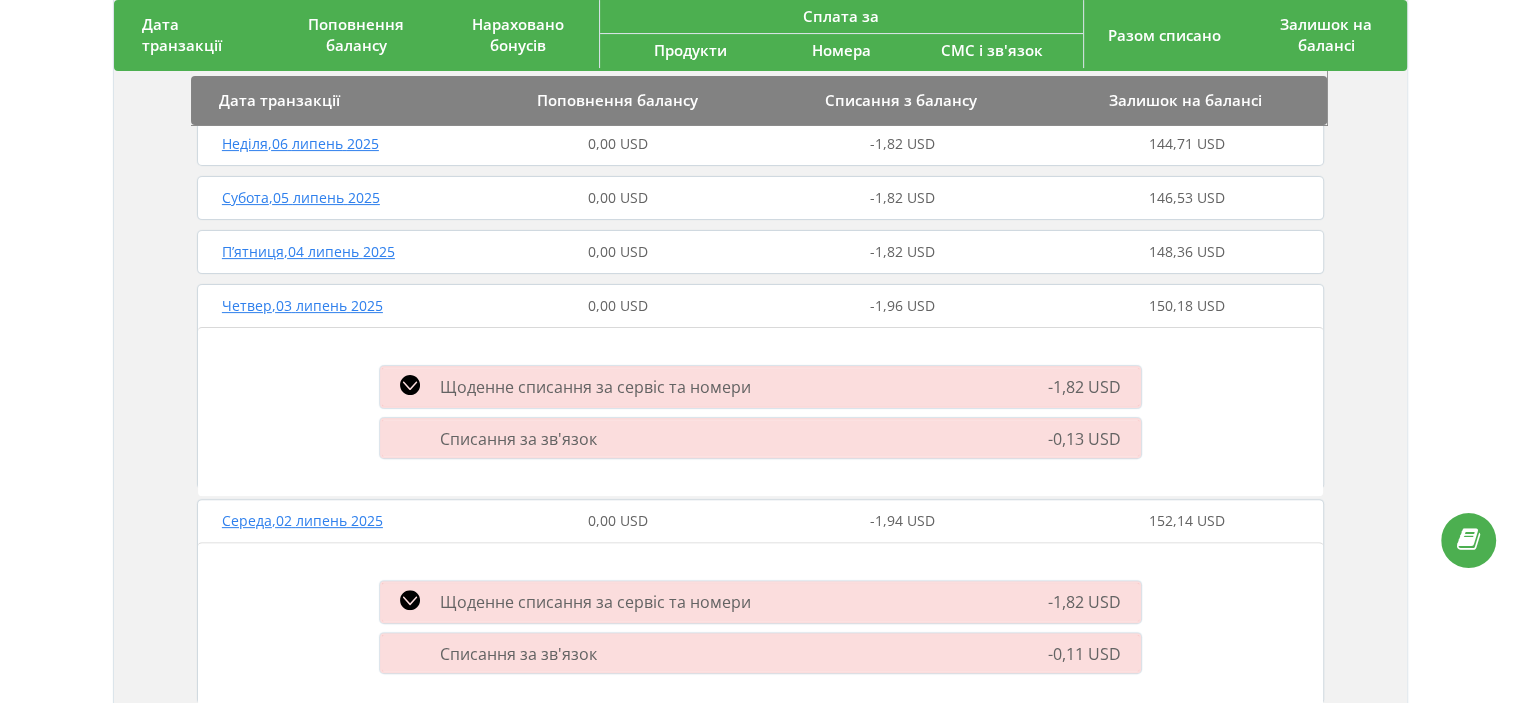 click on "Щоденне списання за сервіс та номери" at bounding box center [595, 387] 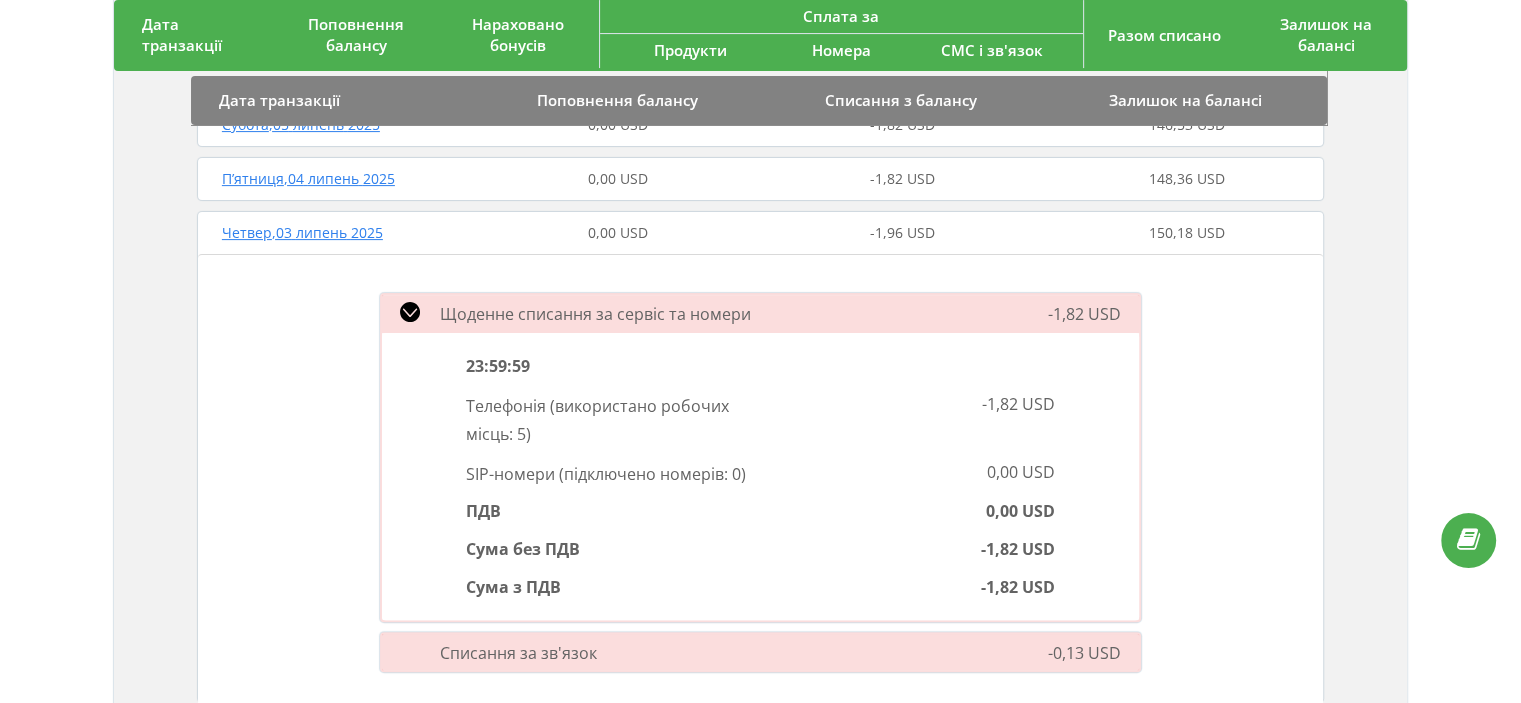 scroll, scrollTop: 700, scrollLeft: 0, axis: vertical 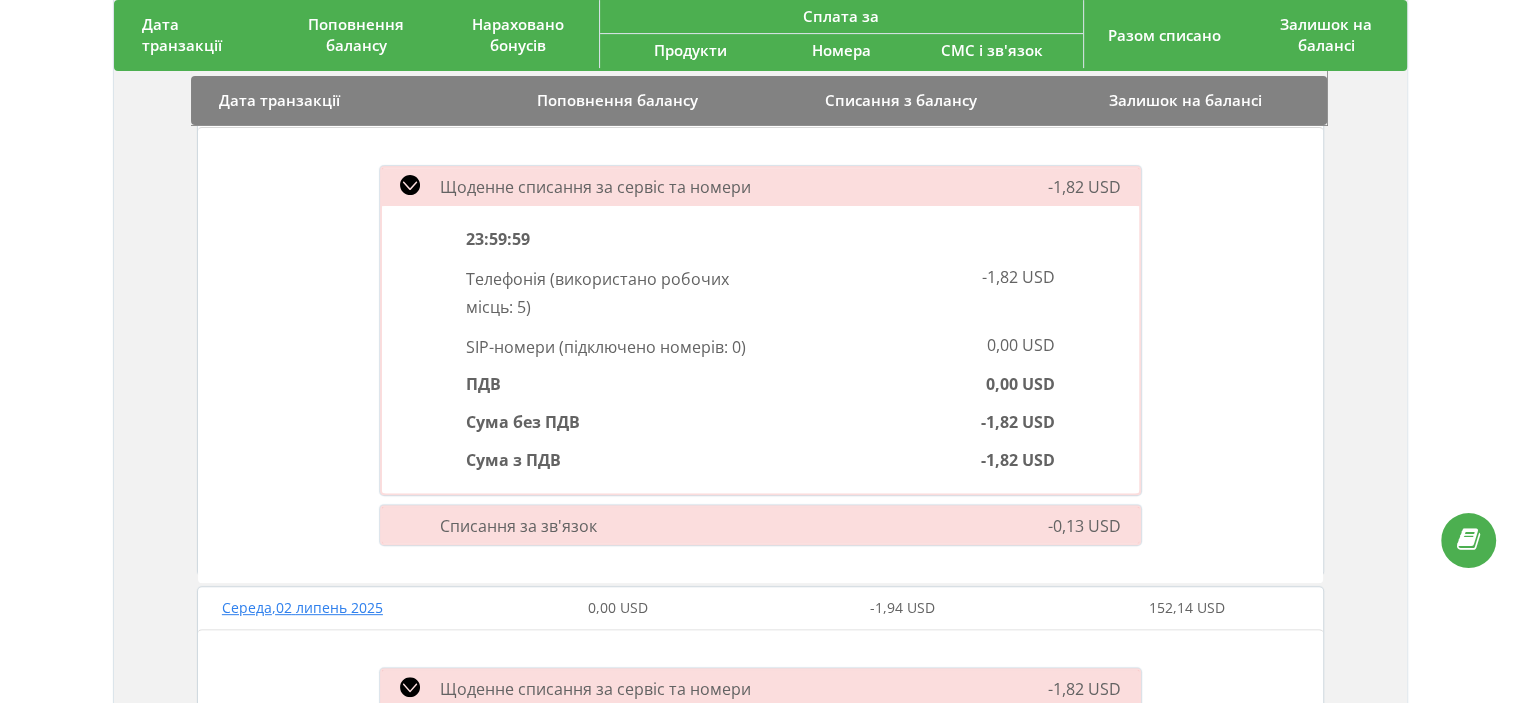 click on "Списання за зв'язок -0,13 USD" at bounding box center (760, 525) 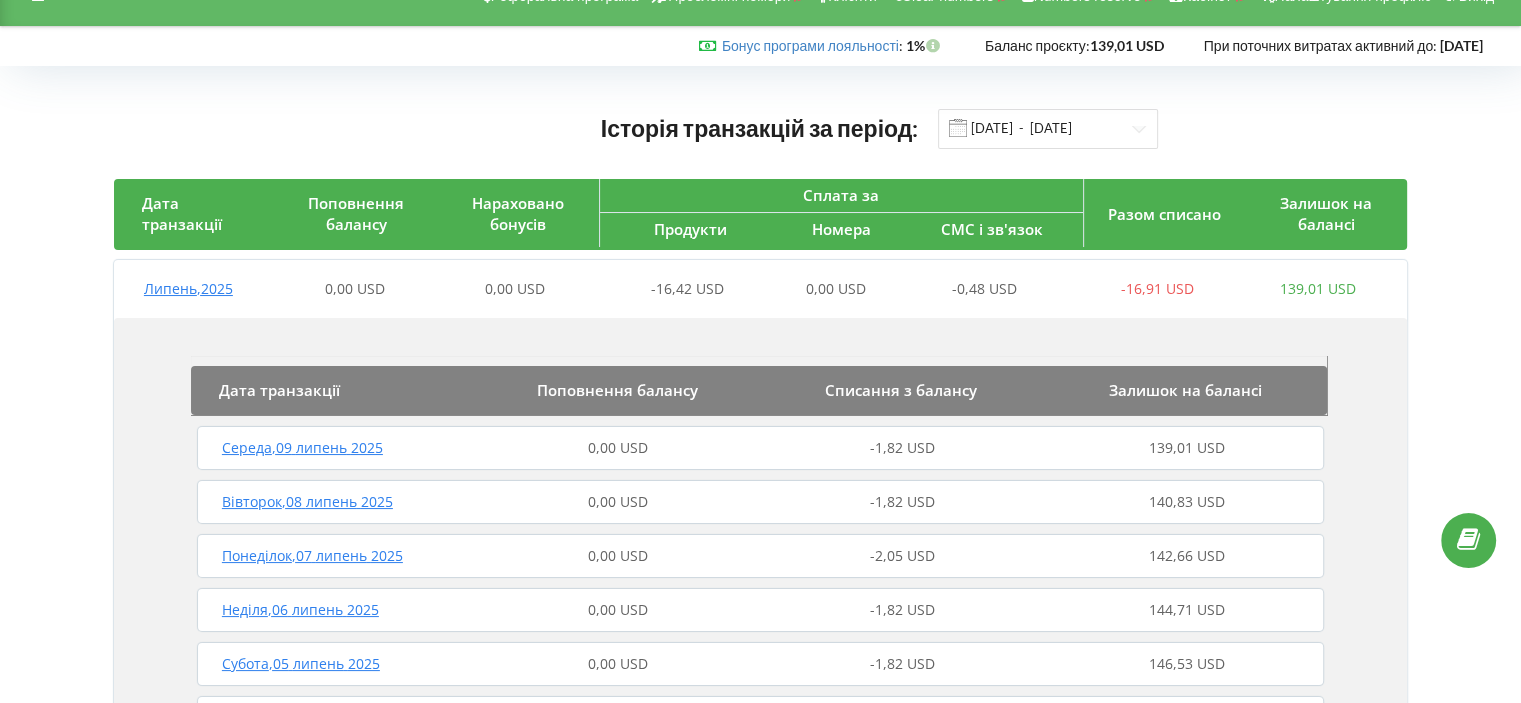scroll, scrollTop: 0, scrollLeft: 0, axis: both 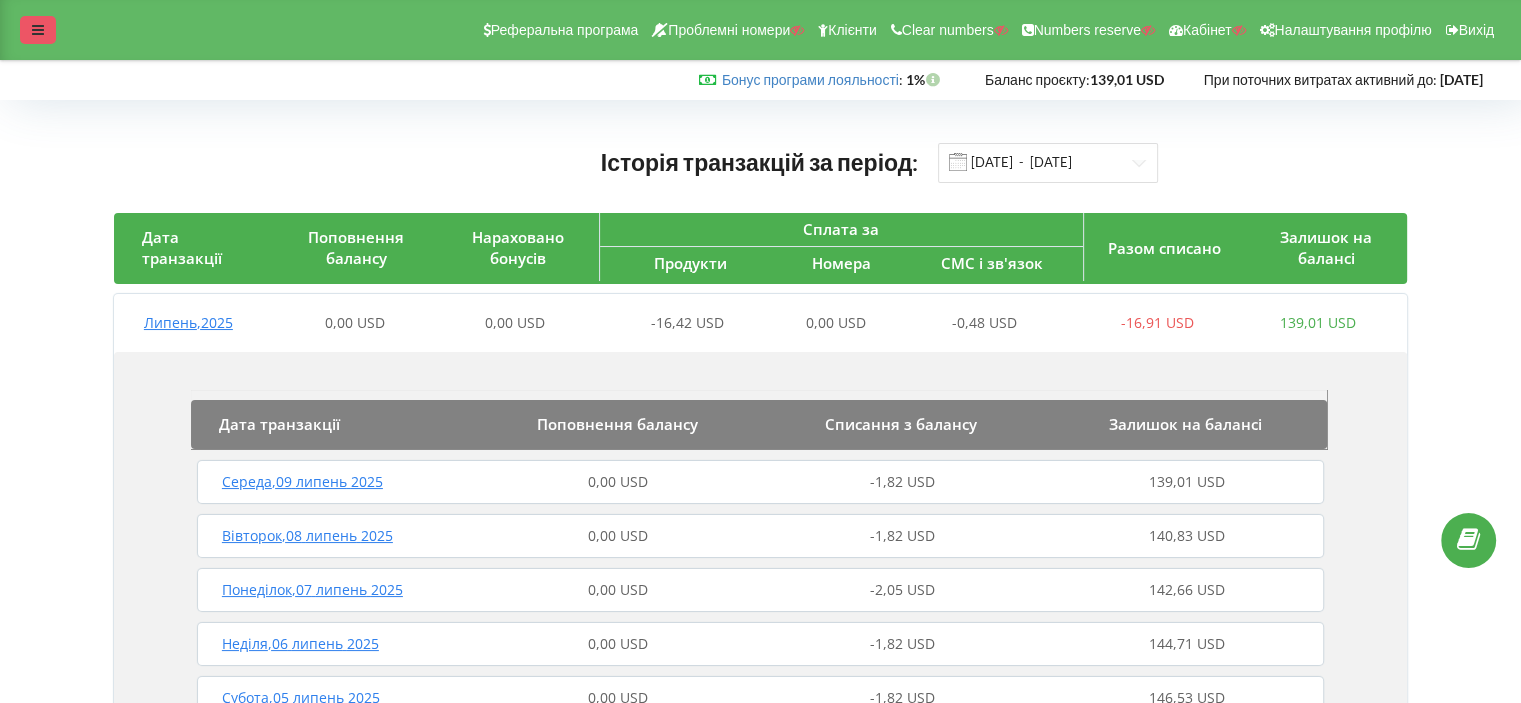 click at bounding box center (38, 30) 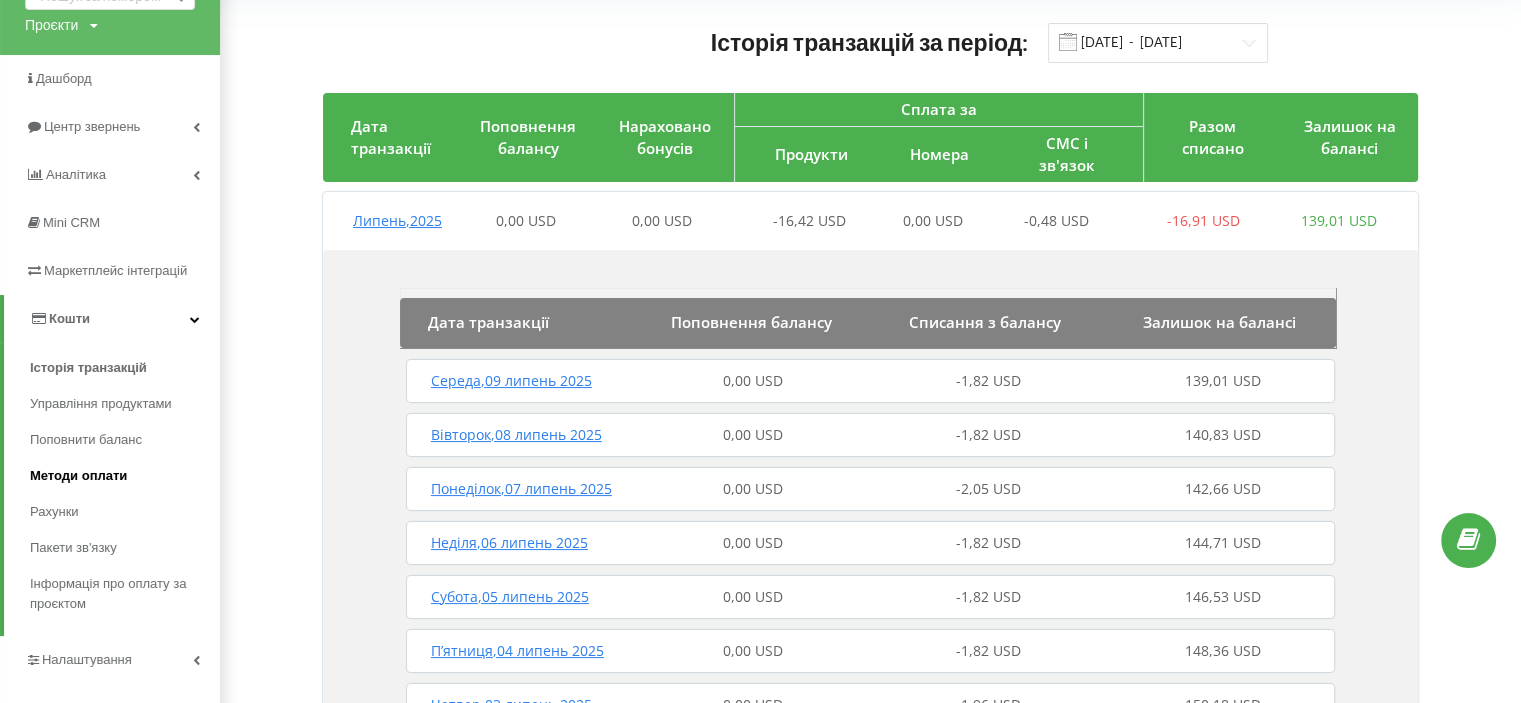 scroll, scrollTop: 300, scrollLeft: 0, axis: vertical 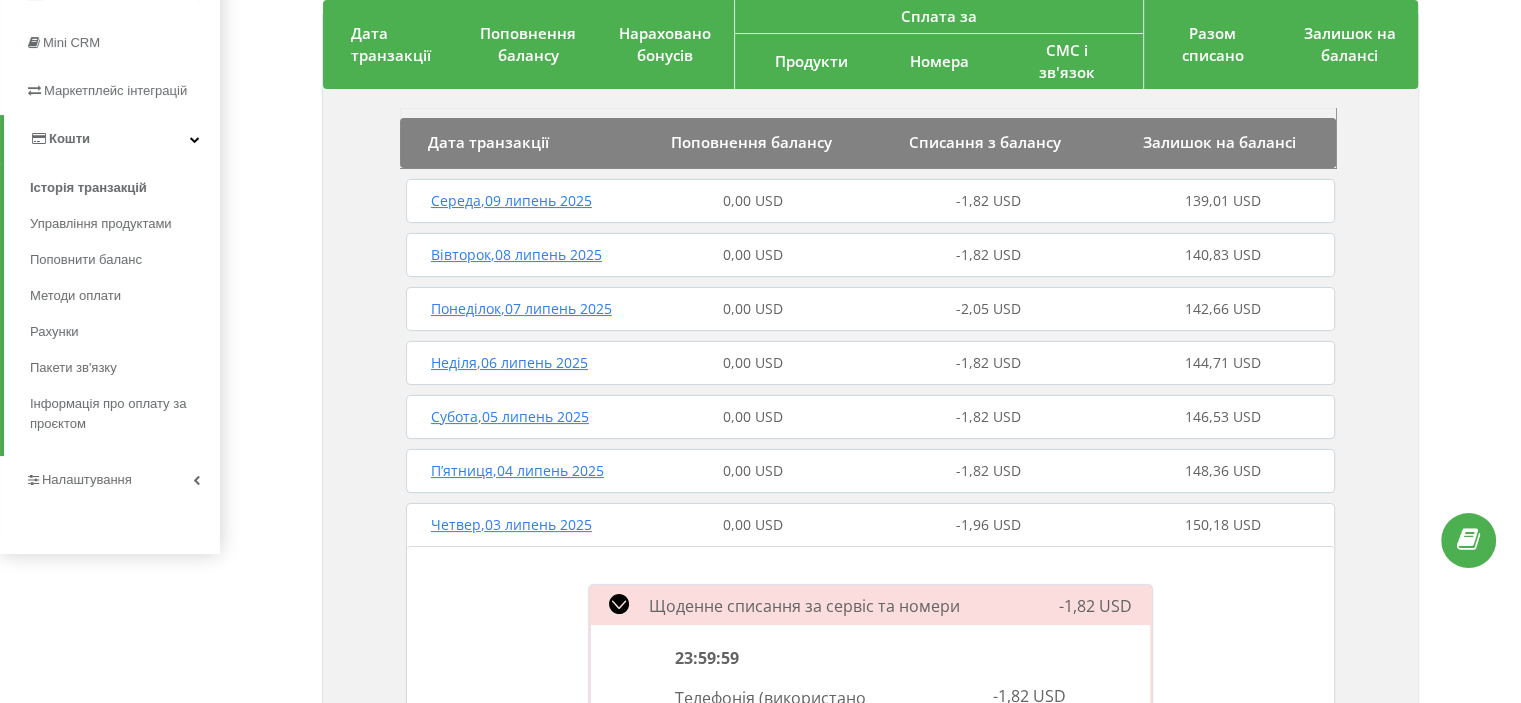 click on "Налаштування" at bounding box center [110, 480] 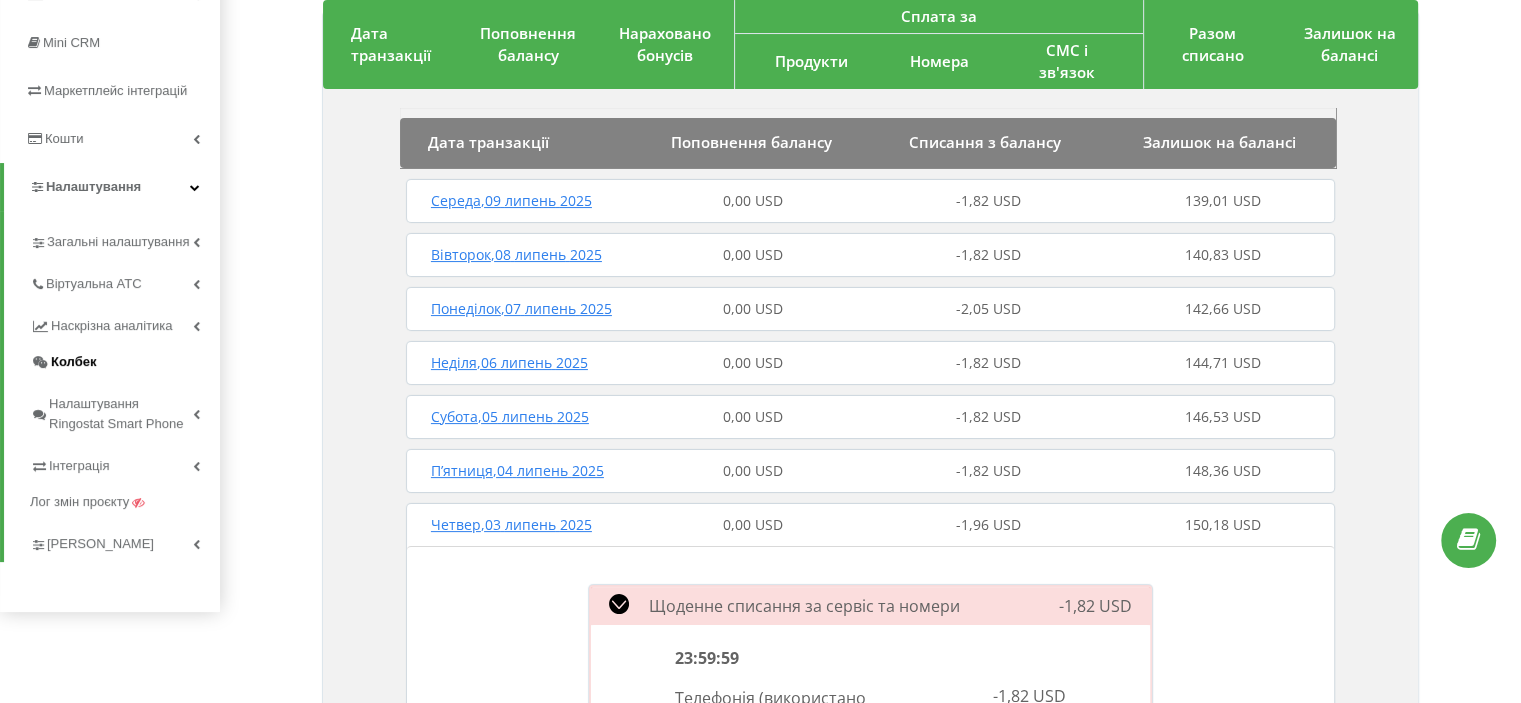 scroll, scrollTop: 400, scrollLeft: 0, axis: vertical 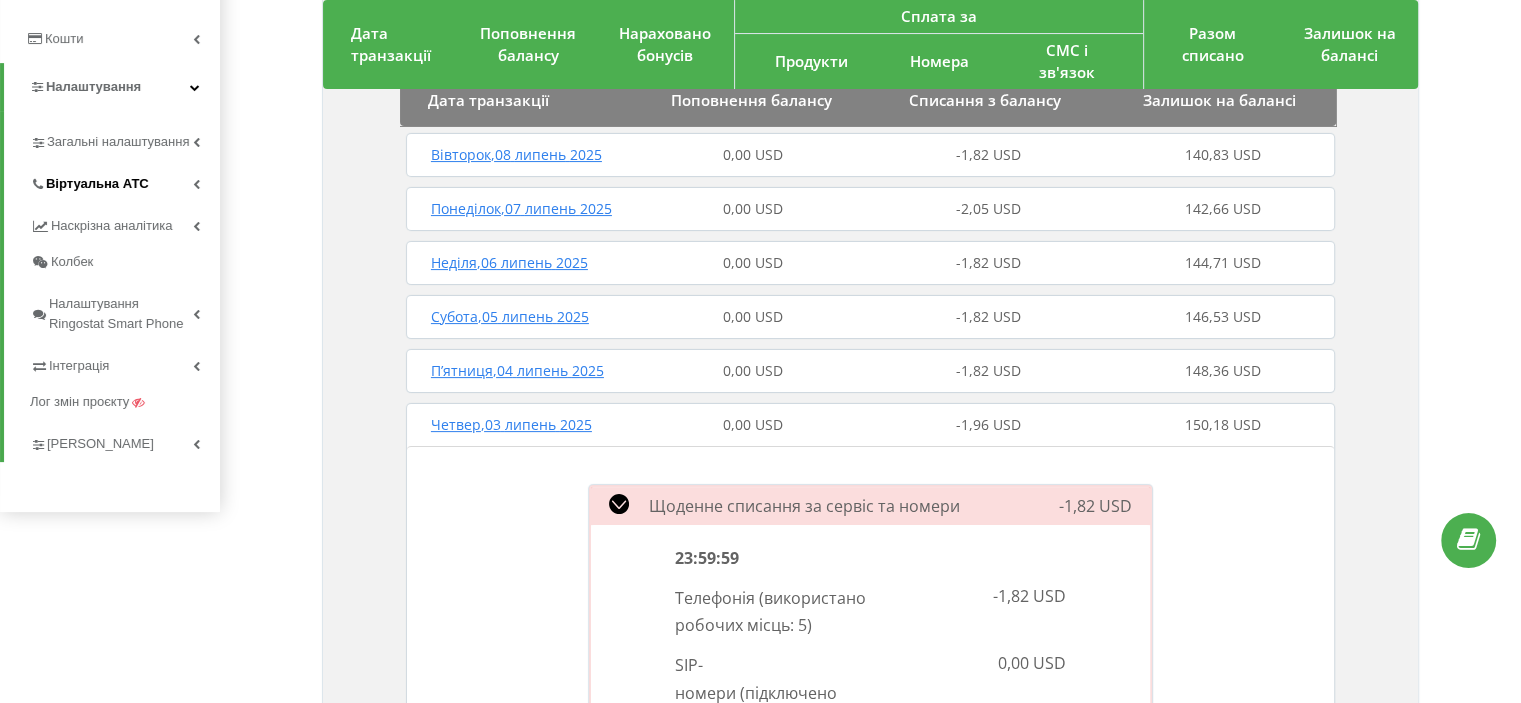 click on "Віртуальна АТС" at bounding box center (97, 184) 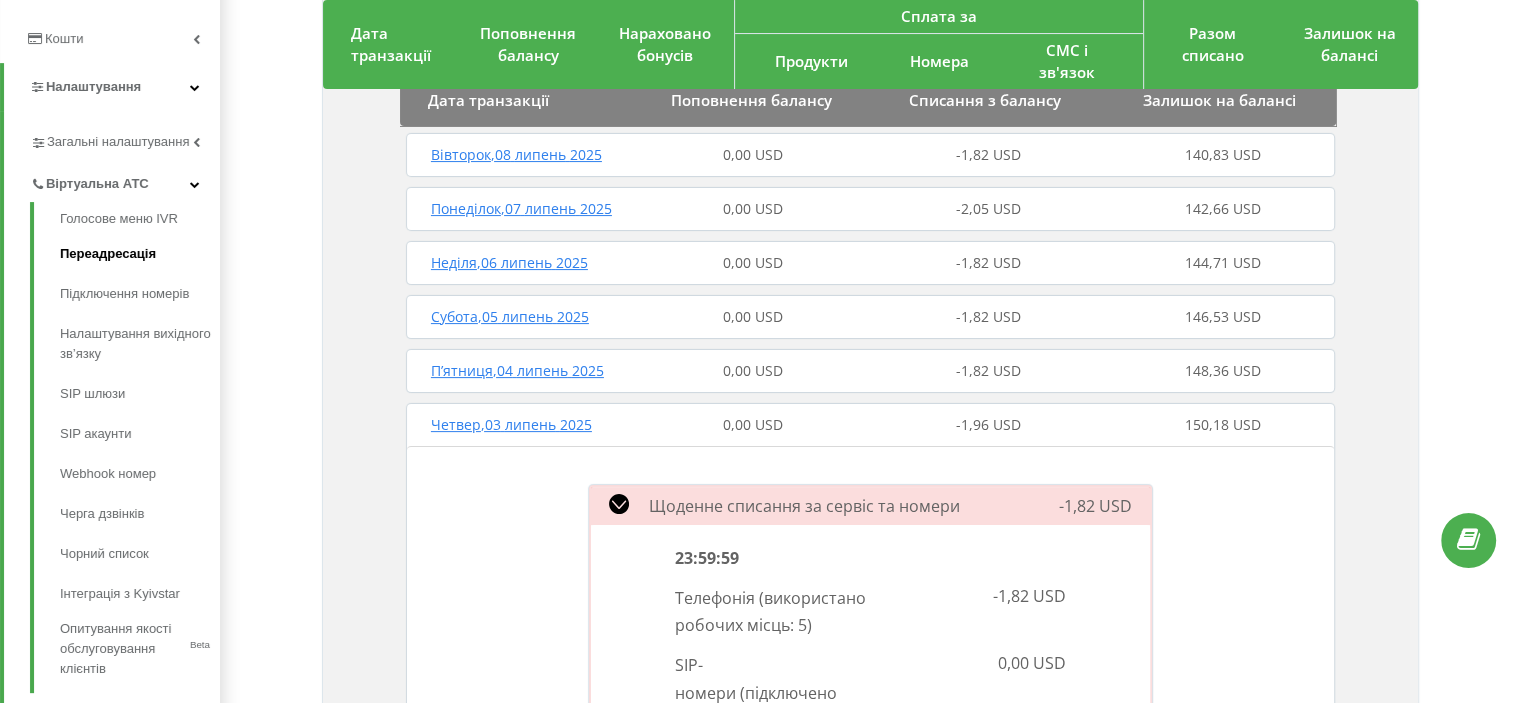 click on "Переадресація" at bounding box center [140, 254] 